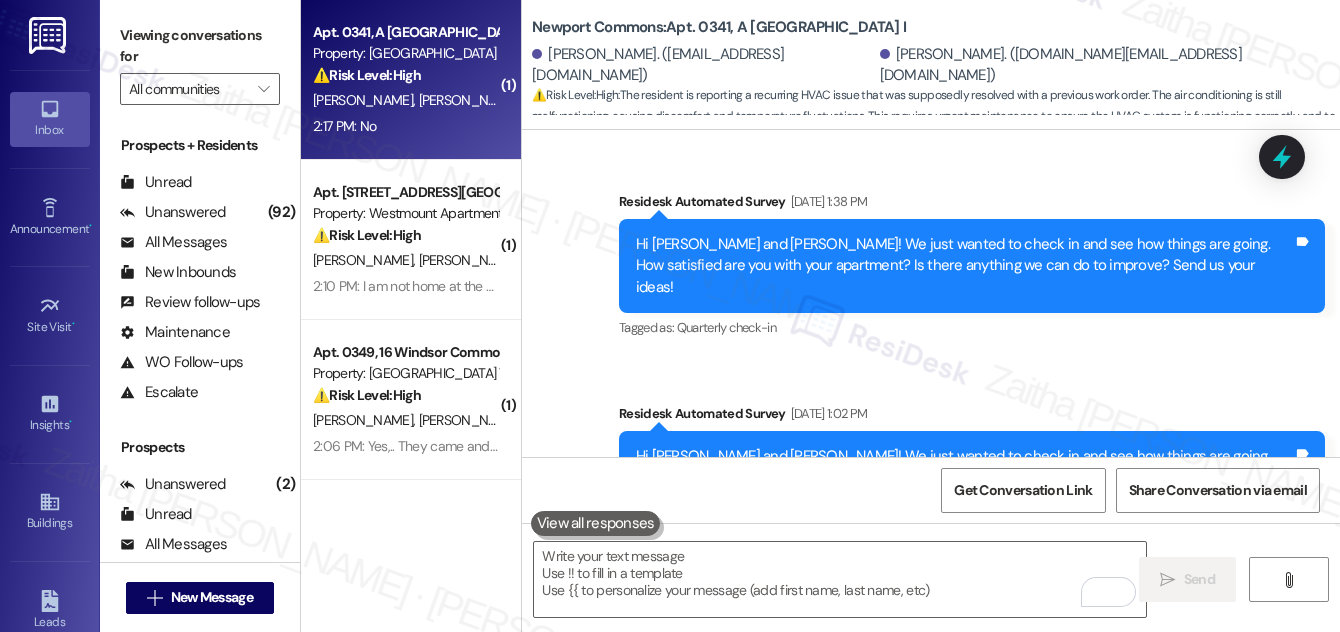 scroll, scrollTop: 0, scrollLeft: 0, axis: both 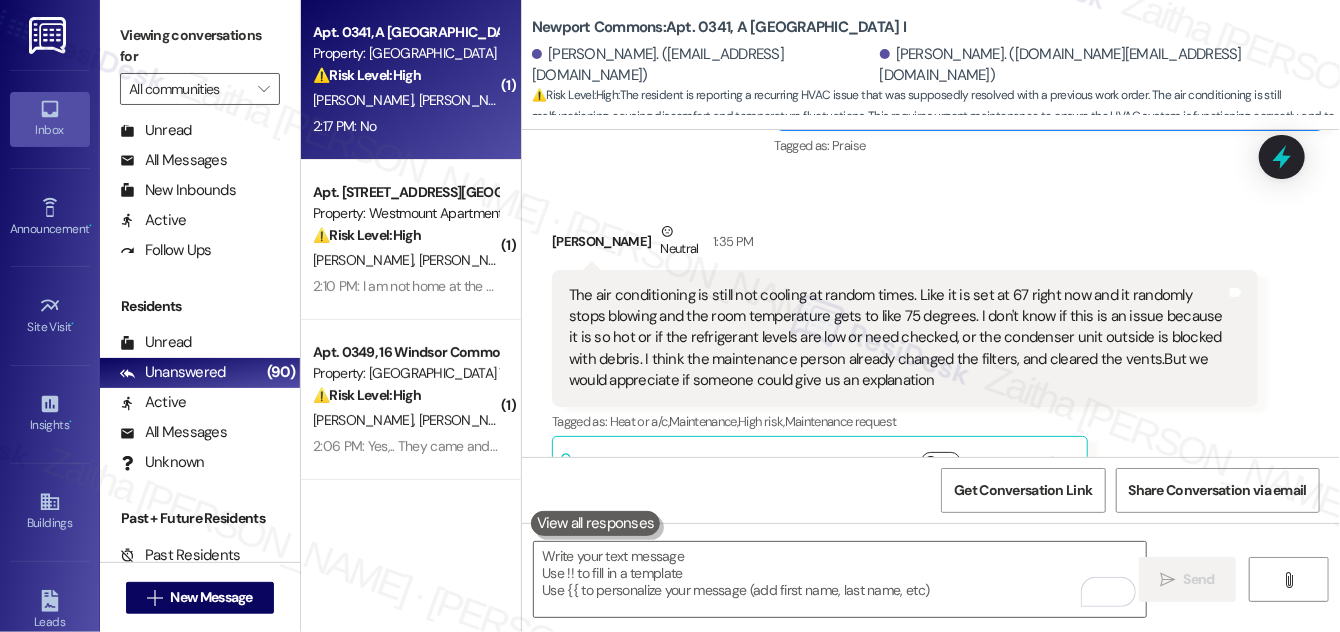 click on "Show suggestions" at bounding box center (941, 462) 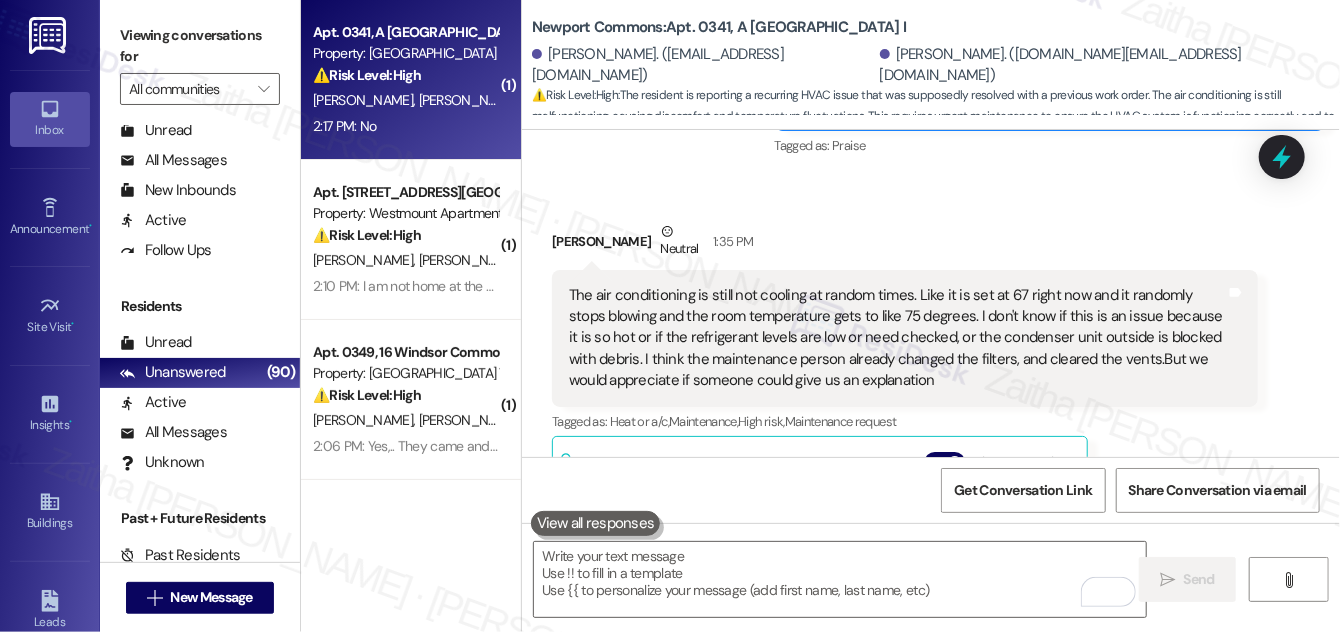 scroll, scrollTop: 161, scrollLeft: 0, axis: vertical 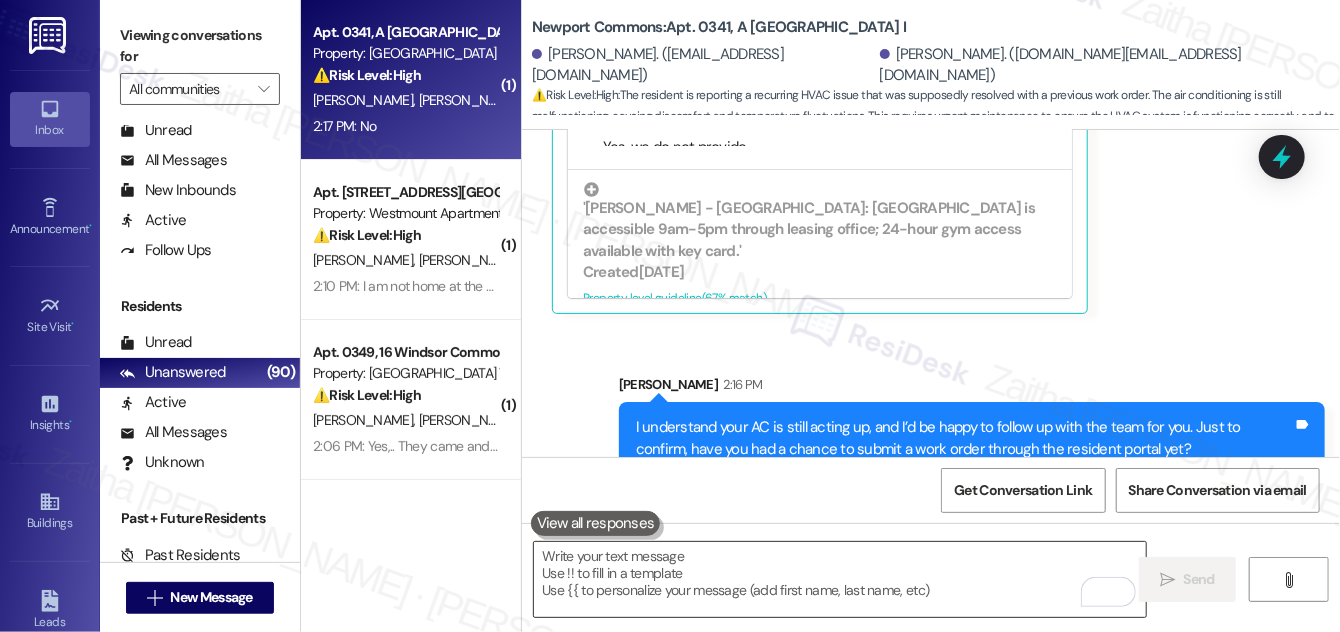 click at bounding box center (840, 579) 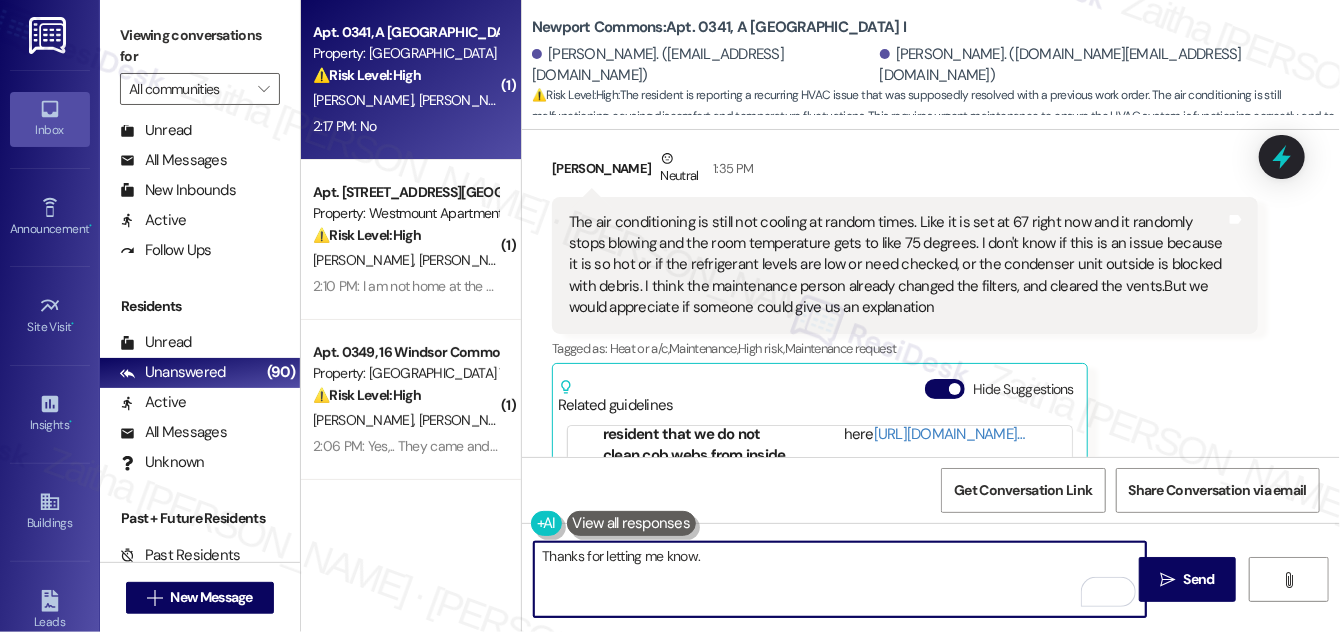 scroll, scrollTop: 17522, scrollLeft: 0, axis: vertical 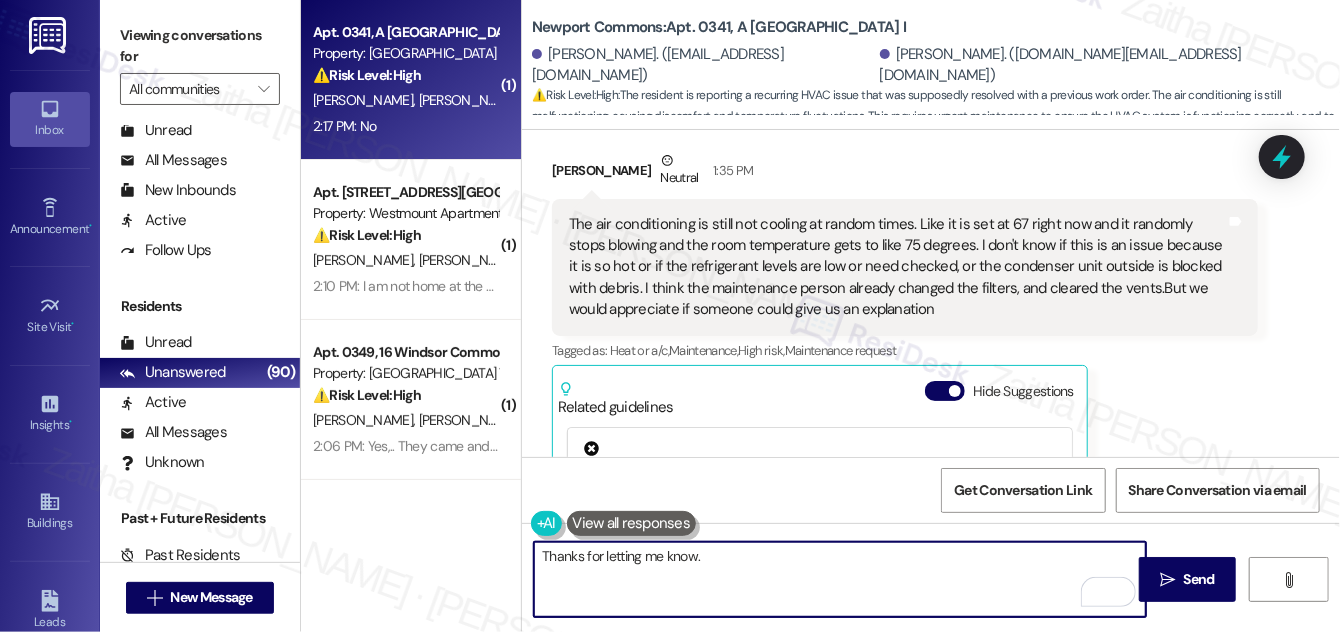 click on "Created  [DATE]" at bounding box center [820, 488] 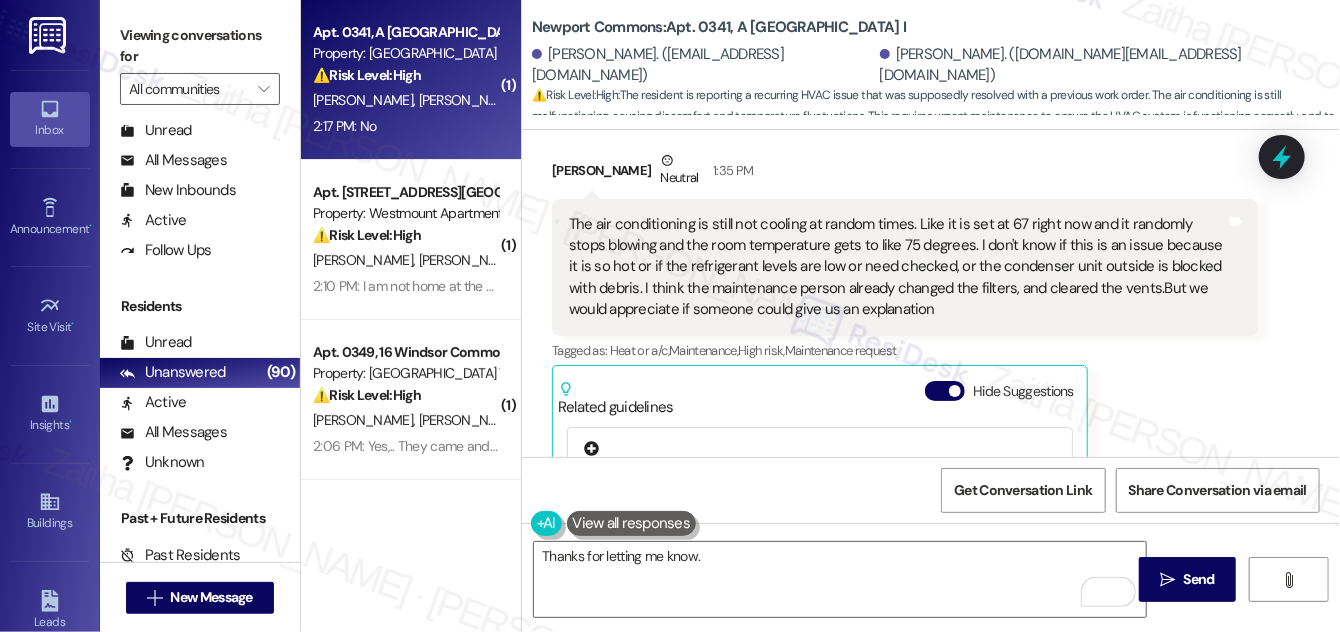 scroll, scrollTop: 5, scrollLeft: 0, axis: vertical 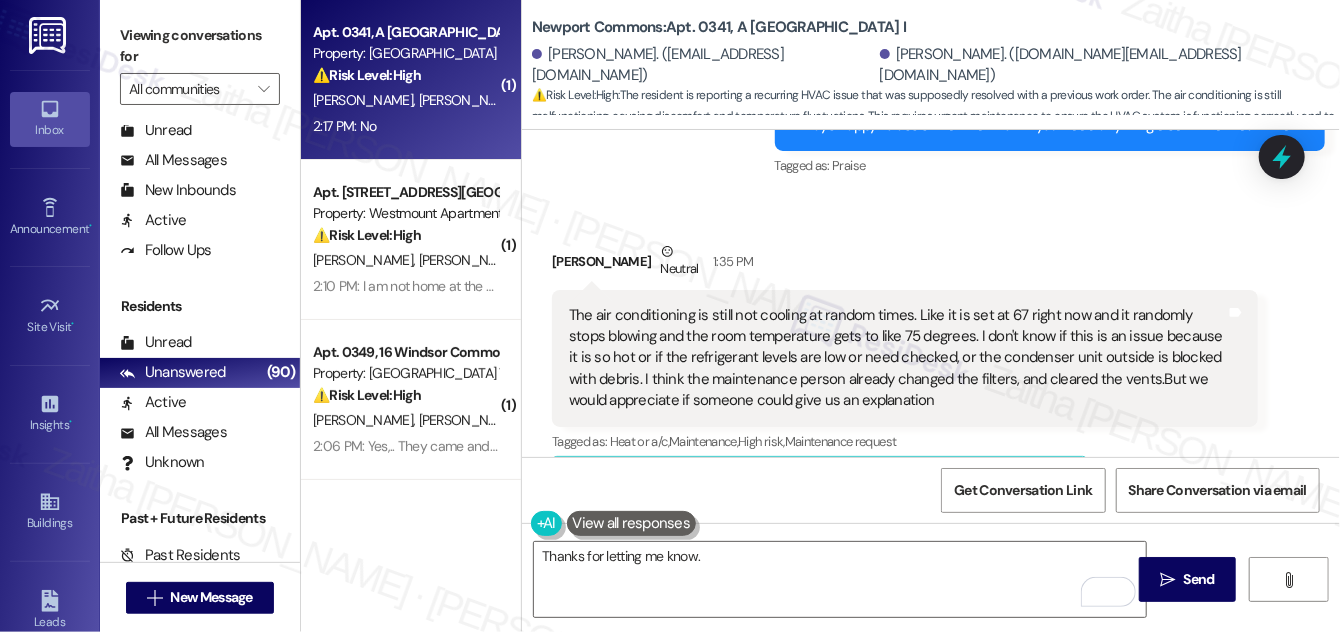 click on "Hide Suggestions" at bounding box center [945, 482] 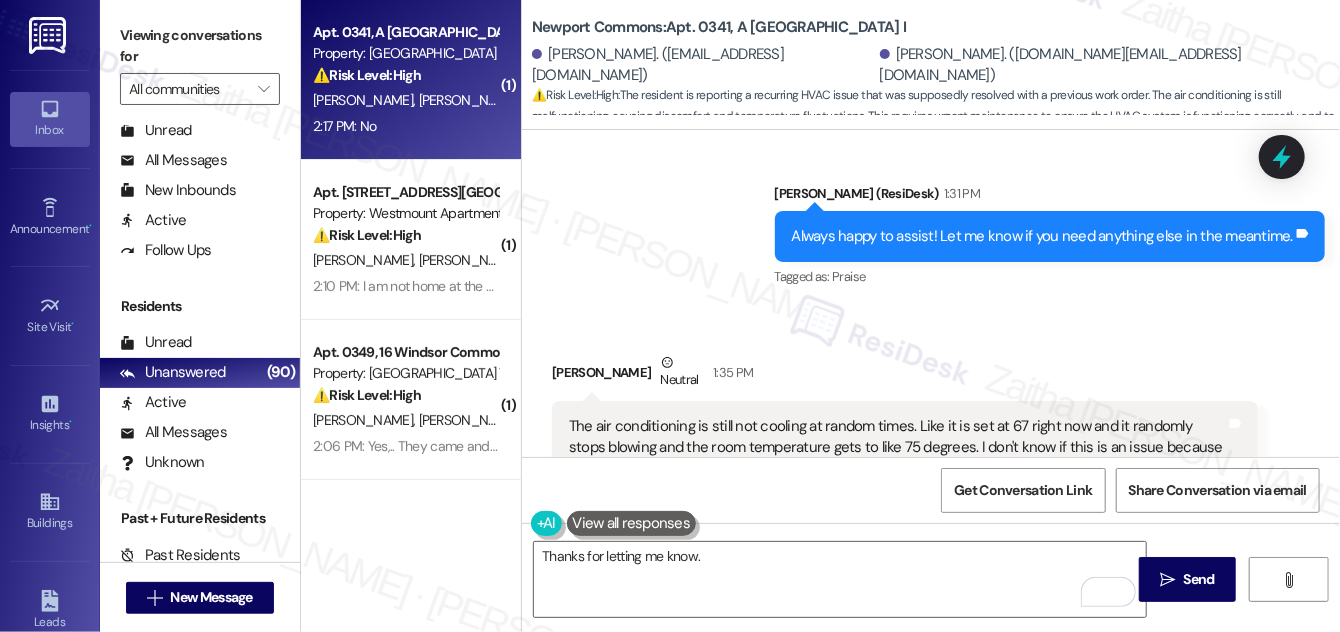 scroll, scrollTop: 17522, scrollLeft: 0, axis: vertical 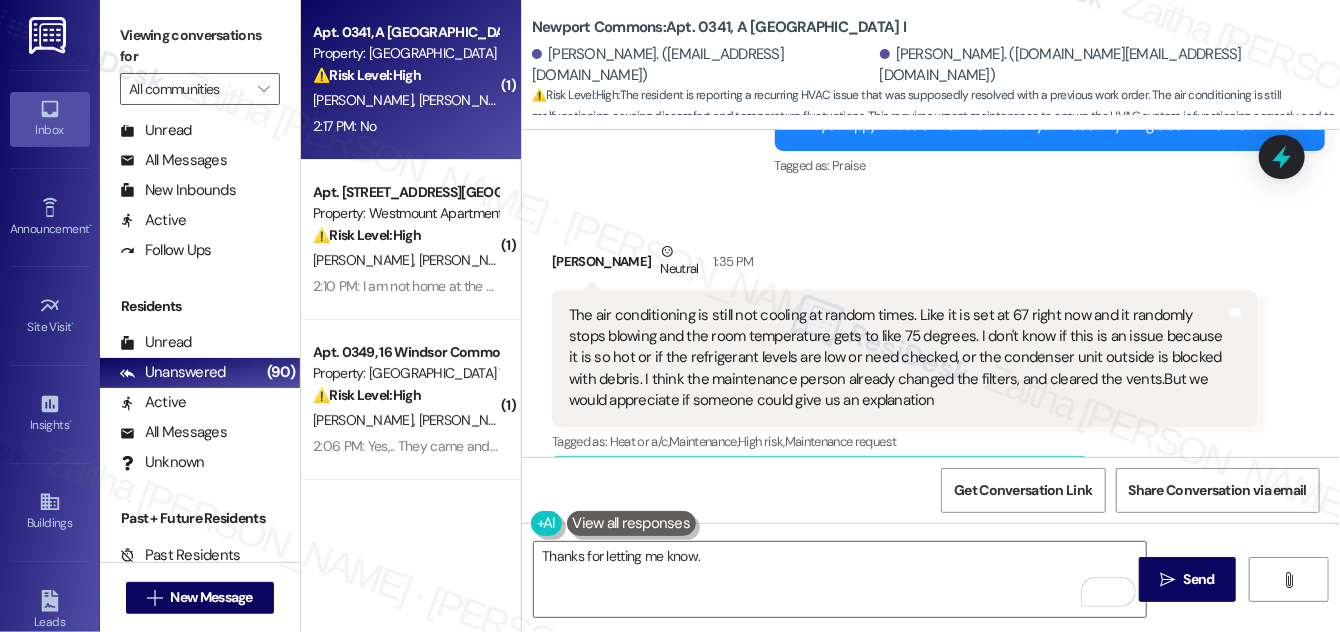 click on "Hide Suggestions" at bounding box center (945, 482) 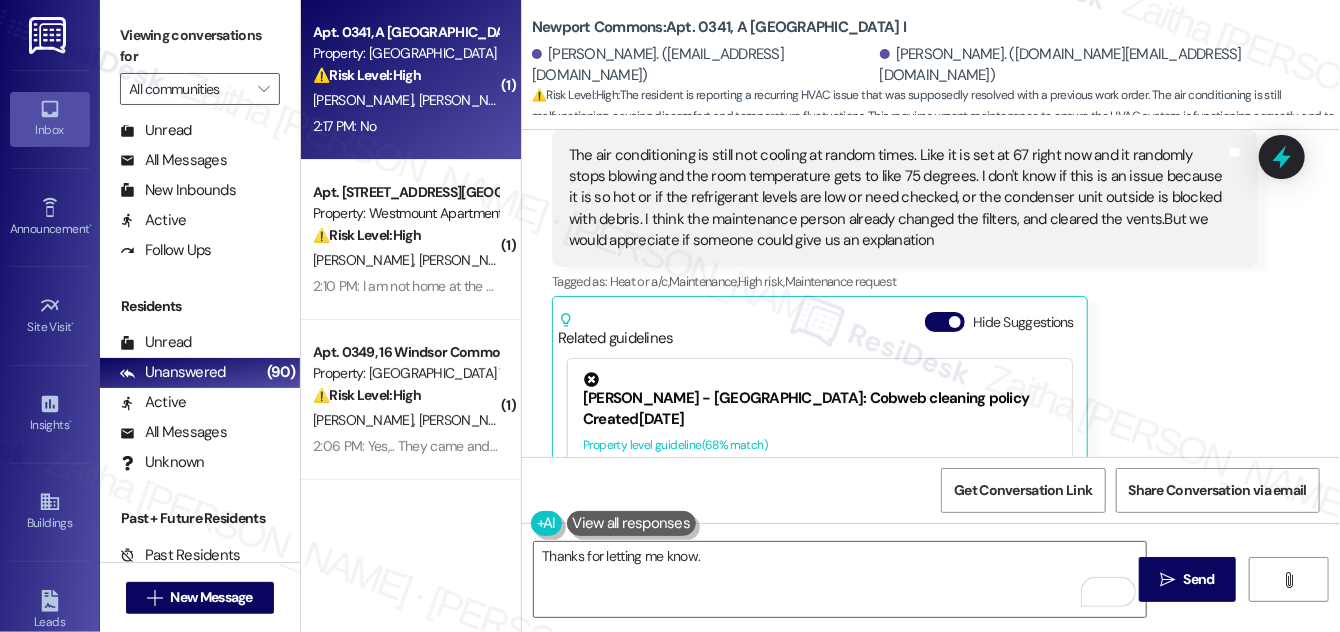 scroll, scrollTop: 17613, scrollLeft: 0, axis: vertical 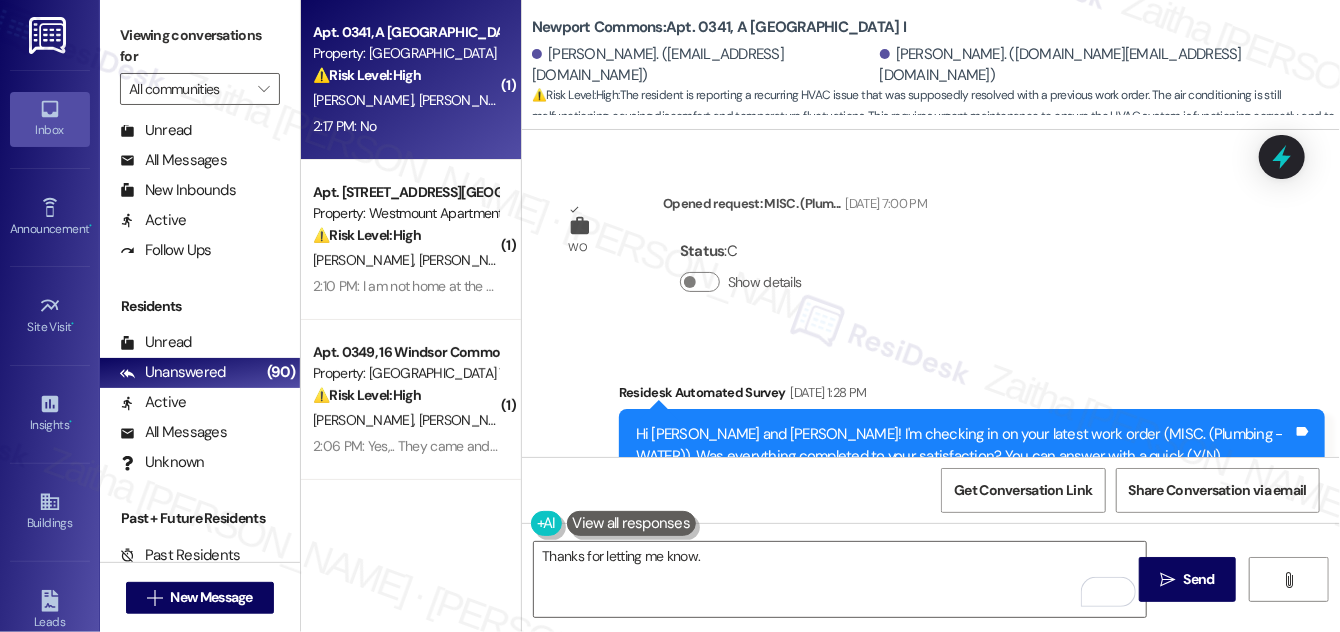 drag, startPoint x: 997, startPoint y: 295, endPoint x: 890, endPoint y: 244, distance: 118.5327 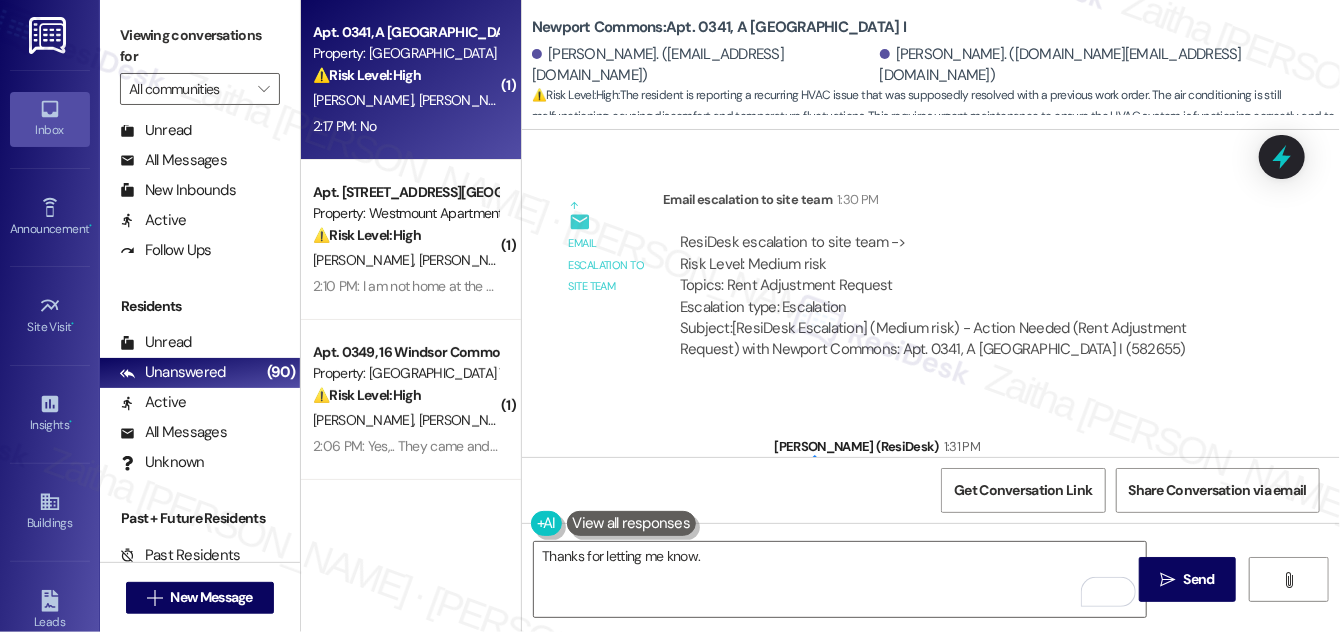 scroll, scrollTop: 17522, scrollLeft: 0, axis: vertical 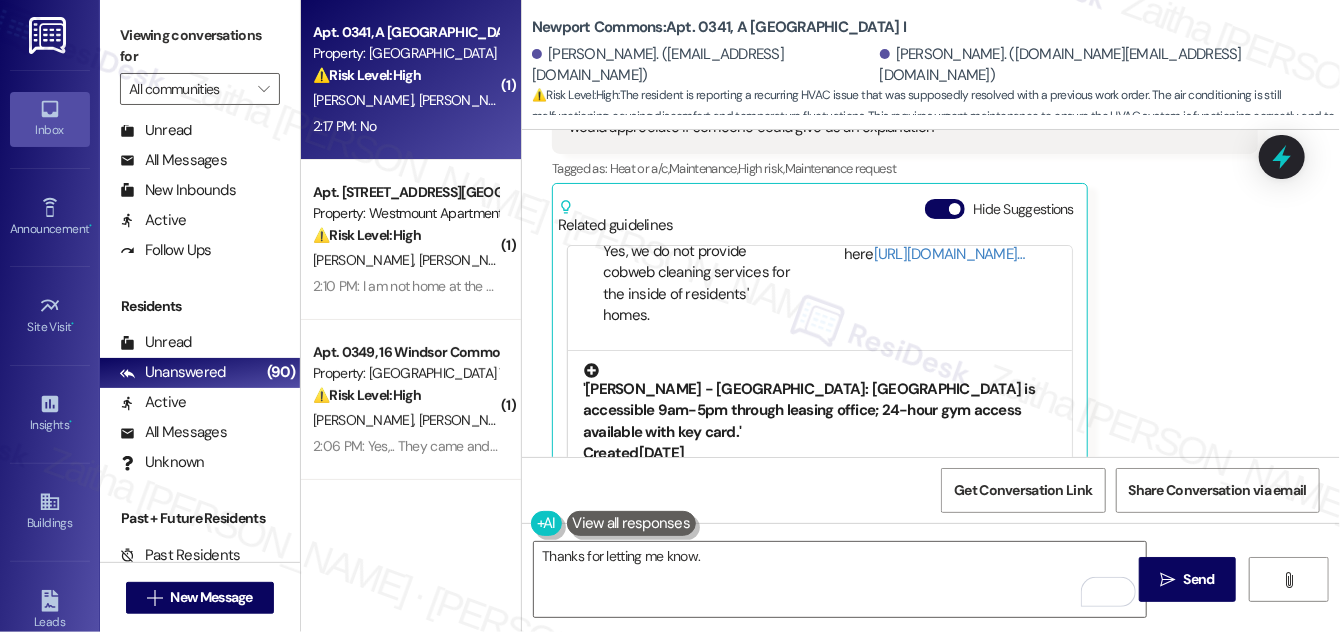 click on "Property level guideline  ( 67 % match)" at bounding box center [820, 479] 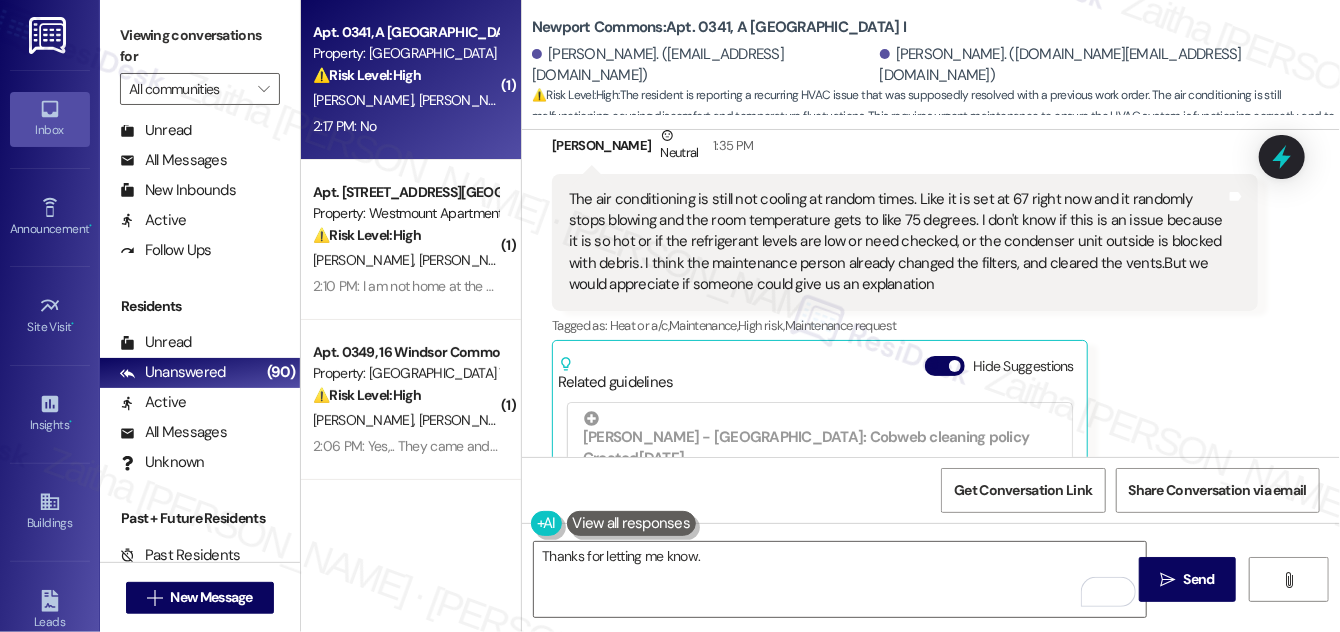 scroll, scrollTop: 17704, scrollLeft: 0, axis: vertical 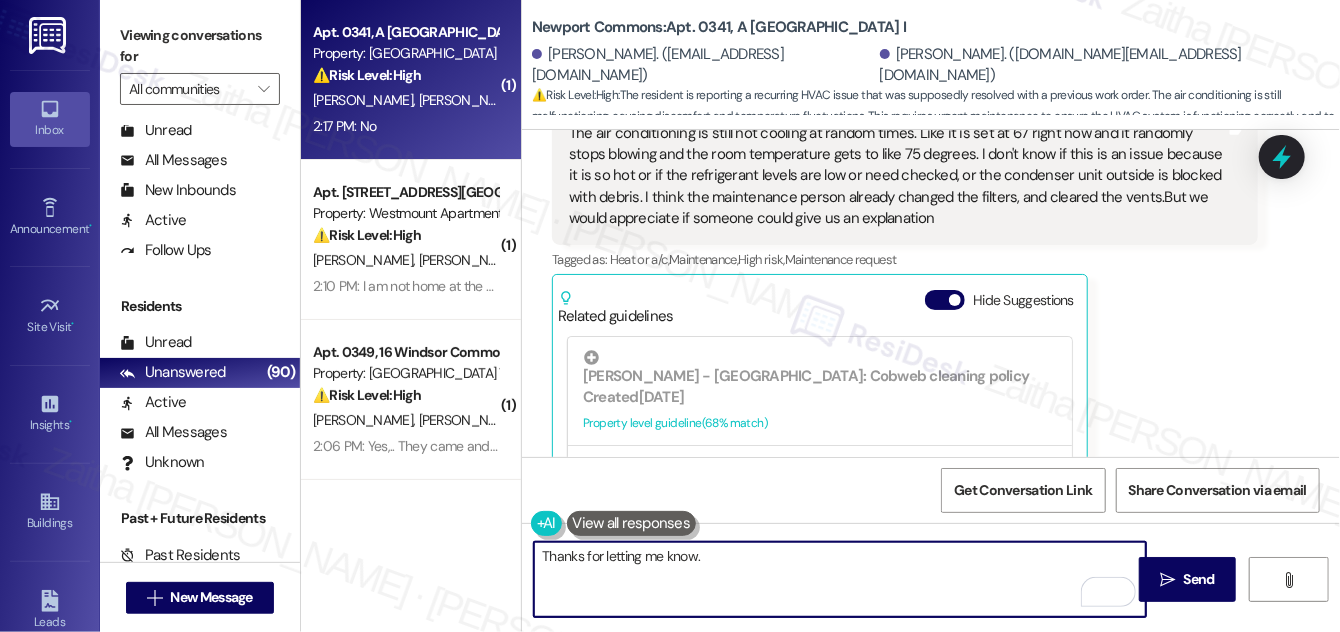 click on "Thanks for letting me know." at bounding box center [840, 579] 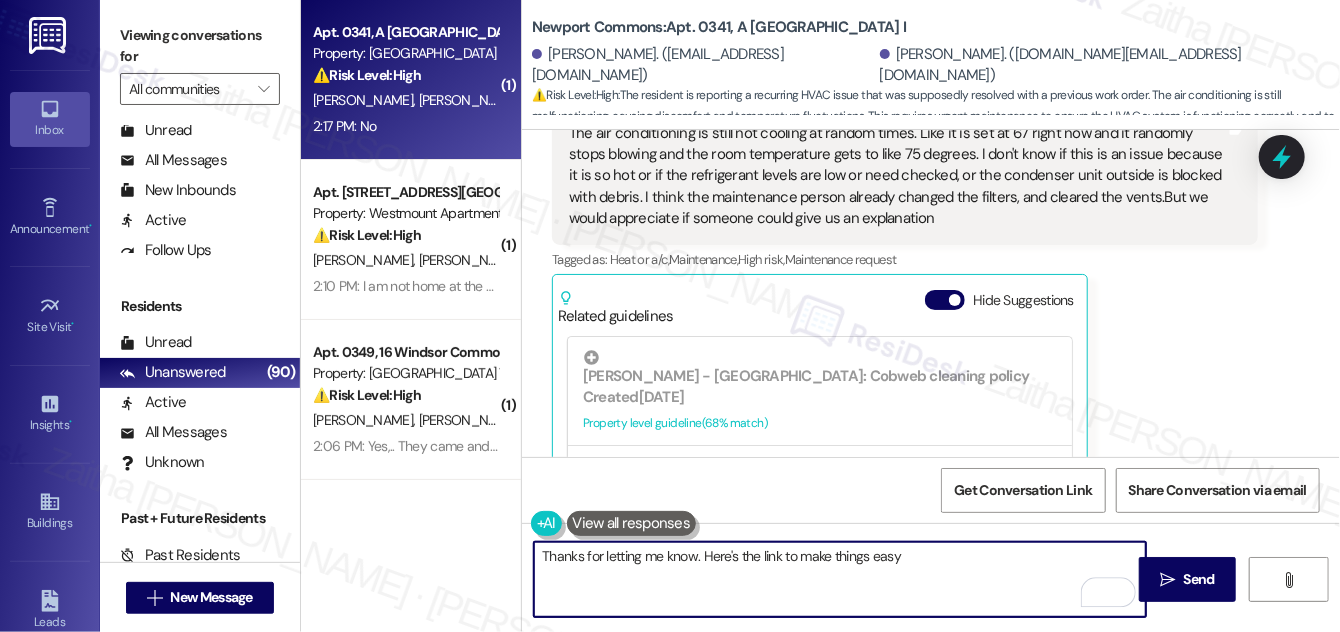type on "Thanks for letting me know. Here's the link to make things easy" 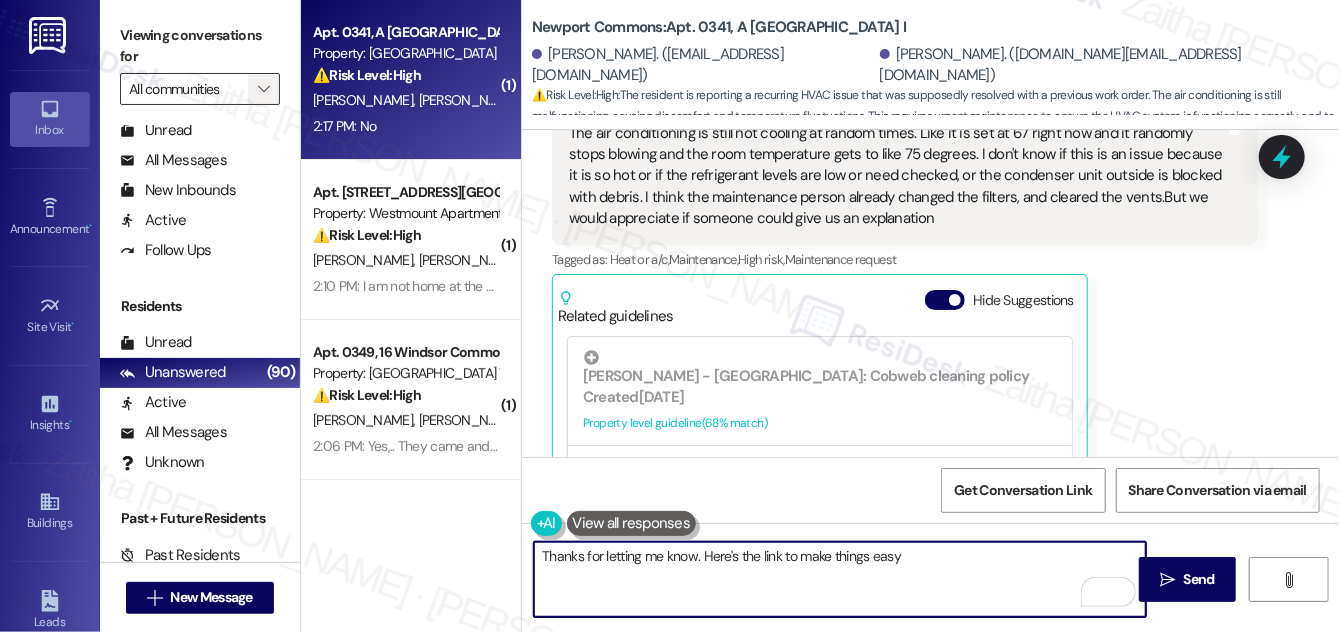 click on "" at bounding box center (263, 89) 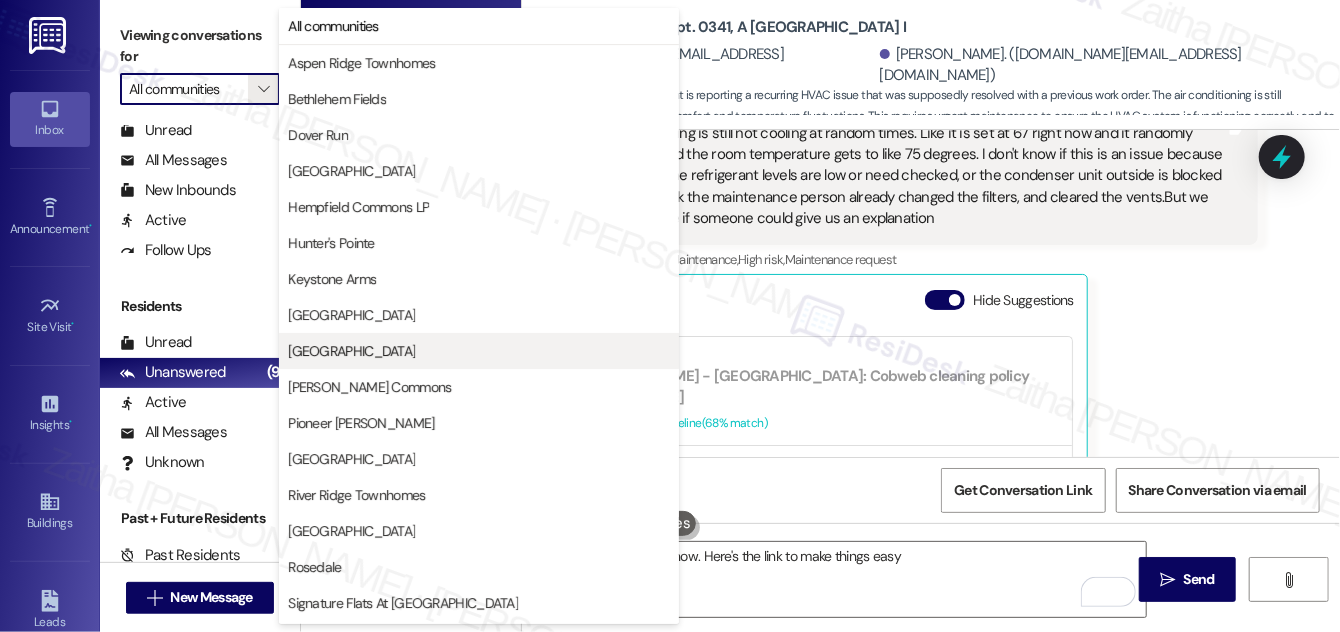 click on "[GEOGRAPHIC_DATA]" at bounding box center [479, 351] 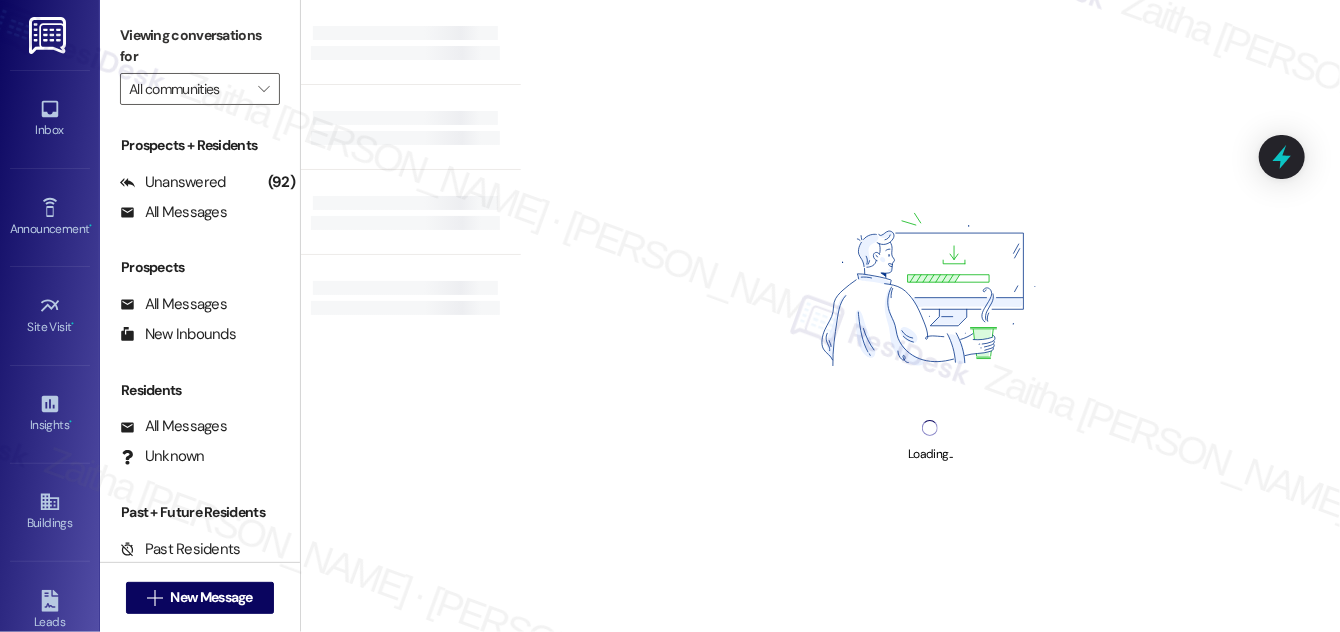 type on "[GEOGRAPHIC_DATA]" 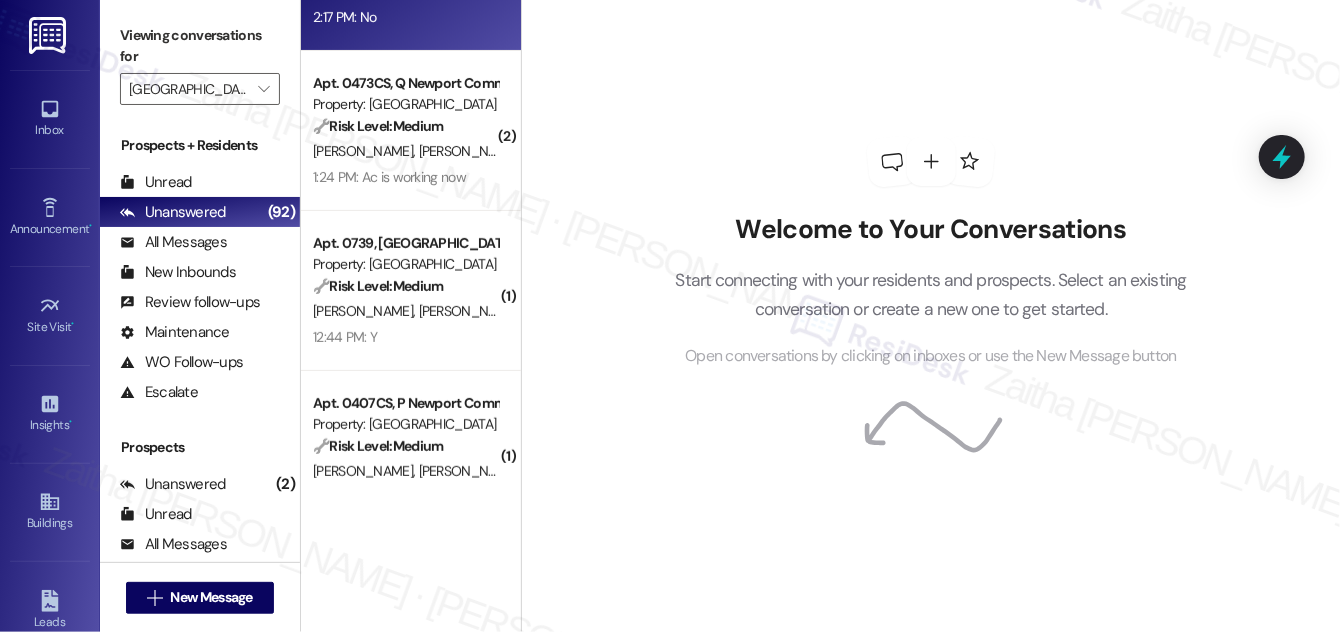 scroll, scrollTop: 272, scrollLeft: 0, axis: vertical 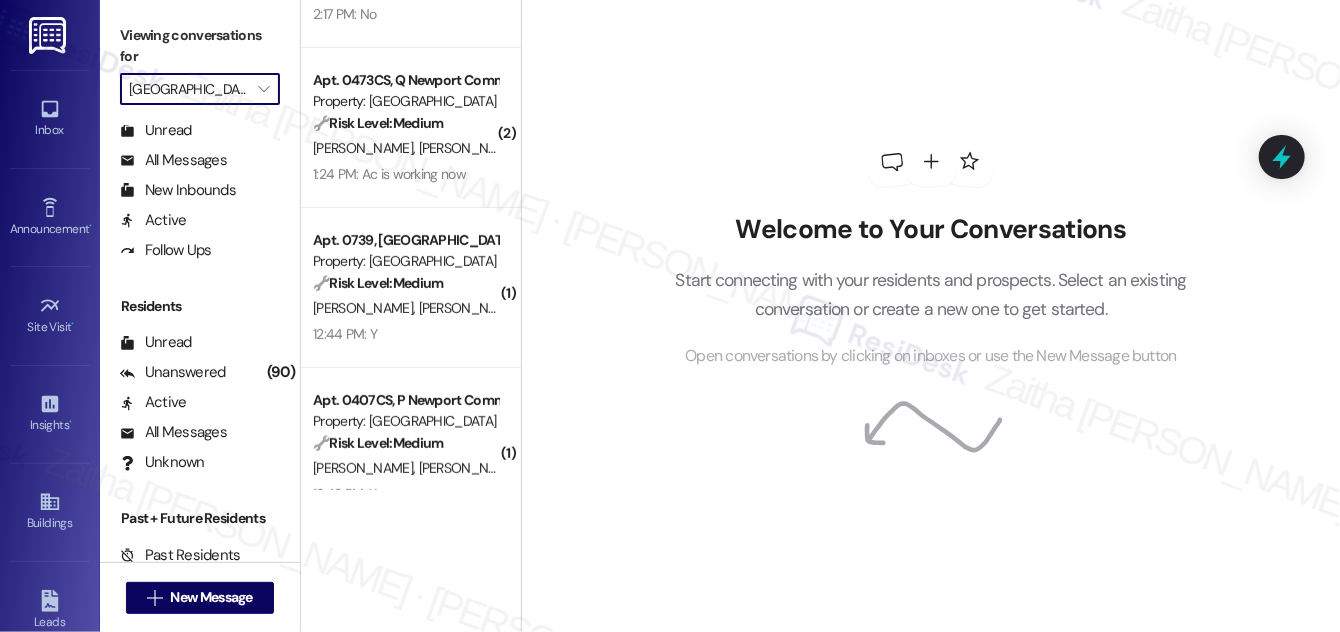 click on "[GEOGRAPHIC_DATA]" at bounding box center [188, 89] 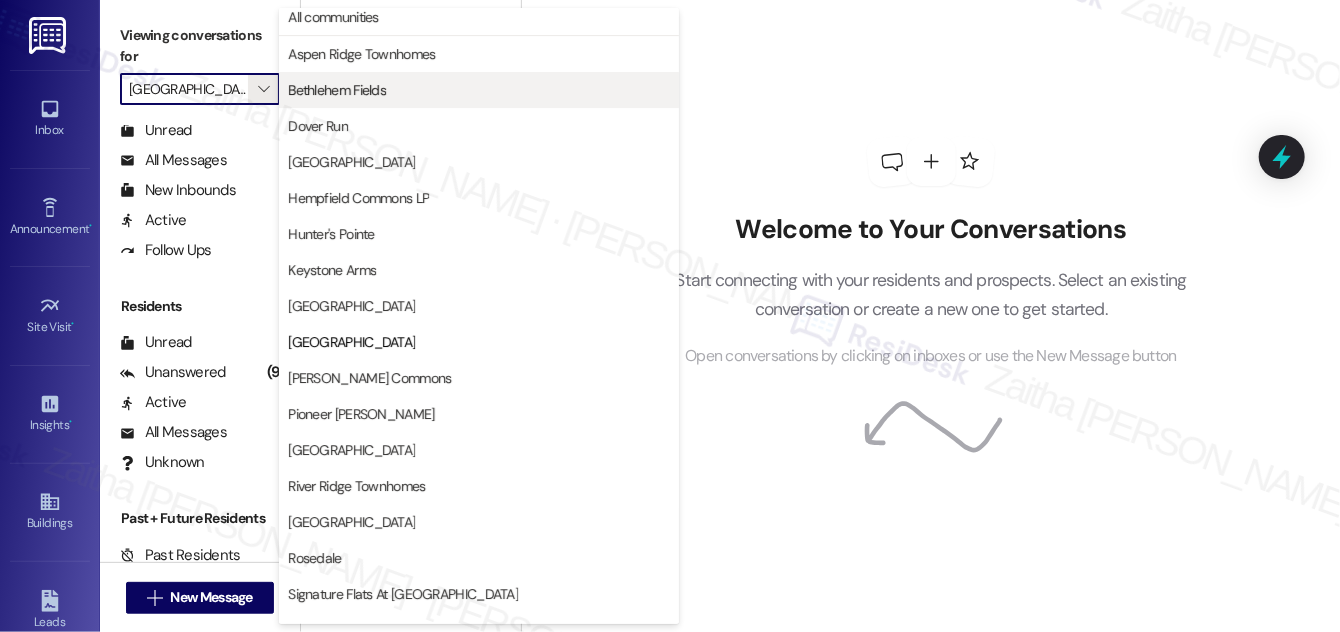 scroll, scrollTop: 0, scrollLeft: 0, axis: both 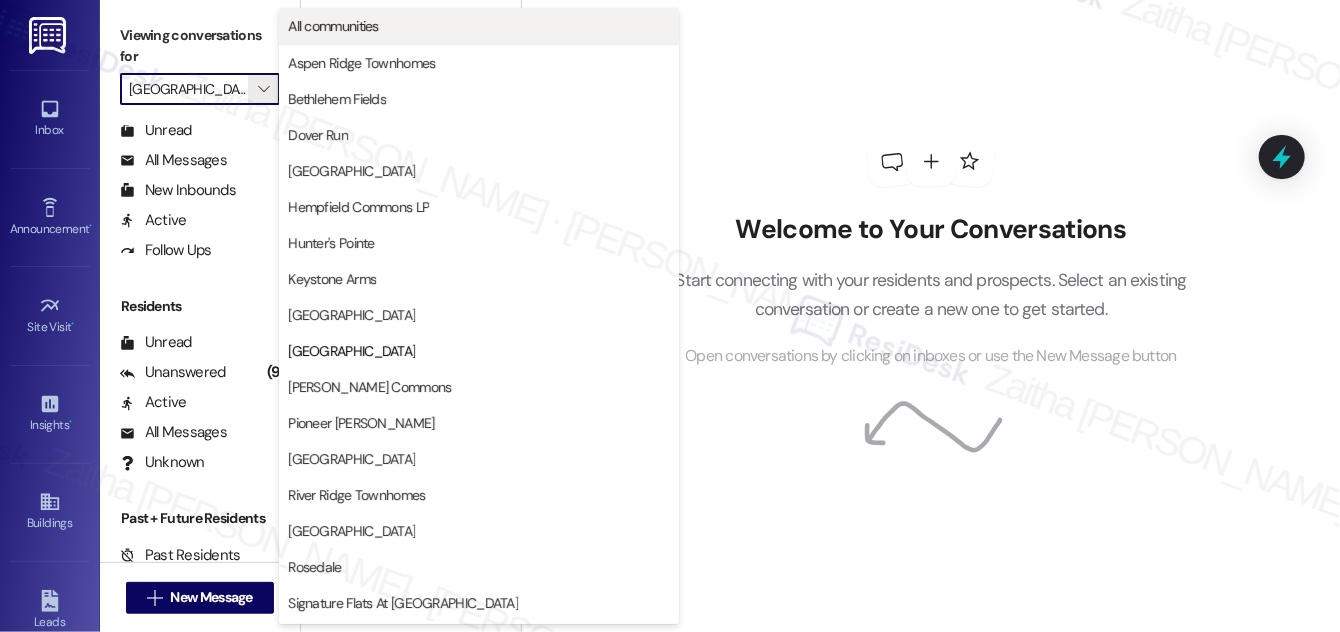 click on "All communities" at bounding box center (479, 26) 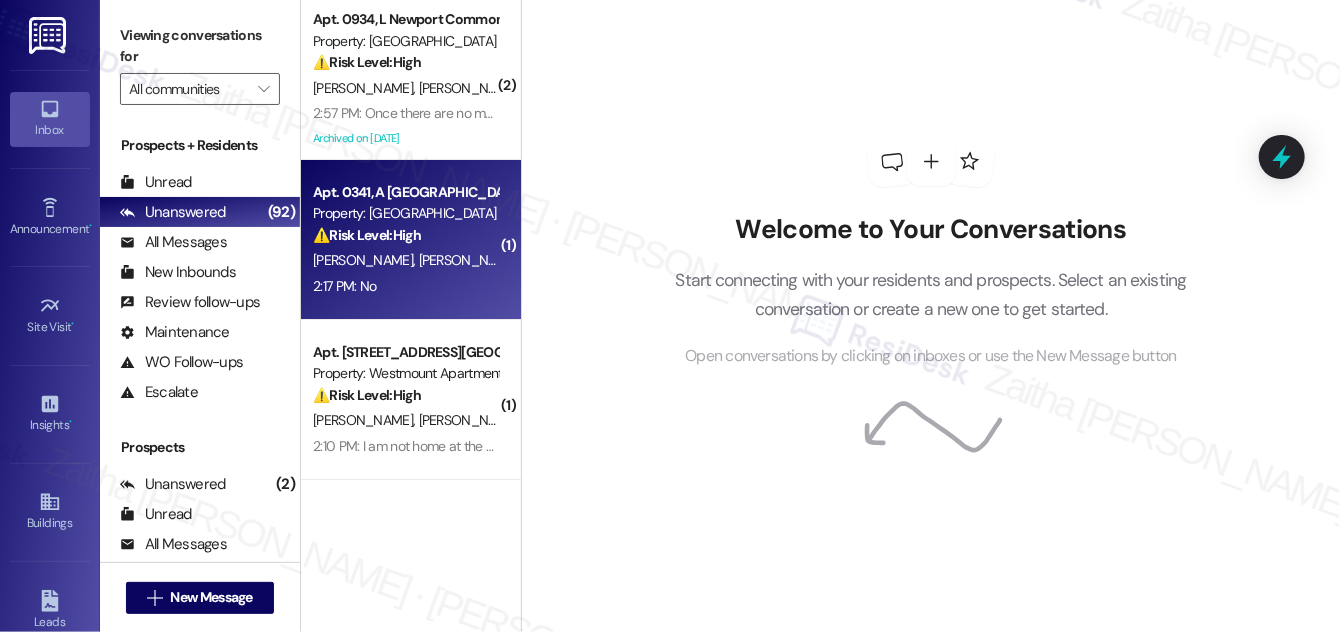 click on "2:17 PM: No 2:17 PM: No" at bounding box center (405, 286) 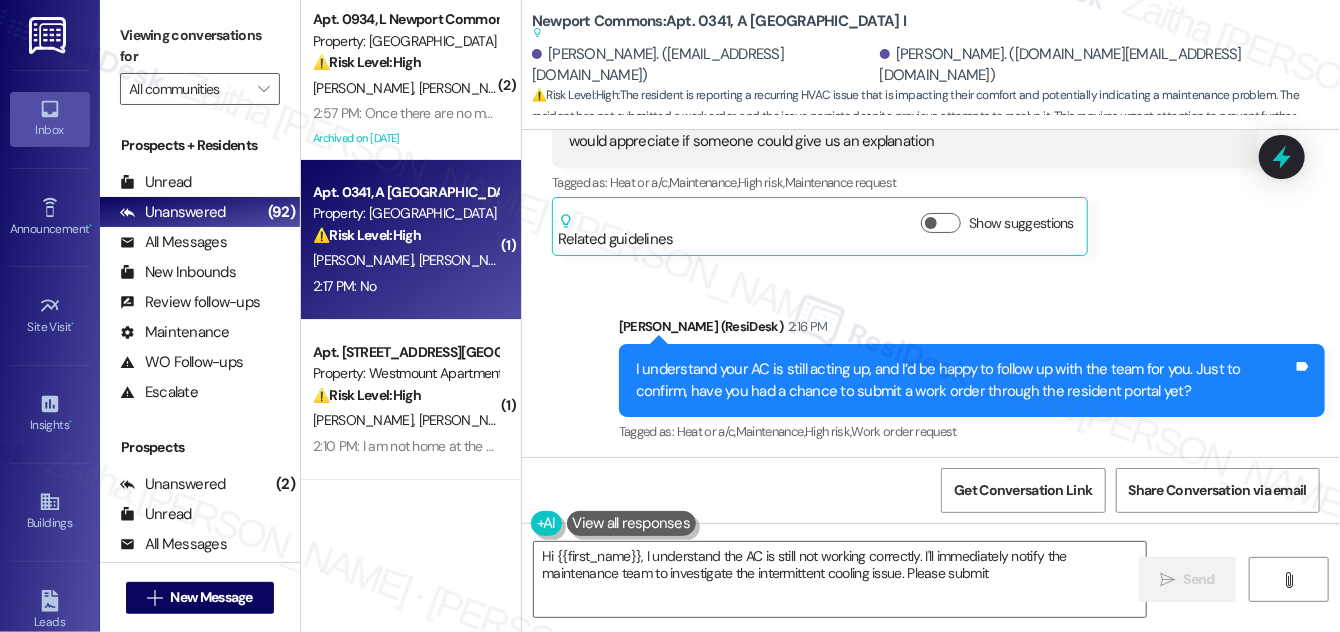scroll, scrollTop: 17691, scrollLeft: 0, axis: vertical 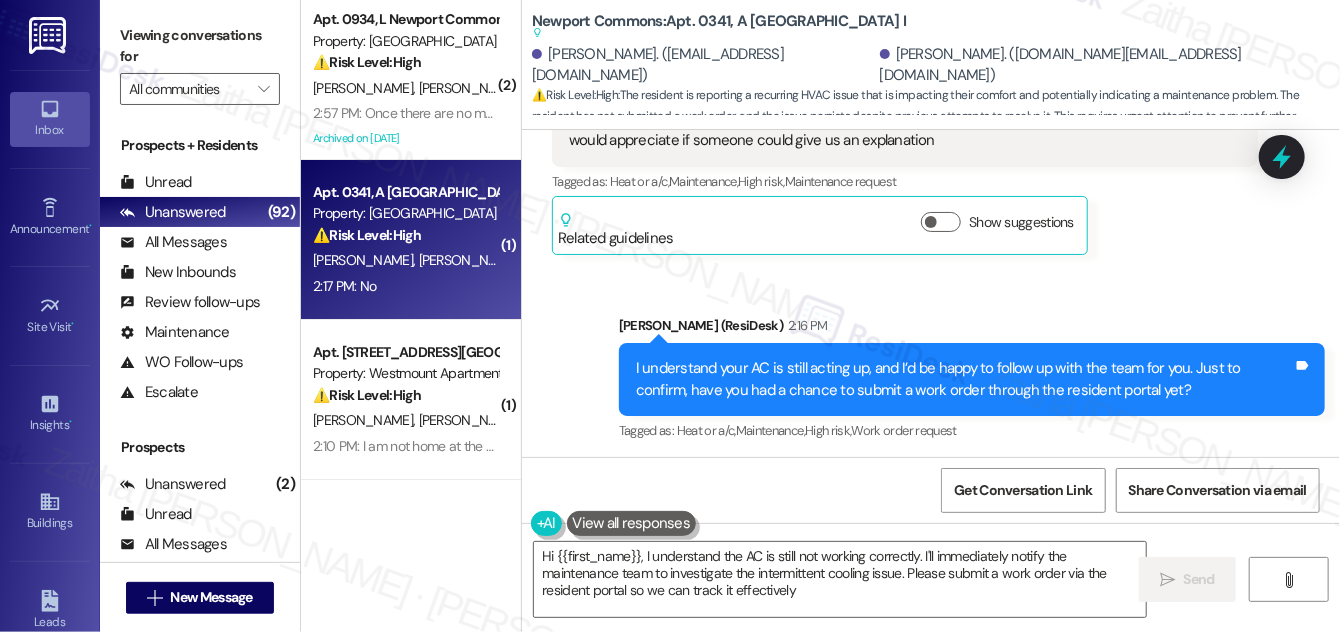 type on "Hi {{first_name}}, I understand the AC is still not working correctly. I'll immediately notify the maintenance team to investigate the intermittent cooling issue. Please submit a work order via the resident portal so we can track it effectively." 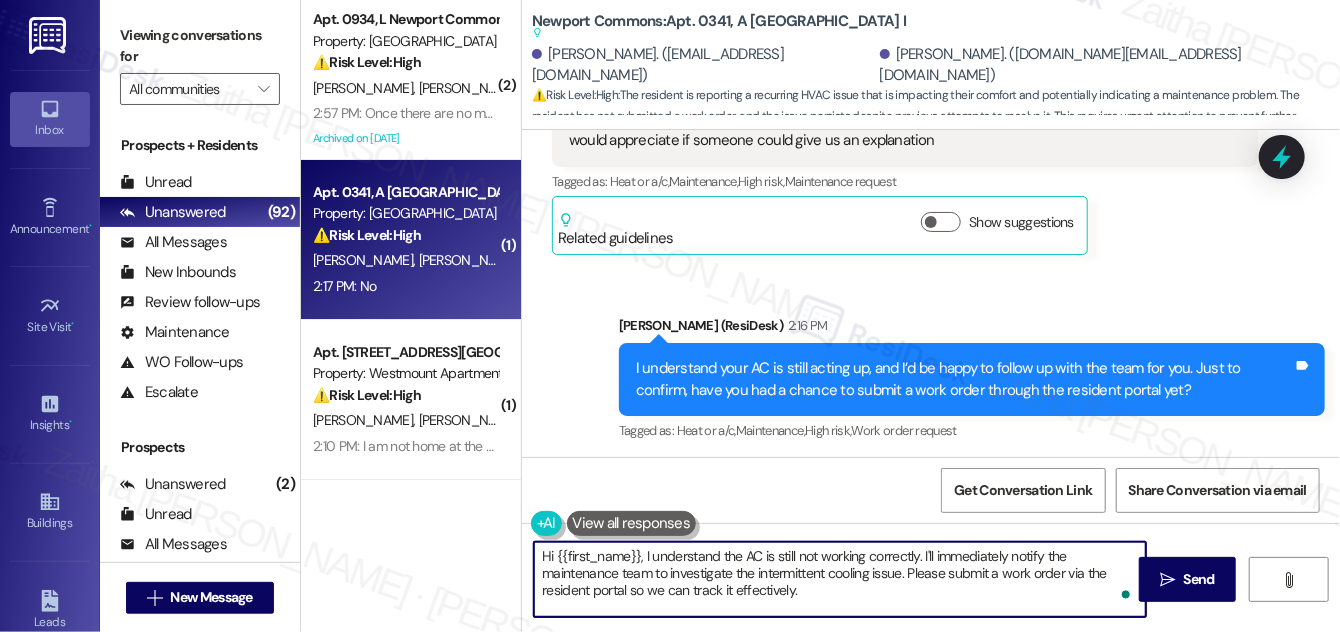 drag, startPoint x: 542, startPoint y: 555, endPoint x: 828, endPoint y: 597, distance: 289.06747 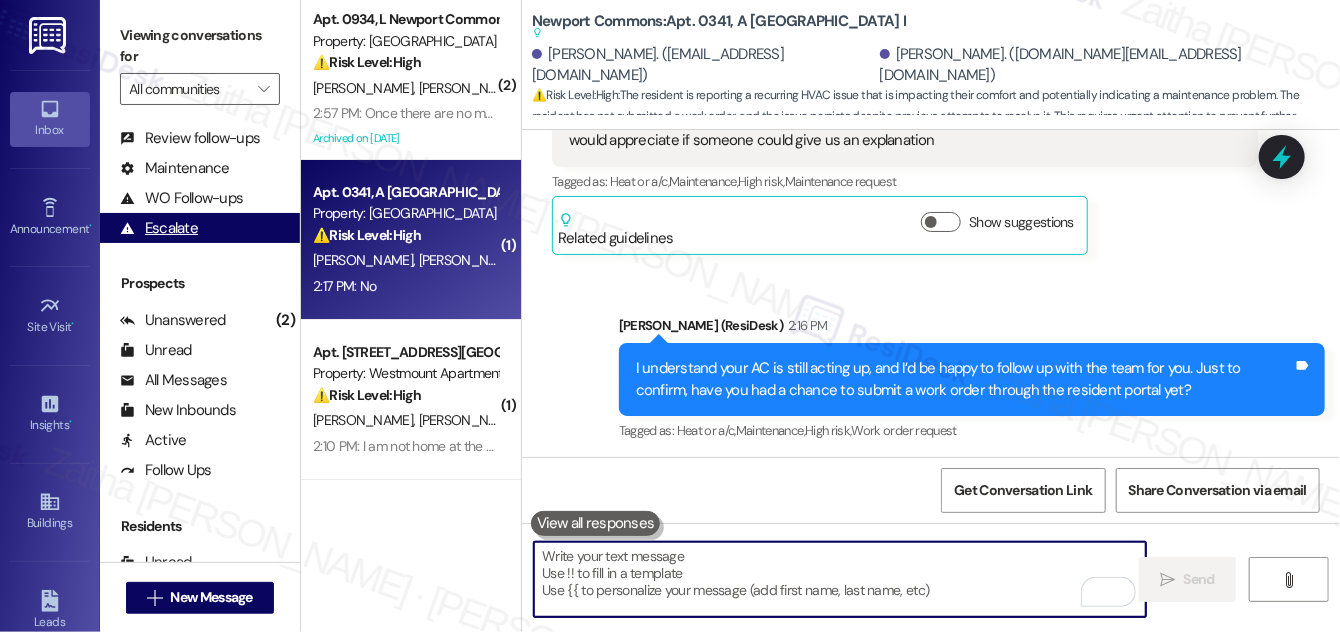 scroll, scrollTop: 363, scrollLeft: 0, axis: vertical 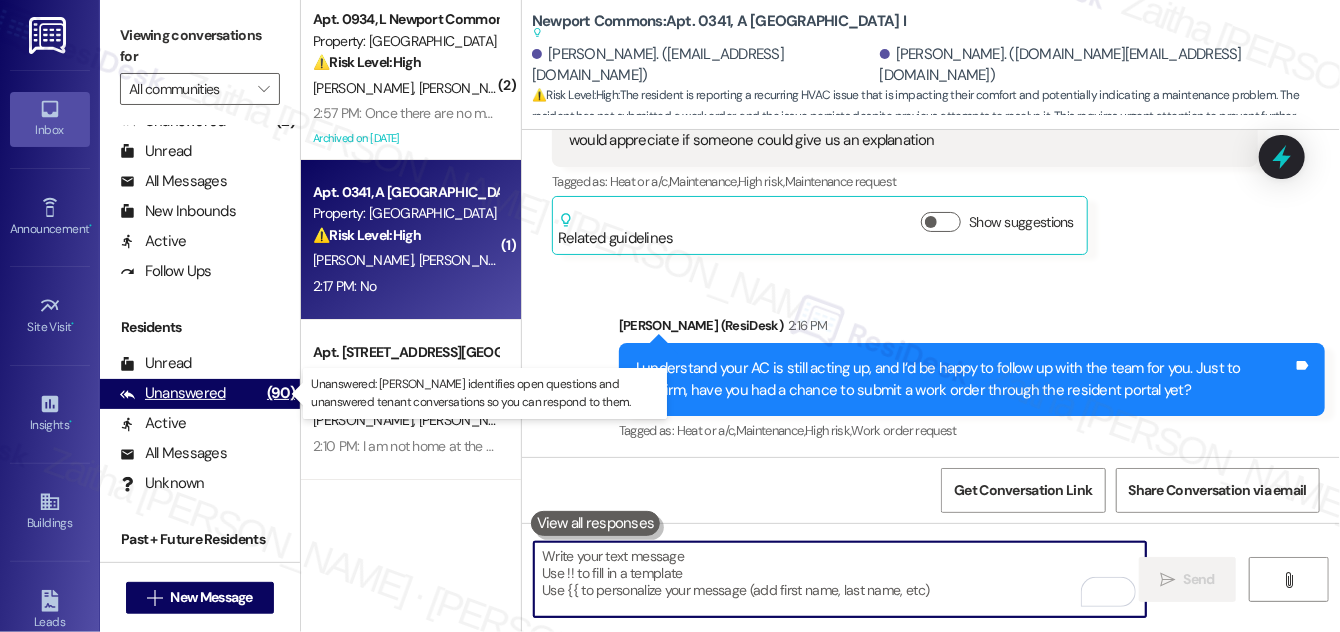 type 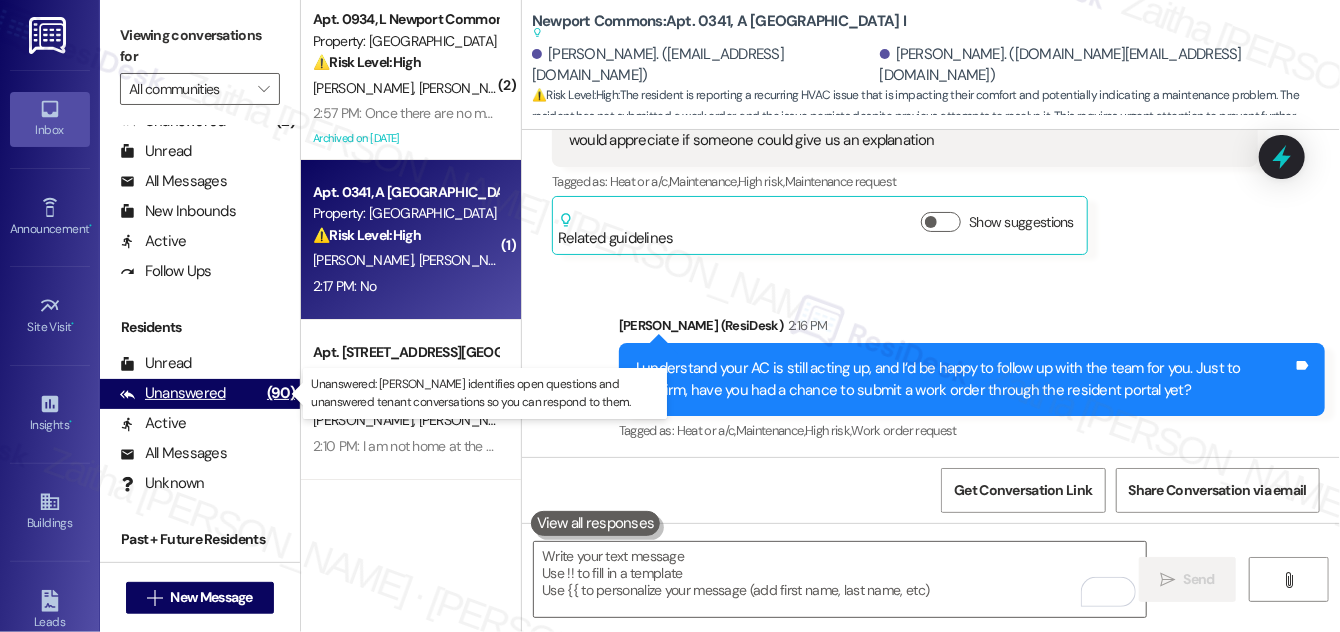 click on "Unanswered" at bounding box center [173, 393] 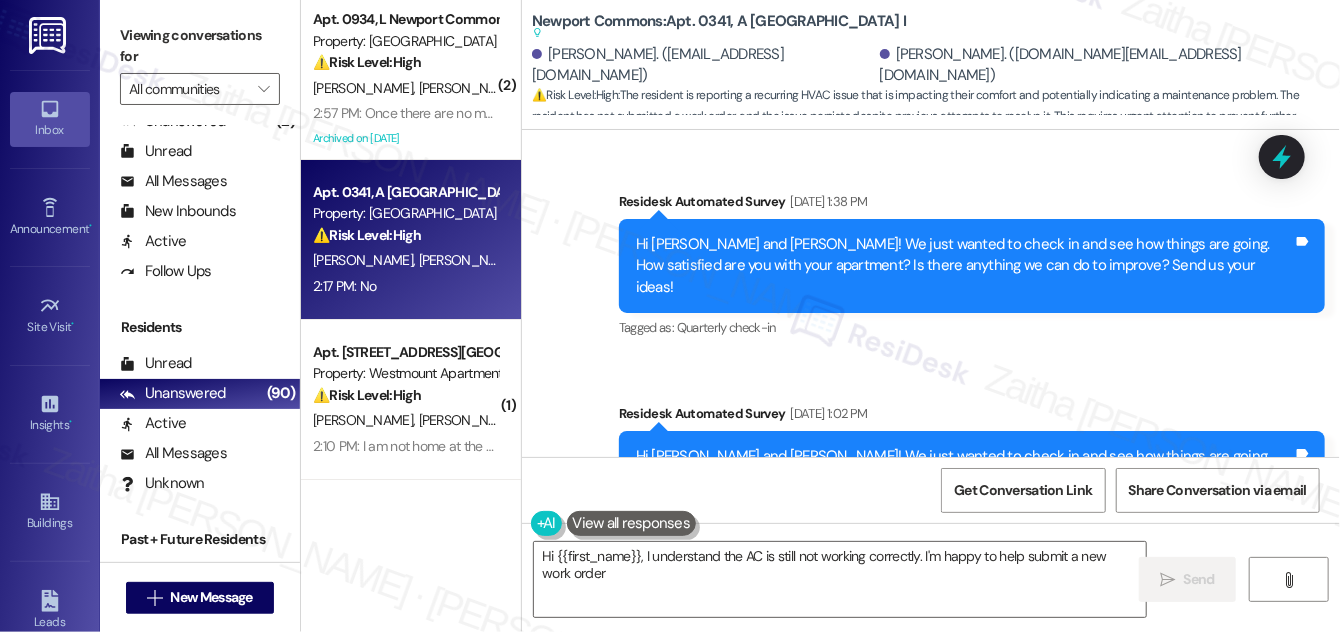 scroll, scrollTop: 17690, scrollLeft: 0, axis: vertical 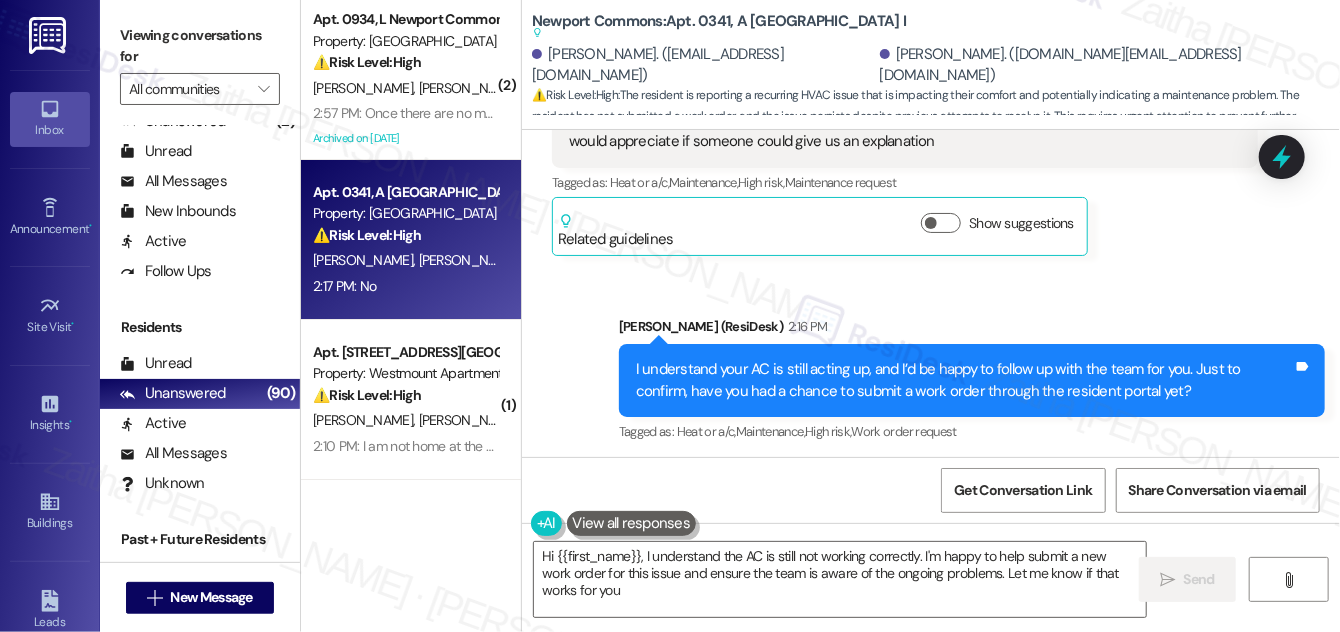type on "Hi {{first_name}}, I understand the AC is still not working correctly. I'm happy to help submit a new work order for this issue and ensure the team is aware of the ongoing problems. Let me know if that works for you!" 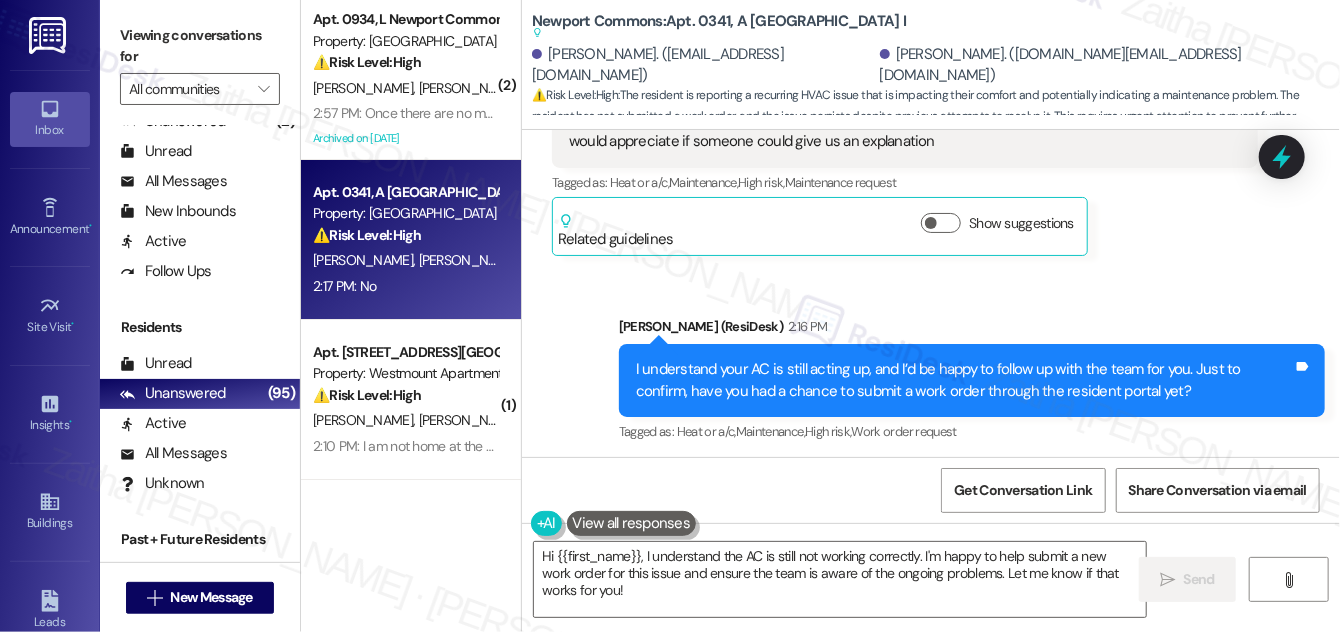 scroll, scrollTop: 17691, scrollLeft: 0, axis: vertical 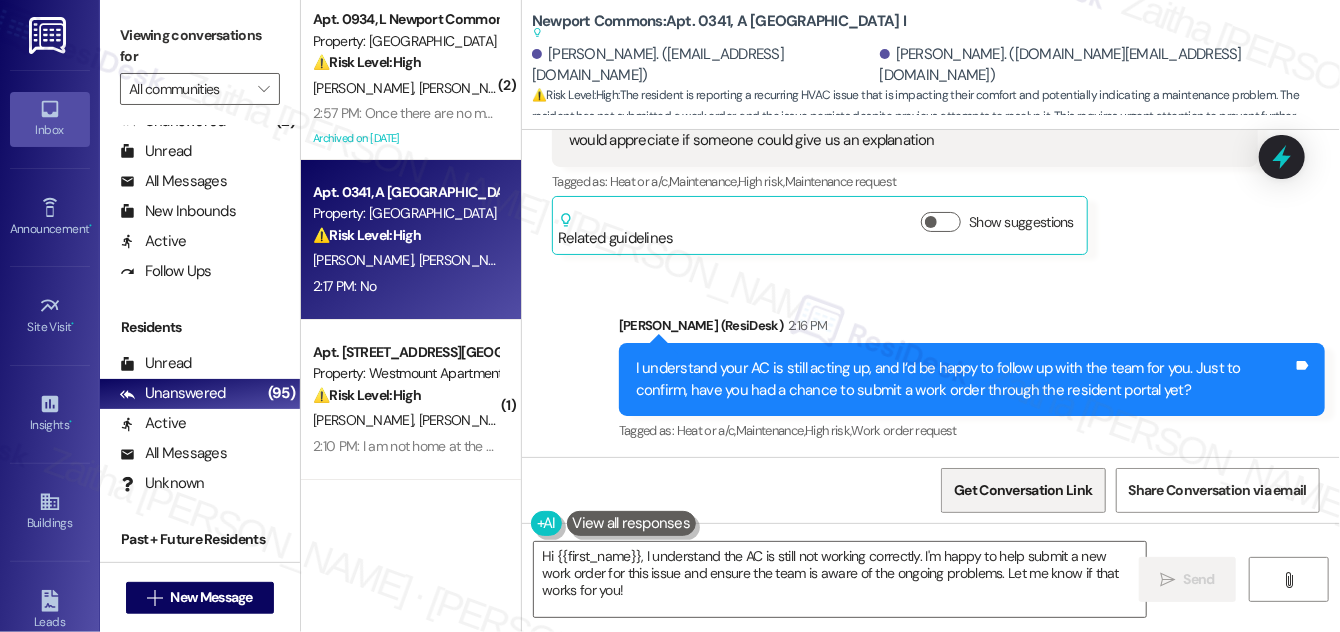 click on "Get Conversation Link" at bounding box center [1023, 490] 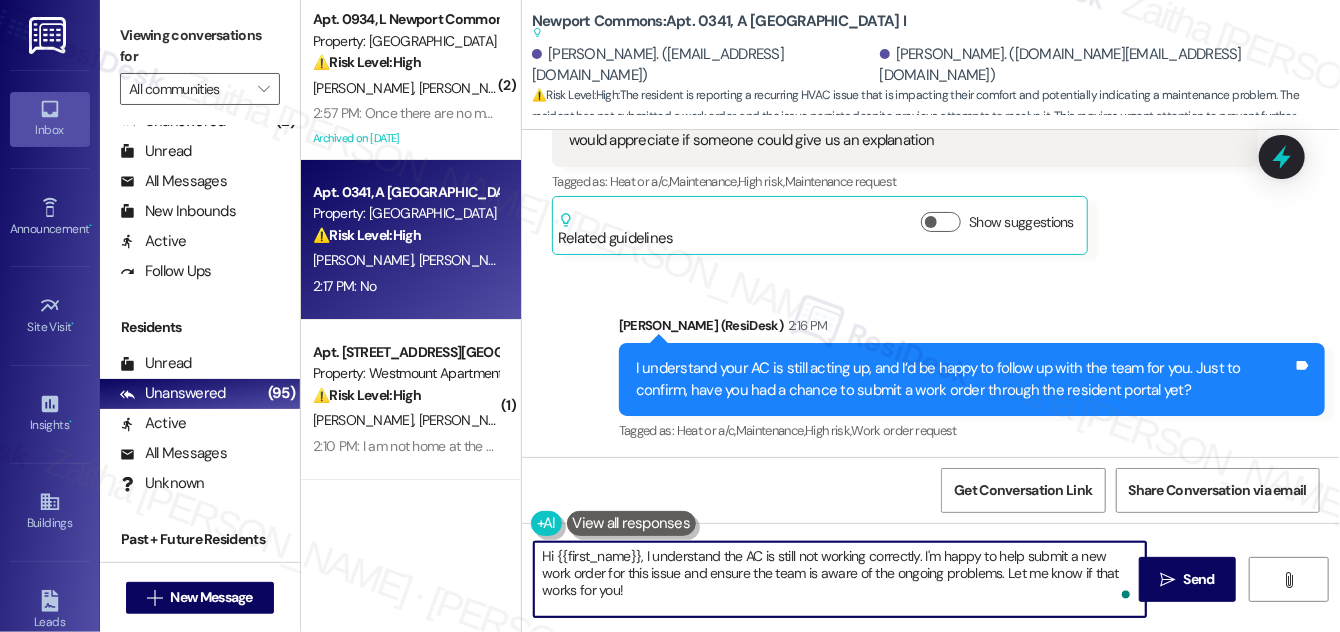 drag, startPoint x: 544, startPoint y: 556, endPoint x: 591, endPoint y: 593, distance: 59.816387 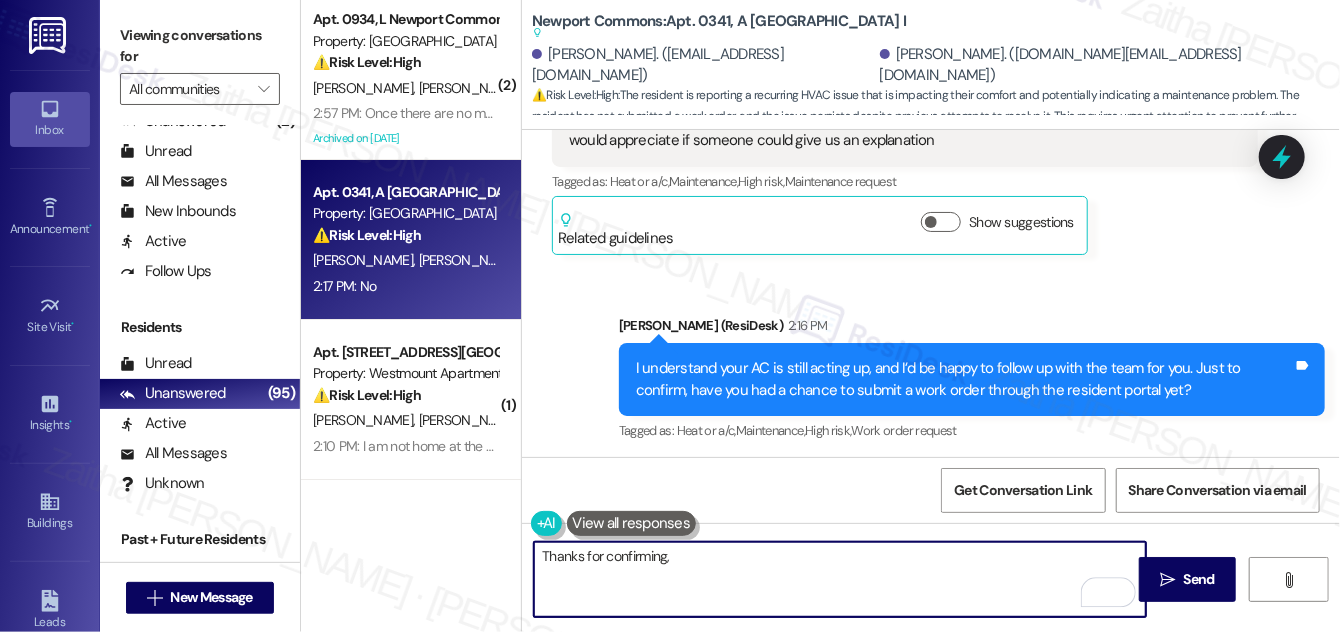 paste on "[URL][DOMAIN_NAME]" 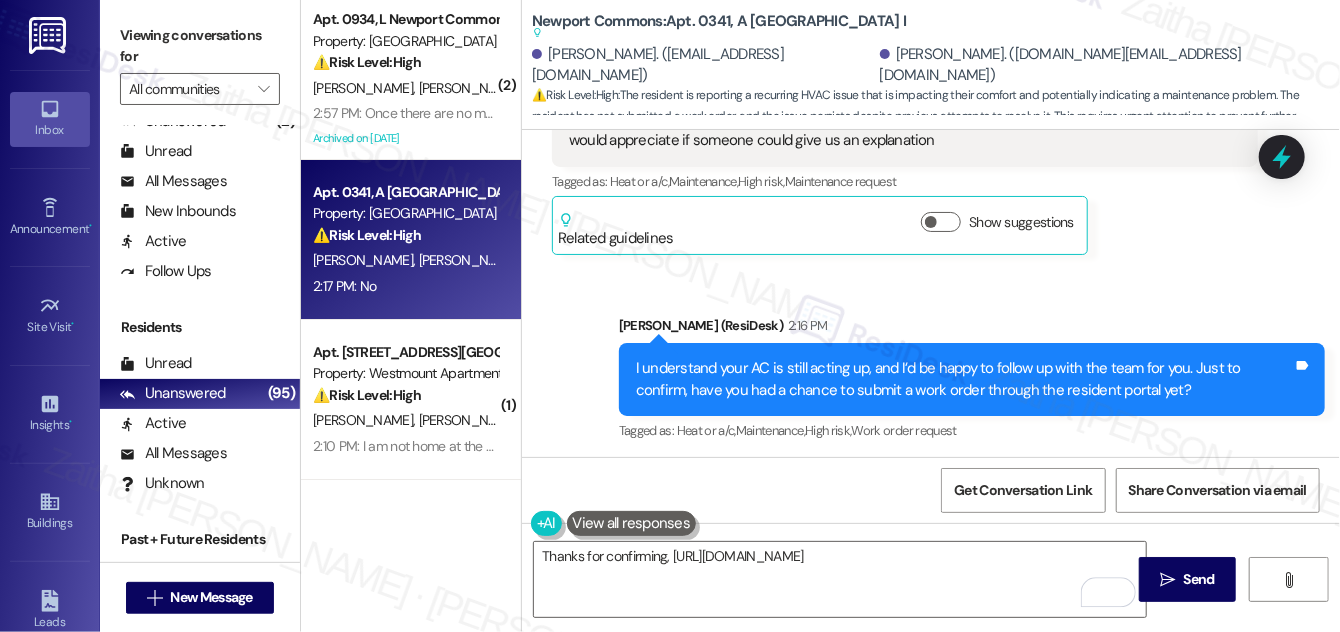 click on "[PERSON_NAME] 2:17 PM" at bounding box center (631, 520) 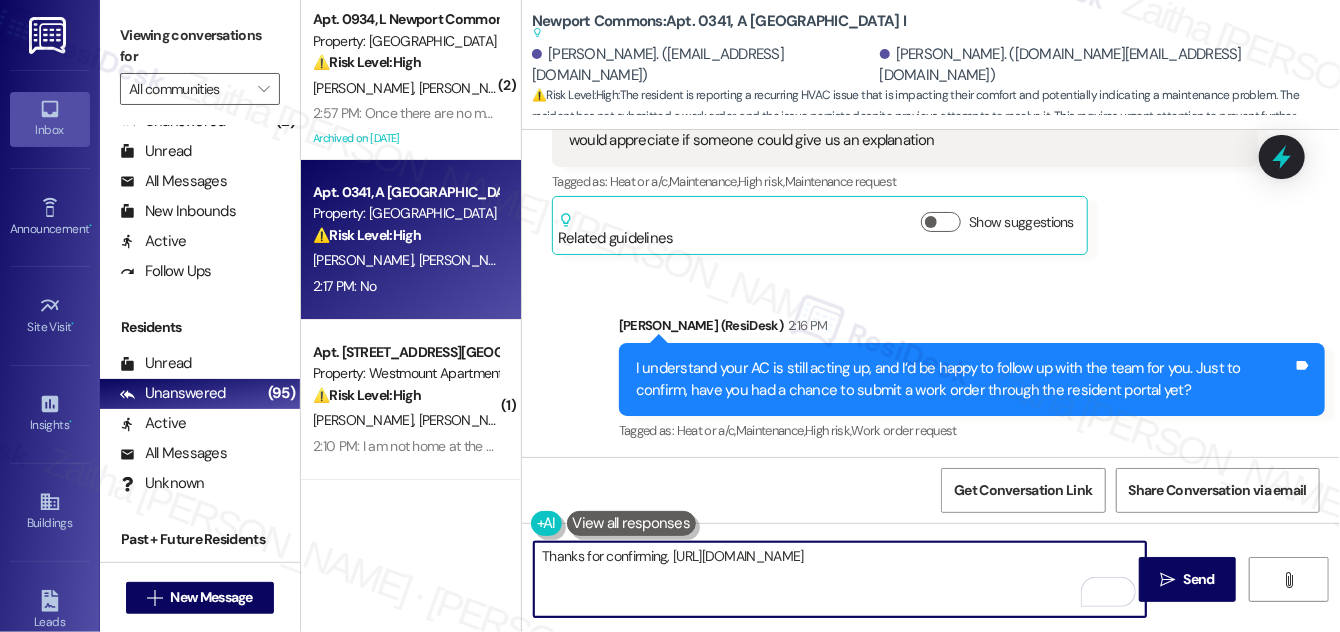 click on "Thanks for confirming, [URL][DOMAIN_NAME]" at bounding box center (840, 579) 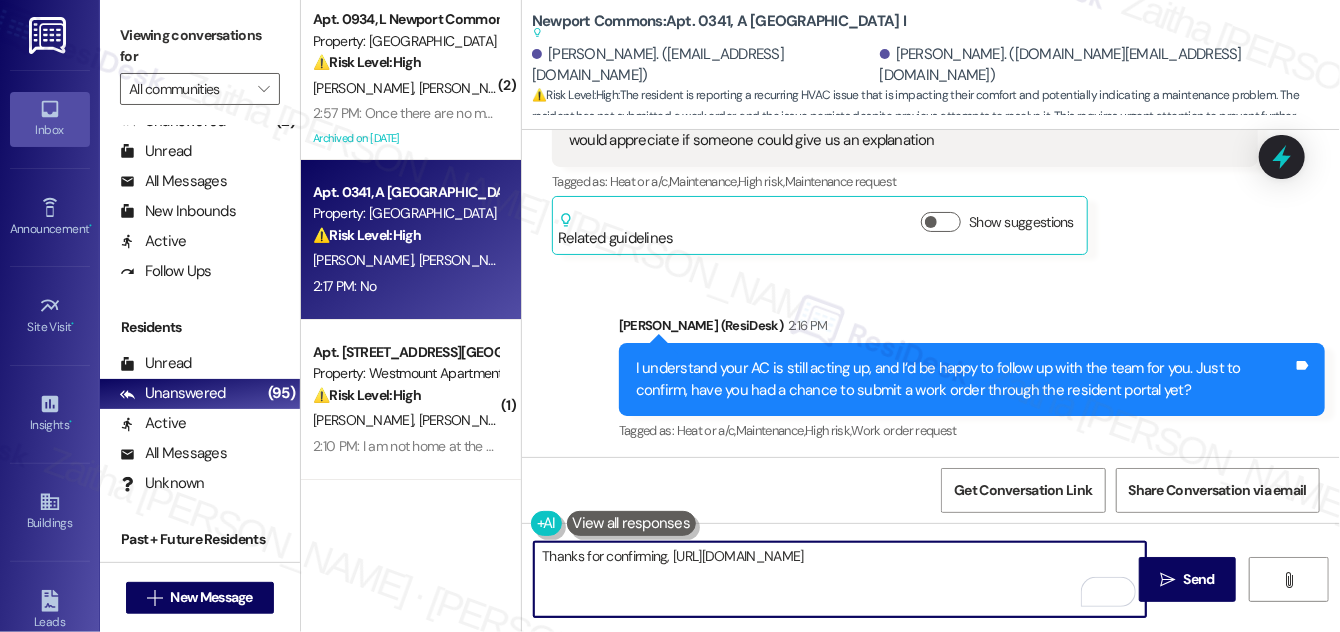 paste on "[DEMOGRAPHIC_DATA]" 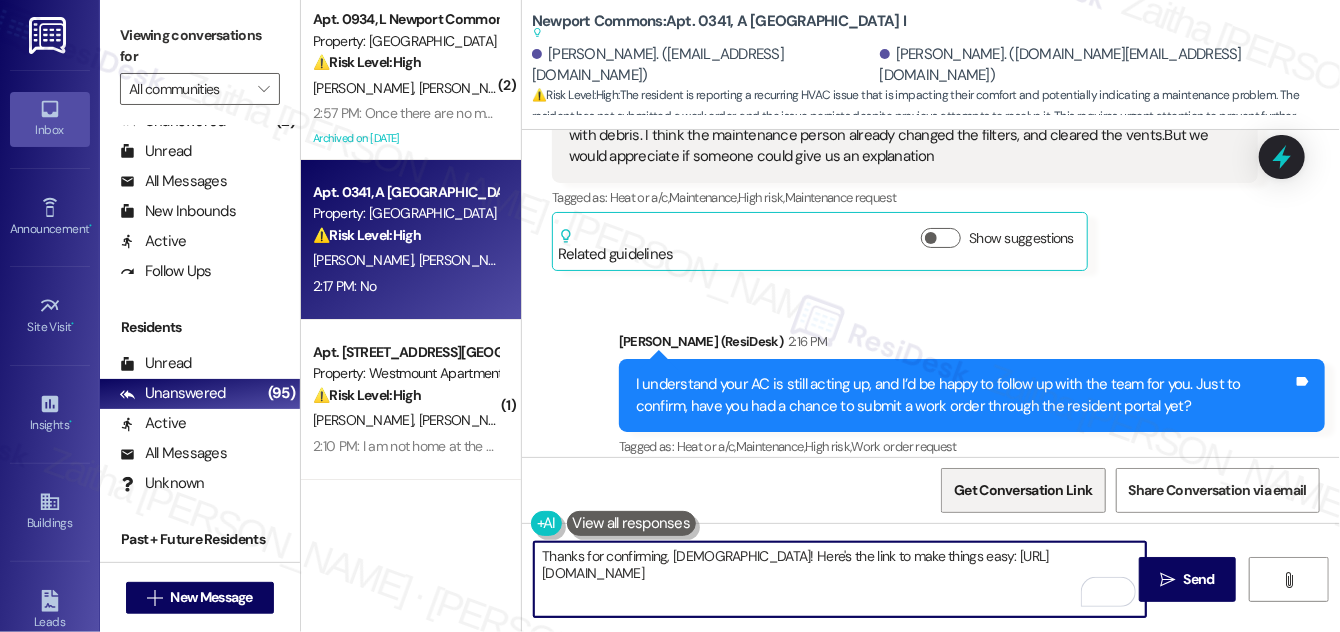 scroll, scrollTop: 17691, scrollLeft: 0, axis: vertical 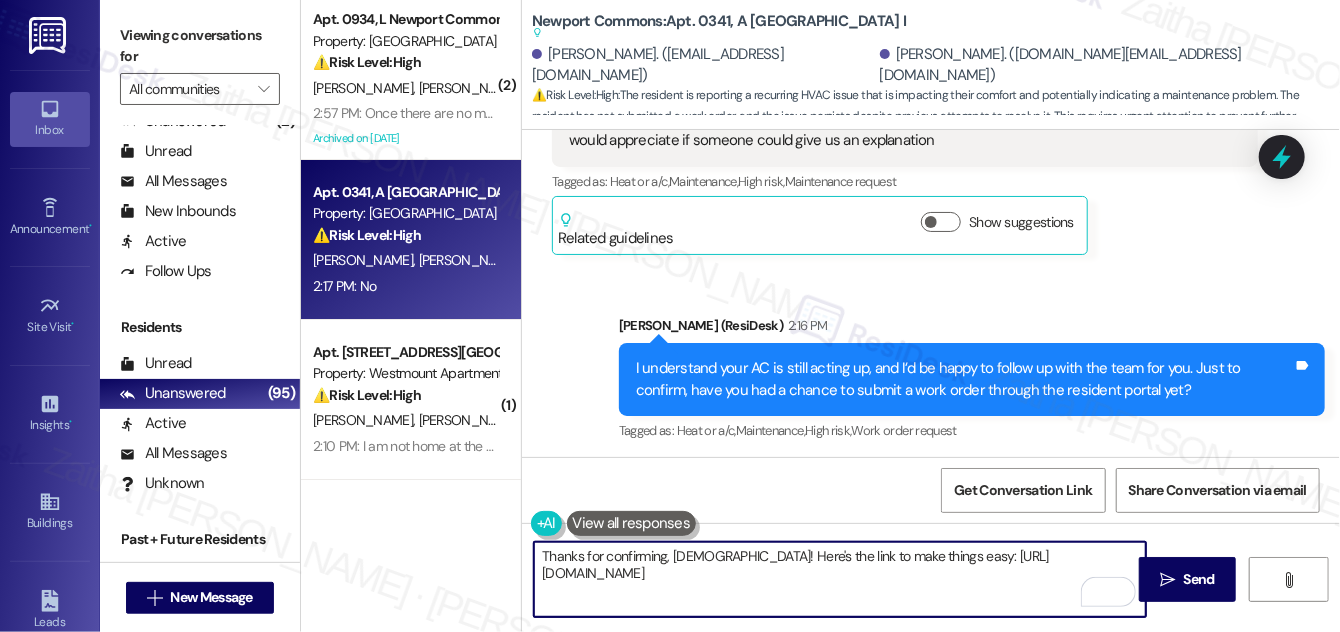 click on "Thanks for confirming, [DEMOGRAPHIC_DATA]! Here's the link to make things easy: [URL][DOMAIN_NAME]" at bounding box center (840, 579) 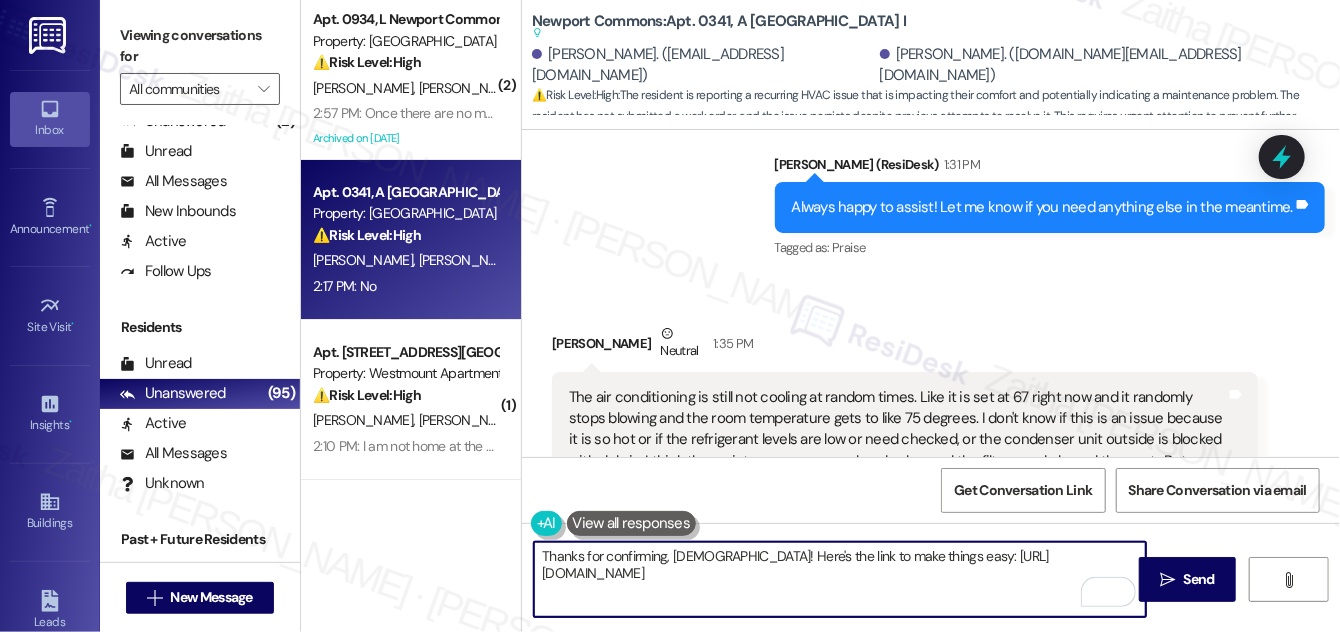 scroll, scrollTop: 17328, scrollLeft: 0, axis: vertical 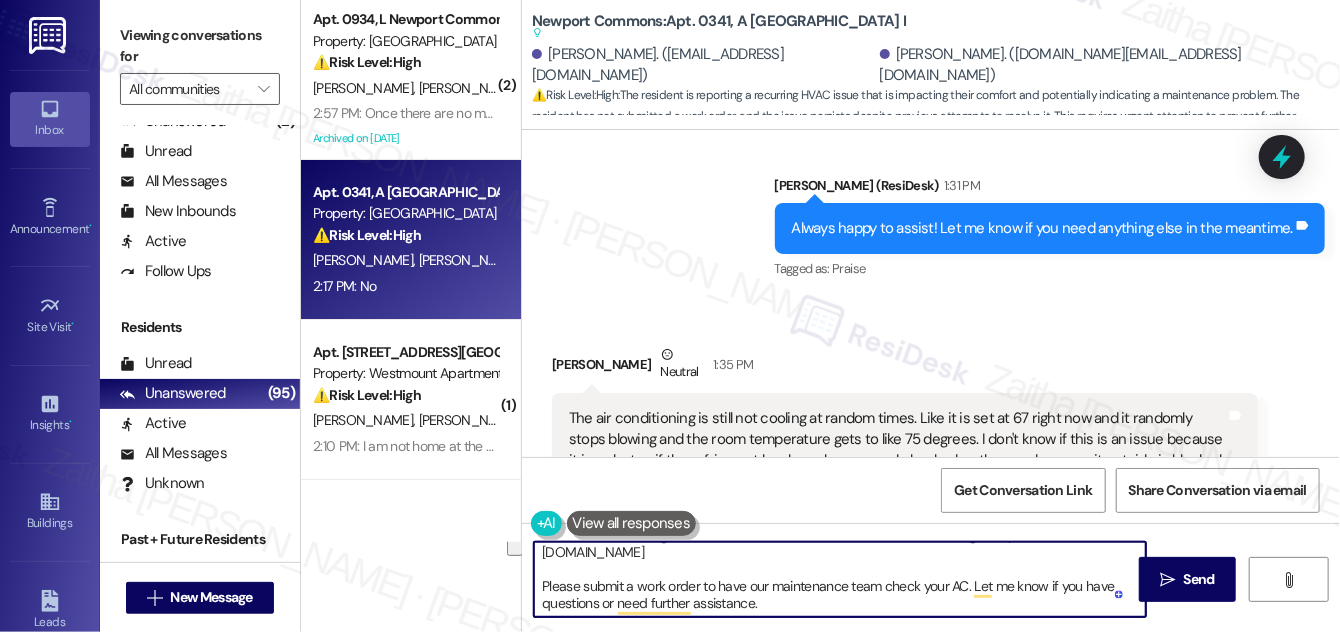 drag, startPoint x: 544, startPoint y: 589, endPoint x: 805, endPoint y: 602, distance: 261.32355 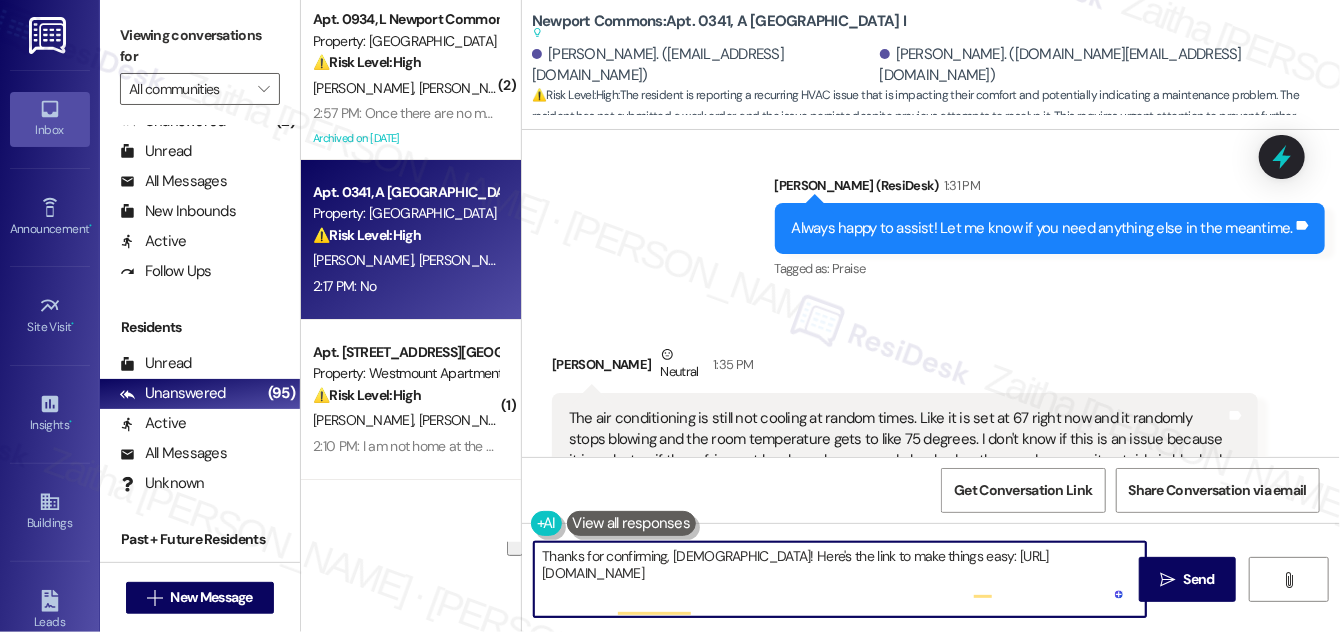scroll, scrollTop: 0, scrollLeft: 0, axis: both 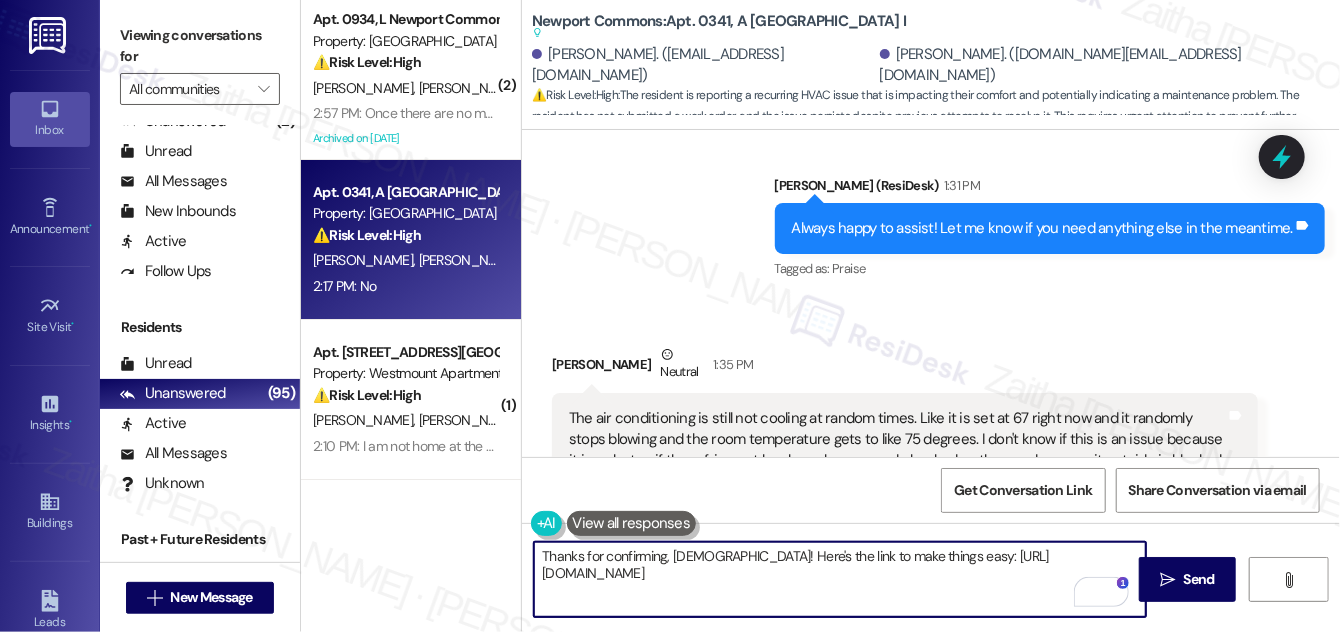 paste on "Please submit a work order so our maintenance team can take a look at your AC. Let me know if you have any questions or need help submitting the request." 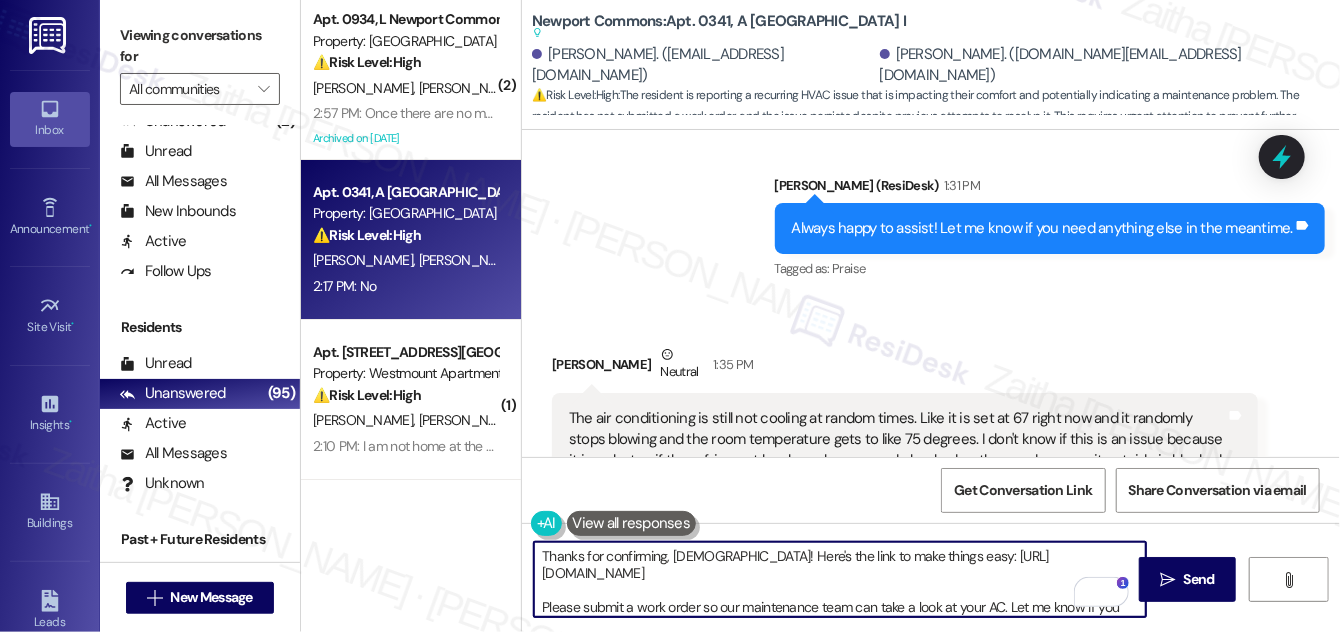 scroll, scrollTop: 16, scrollLeft: 0, axis: vertical 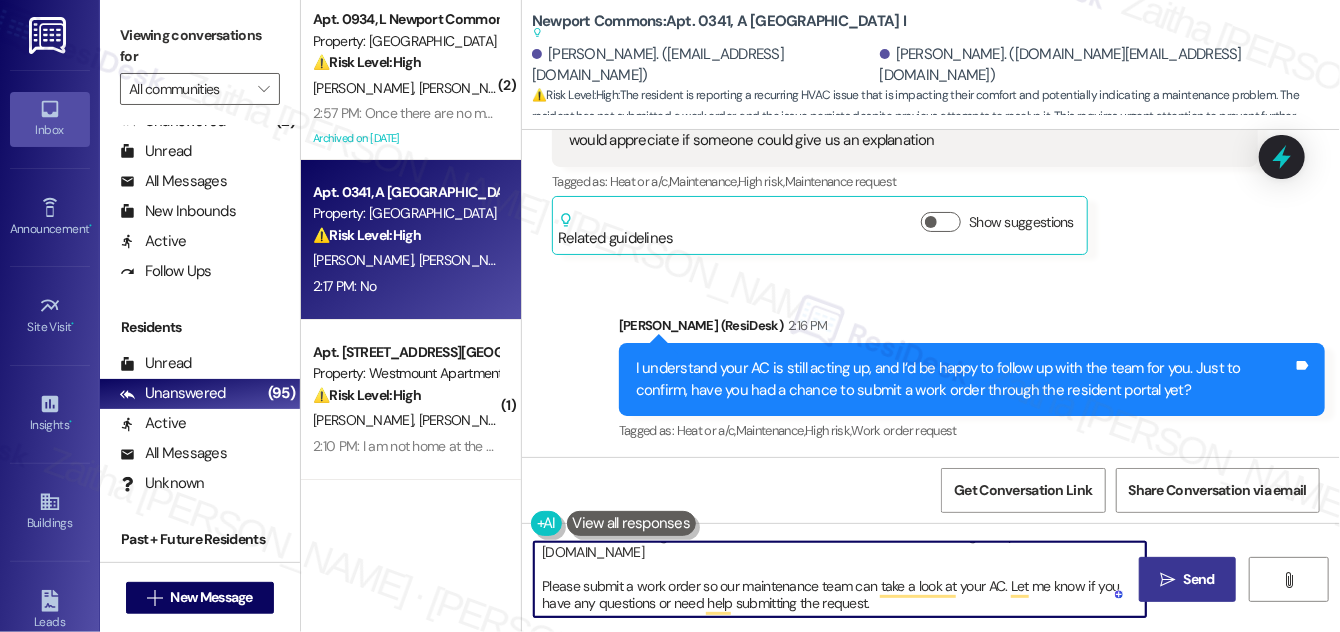 type on "Thanks for confirming, [DEMOGRAPHIC_DATA]! Here's the link to make things easy: [URL][DOMAIN_NAME]
Please submit a work order so our maintenance team can take a look at your AC. Let me know if you have any questions or need help submitting the request." 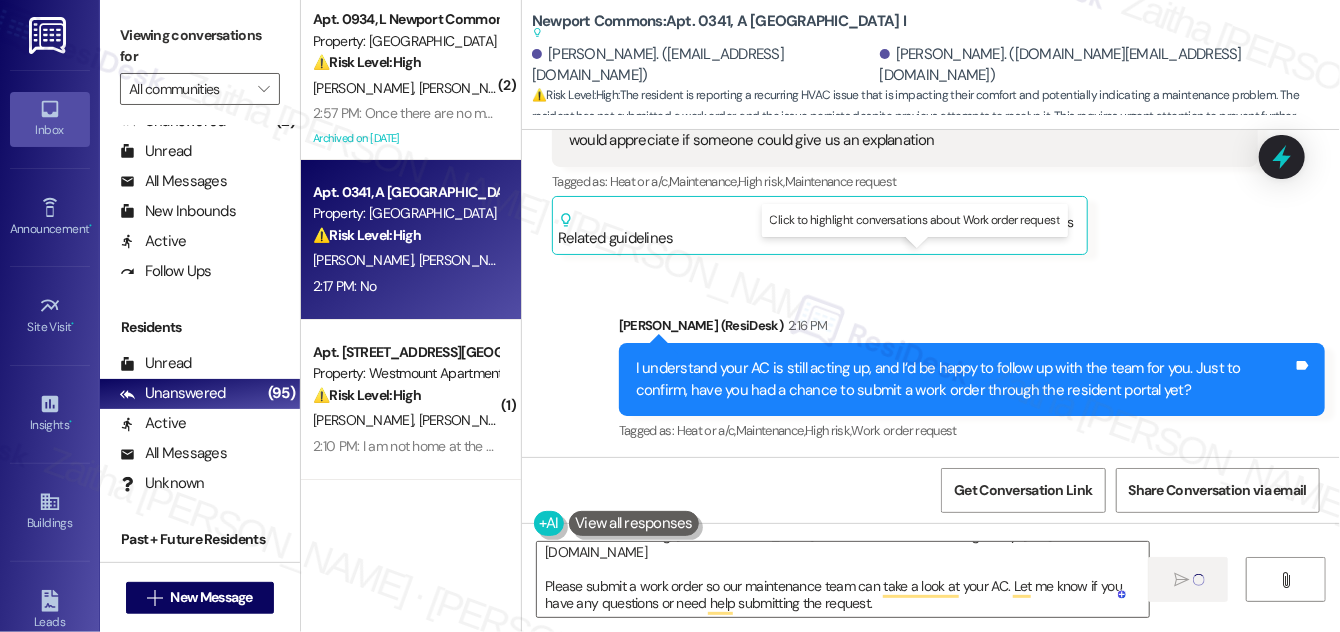 type 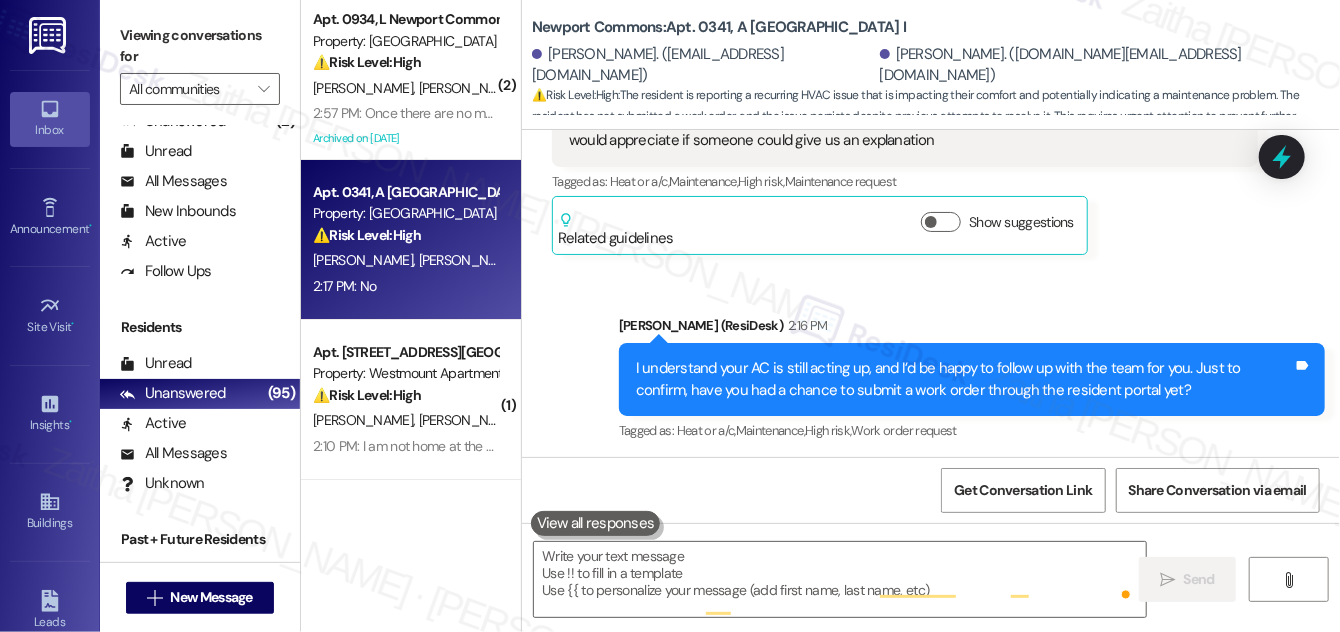 scroll, scrollTop: 0, scrollLeft: 0, axis: both 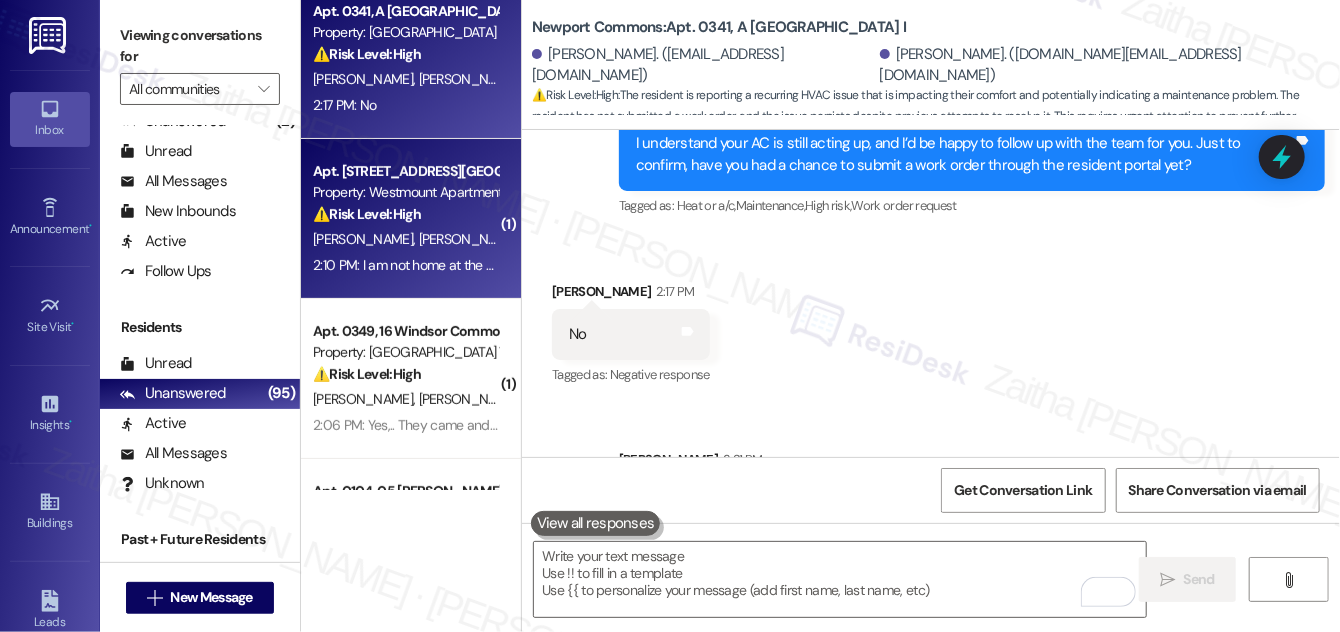 click on "[PERSON_NAME] [PERSON_NAME]" at bounding box center [405, 239] 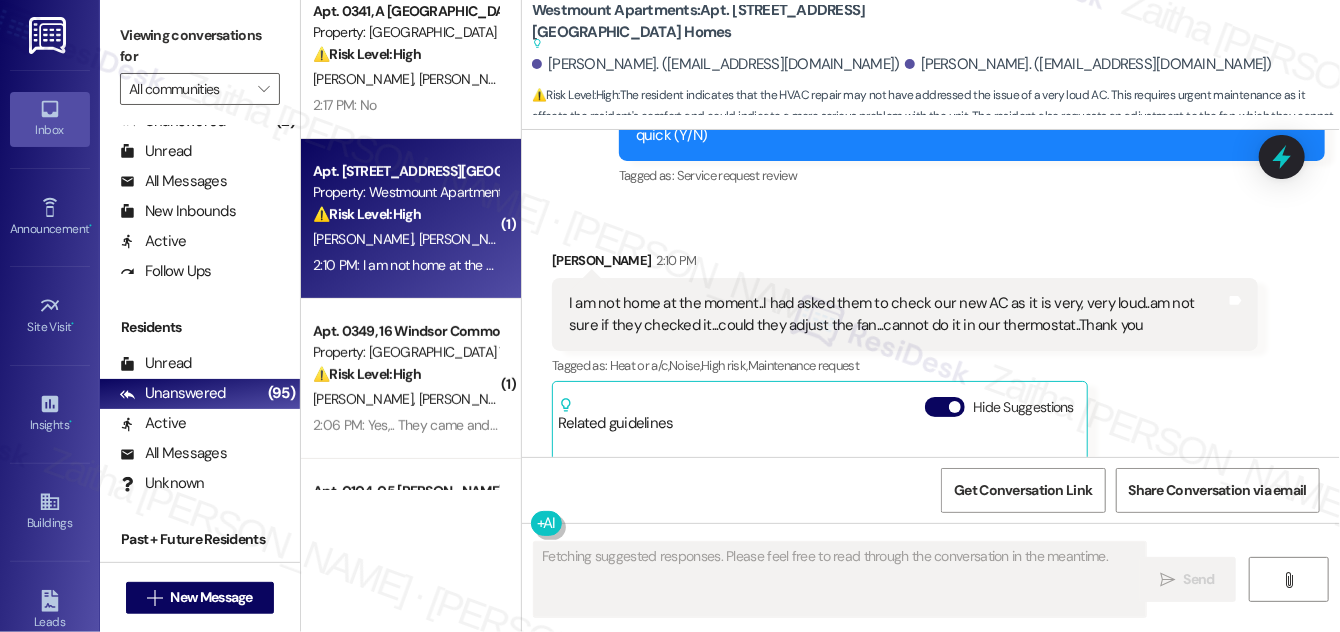 scroll, scrollTop: 6332, scrollLeft: 0, axis: vertical 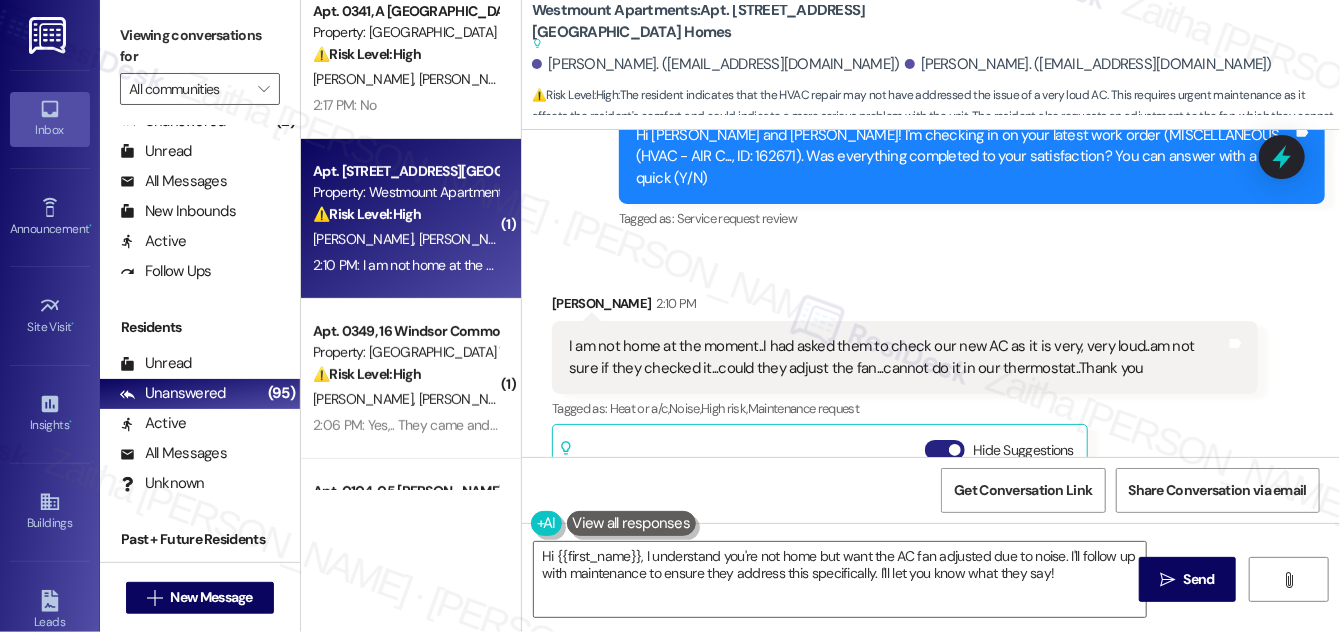 click on "Hide Suggestions" at bounding box center [945, 450] 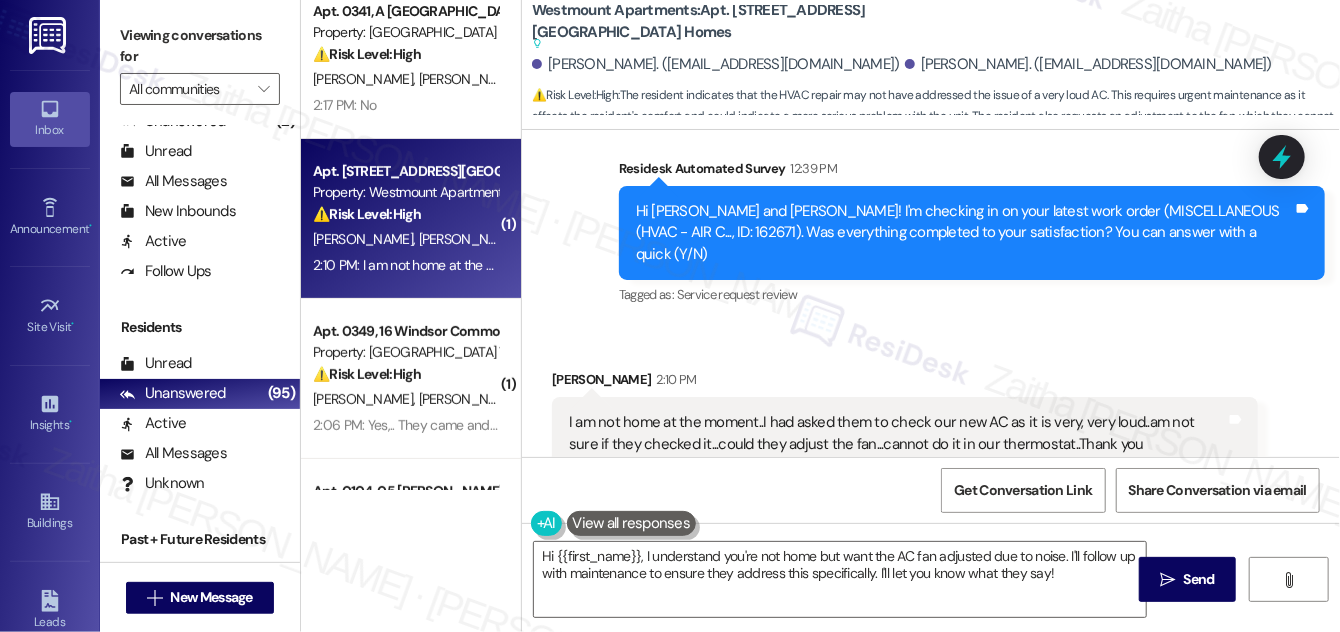 scroll, scrollTop: 6288, scrollLeft: 0, axis: vertical 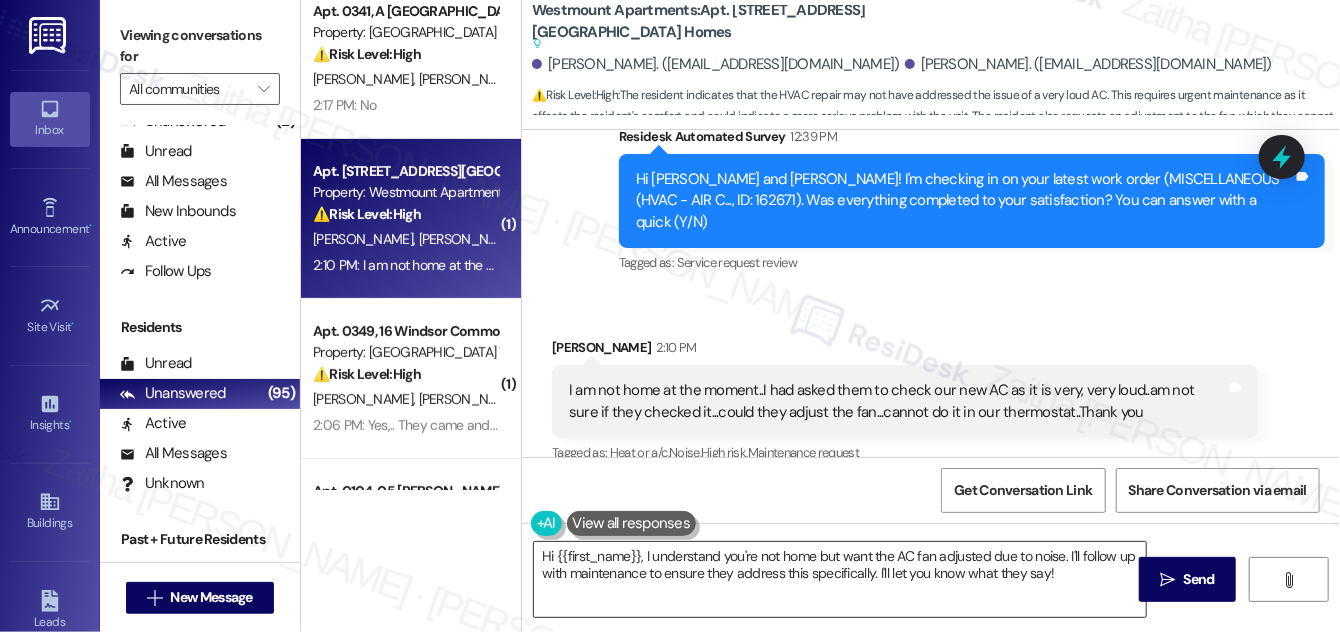 click on "Hi {{first_name}}, I understand you're not home but want the AC fan adjusted due to noise. I'll follow up with maintenance to ensure they address this specifically. I'll let you know what they say!" at bounding box center (840, 579) 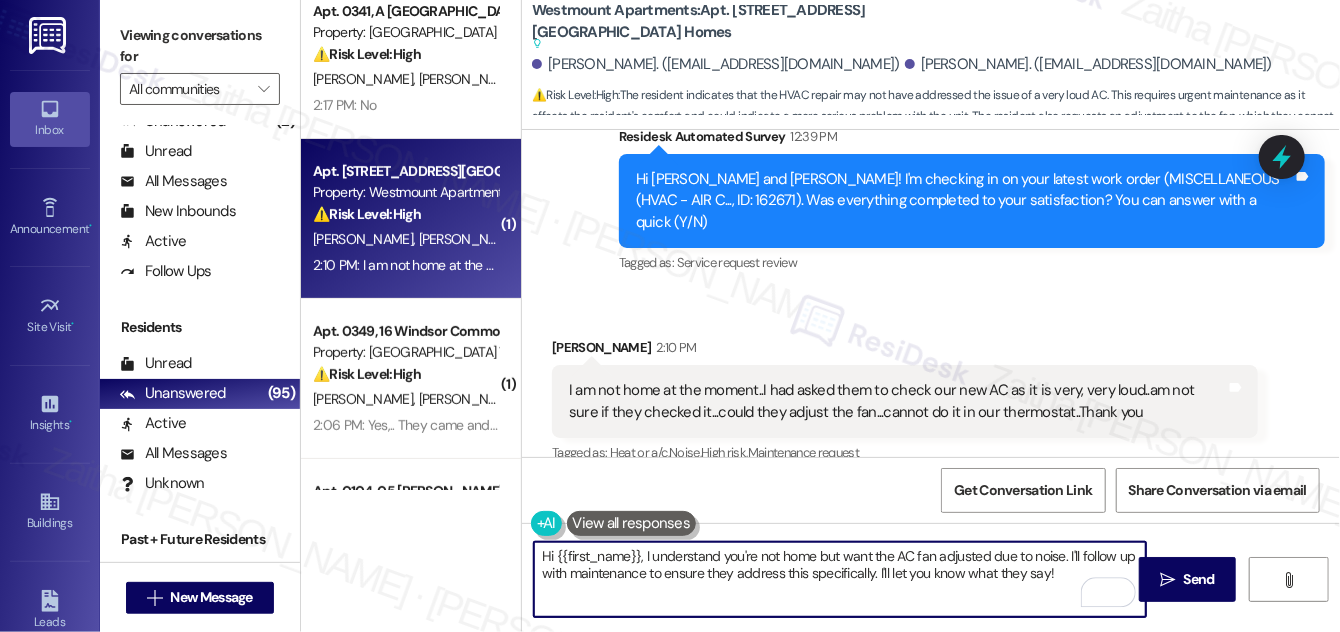 drag, startPoint x: 640, startPoint y: 554, endPoint x: 560, endPoint y: 558, distance: 80.09994 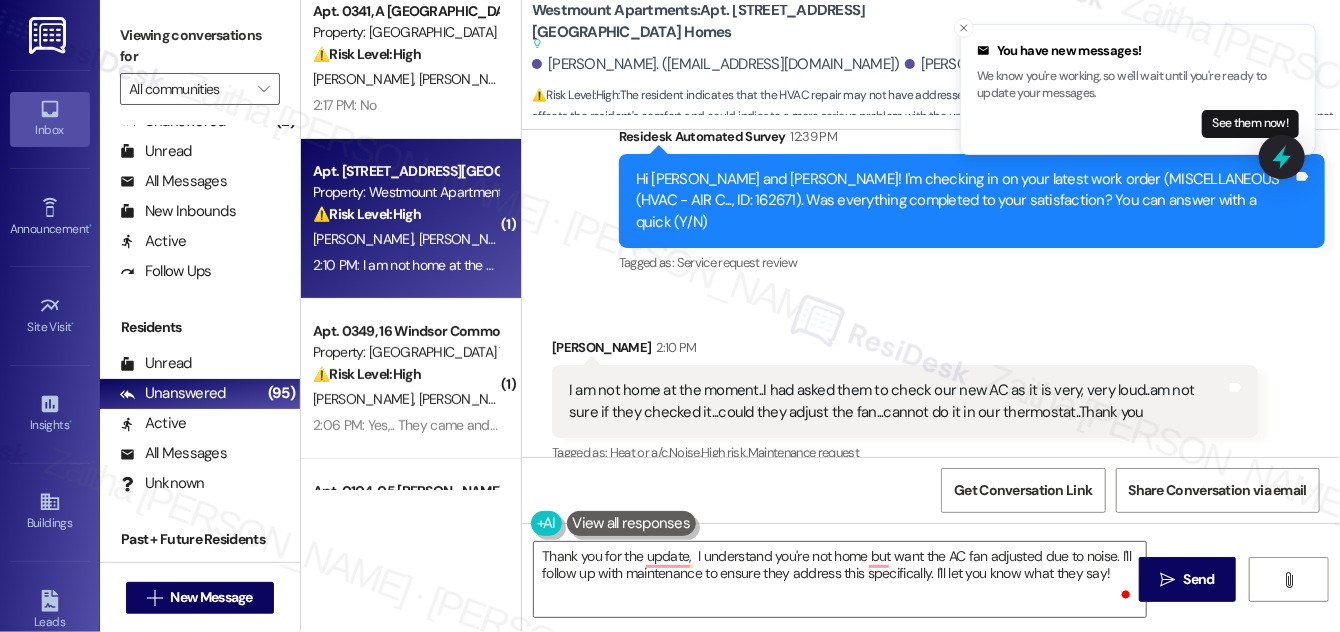 click on "[PERSON_NAME] 2:10 PM" at bounding box center [905, 351] 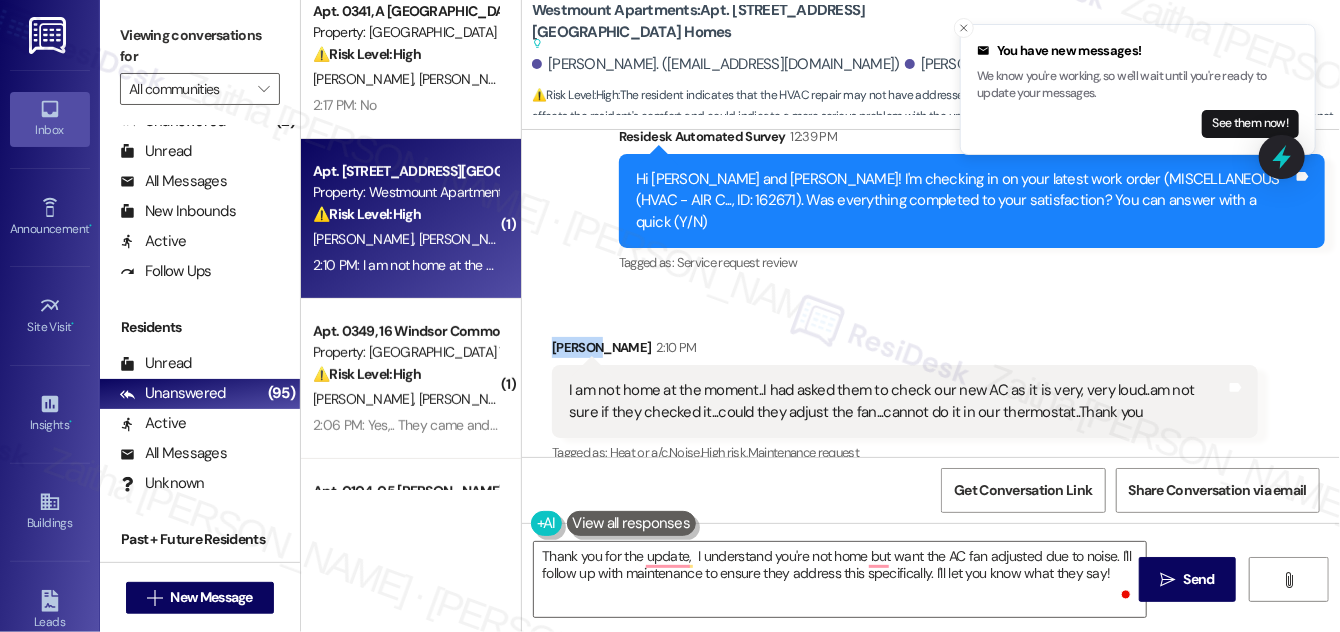 click on "[PERSON_NAME] 2:10 PM" at bounding box center [905, 351] 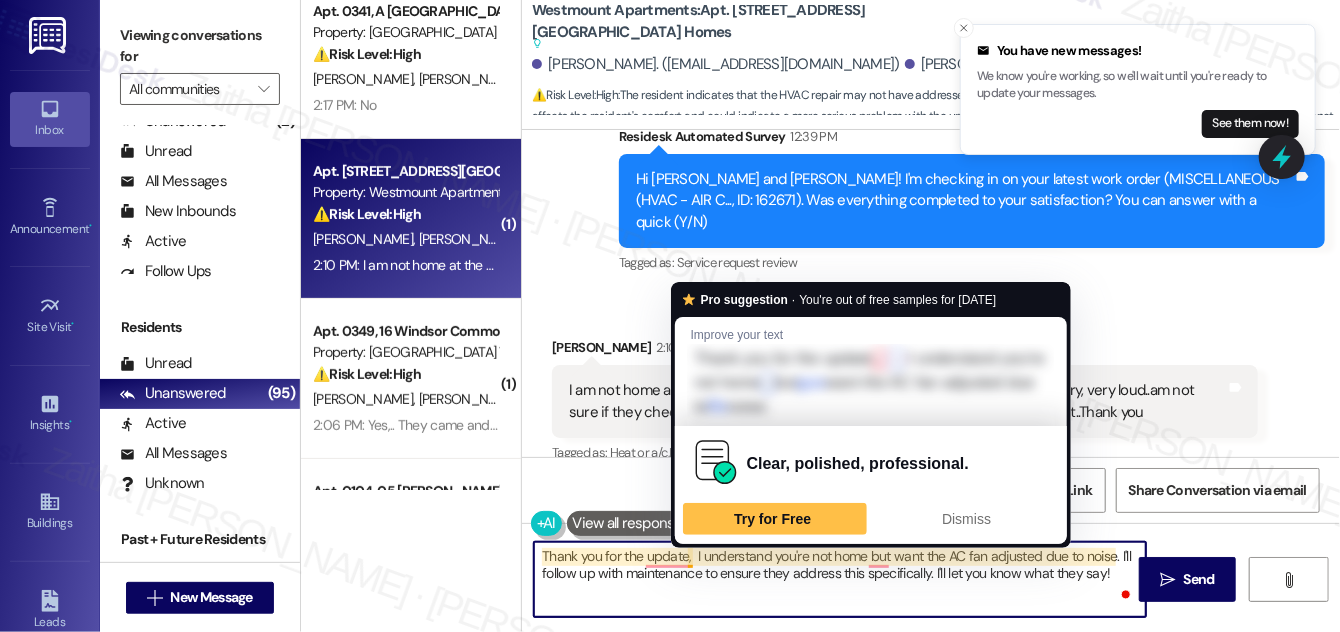 click on "Thank you for the update,  I understand you're not home but want the AC fan adjusted due to noise. I'll follow up with maintenance to ensure they address this specifically. I'll let you know what they say!" at bounding box center [840, 579] 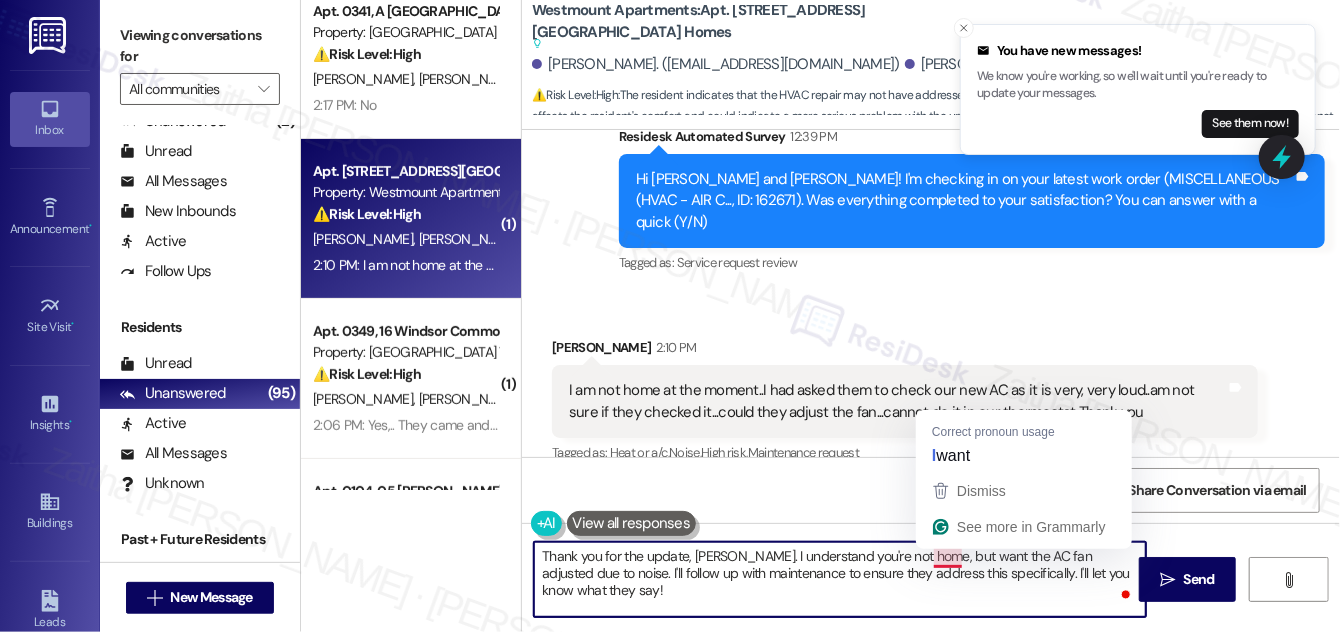 click on "Thank you for the update, [PERSON_NAME]. I understand you're not home, but want the AC fan adjusted due to noise. I'll follow up with maintenance to ensure they address this specifically. I'll let you know what they say!" at bounding box center [840, 579] 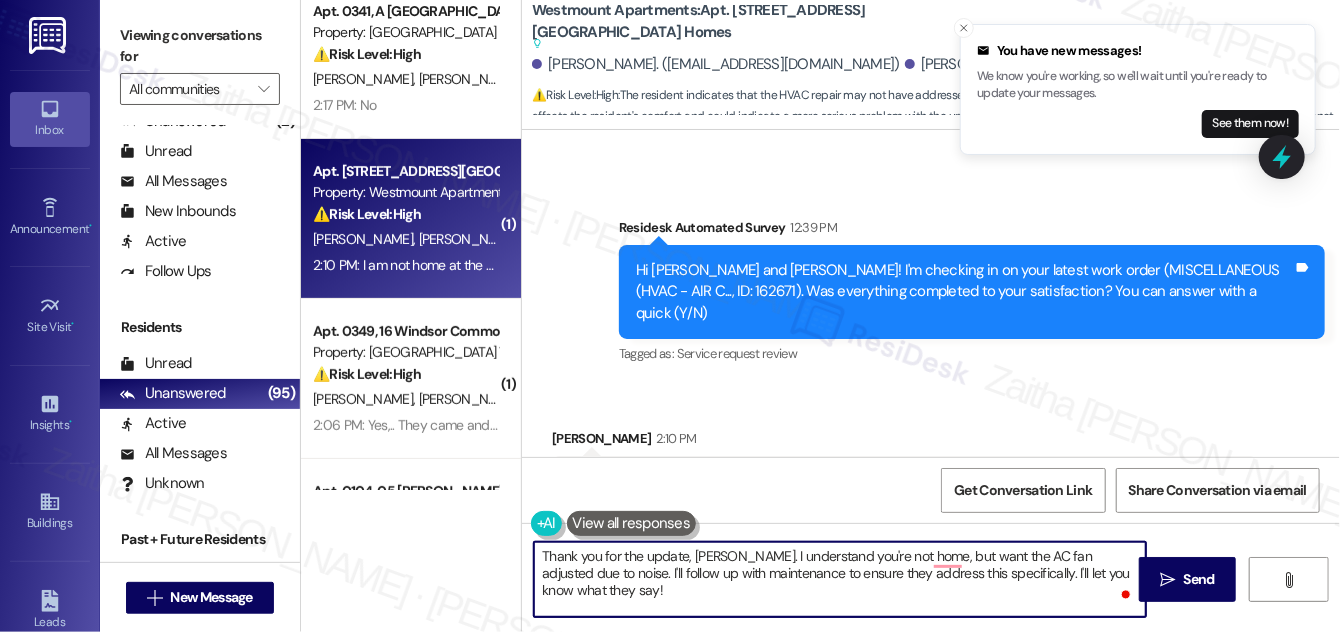 scroll, scrollTop: 6288, scrollLeft: 0, axis: vertical 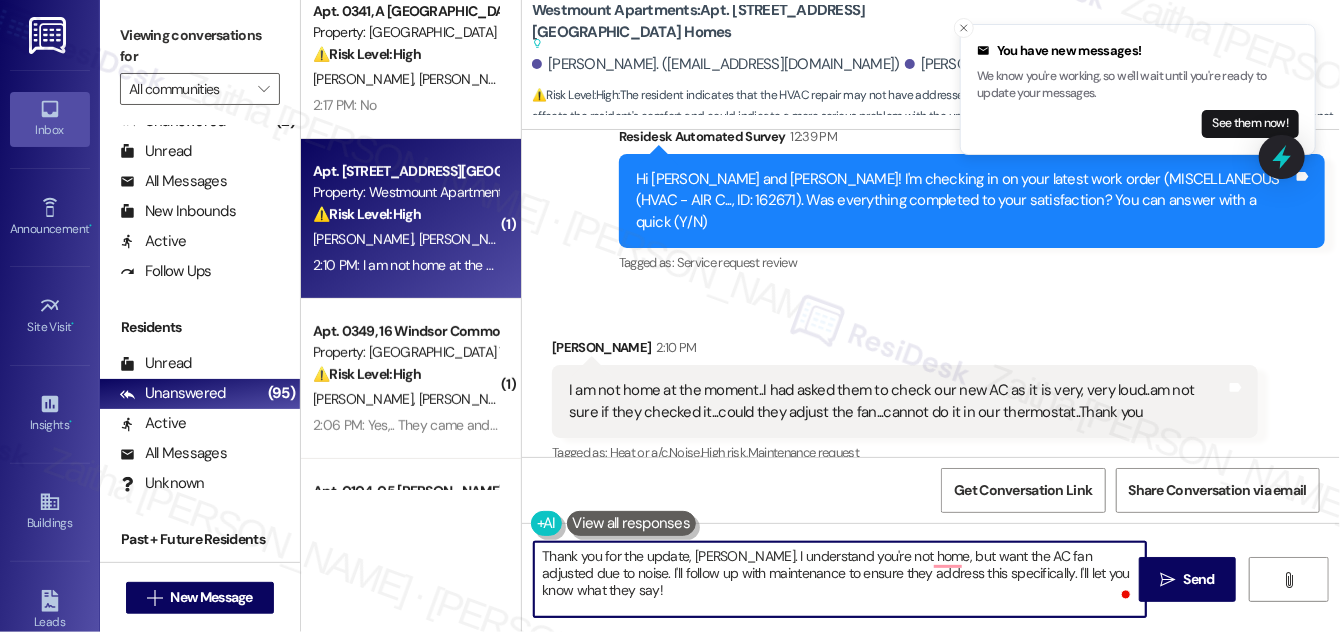 type on "Thank you for the update, [PERSON_NAME]. I understand you're not home, but want the AC fan adjusted due to noise. I'll follow up with maintenance to ensure they address this specifically. I'll let you know what they say!" 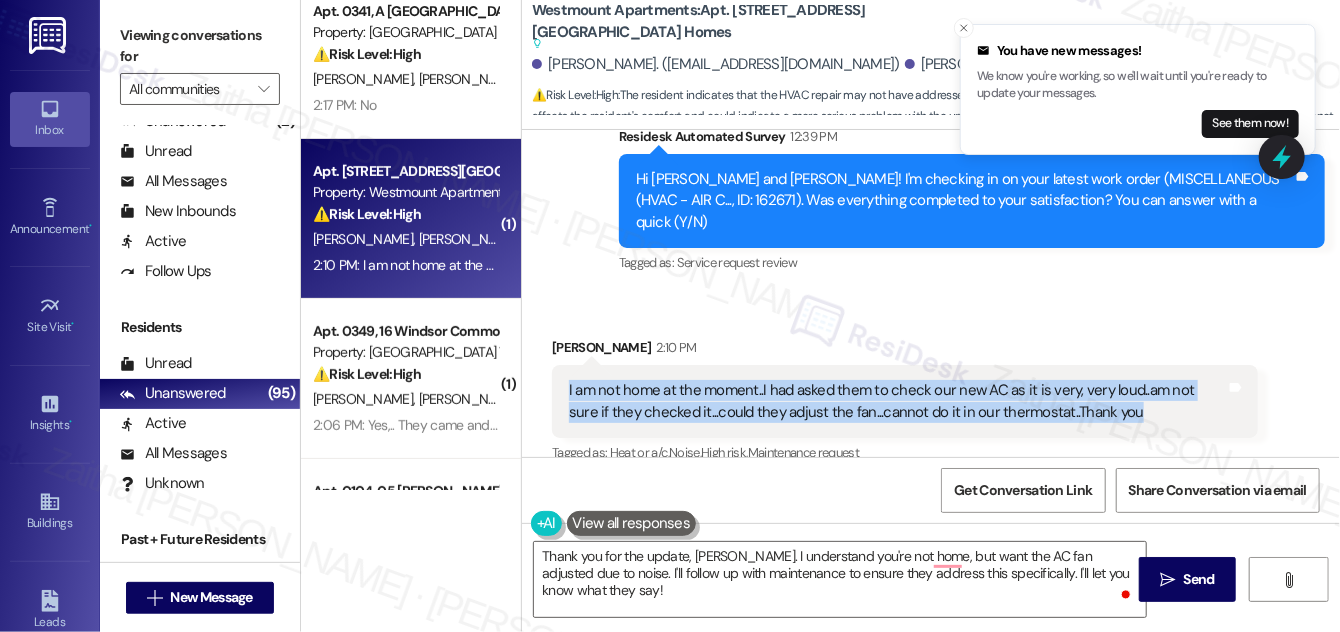 drag, startPoint x: 563, startPoint y: 292, endPoint x: 1112, endPoint y: 335, distance: 550.6814 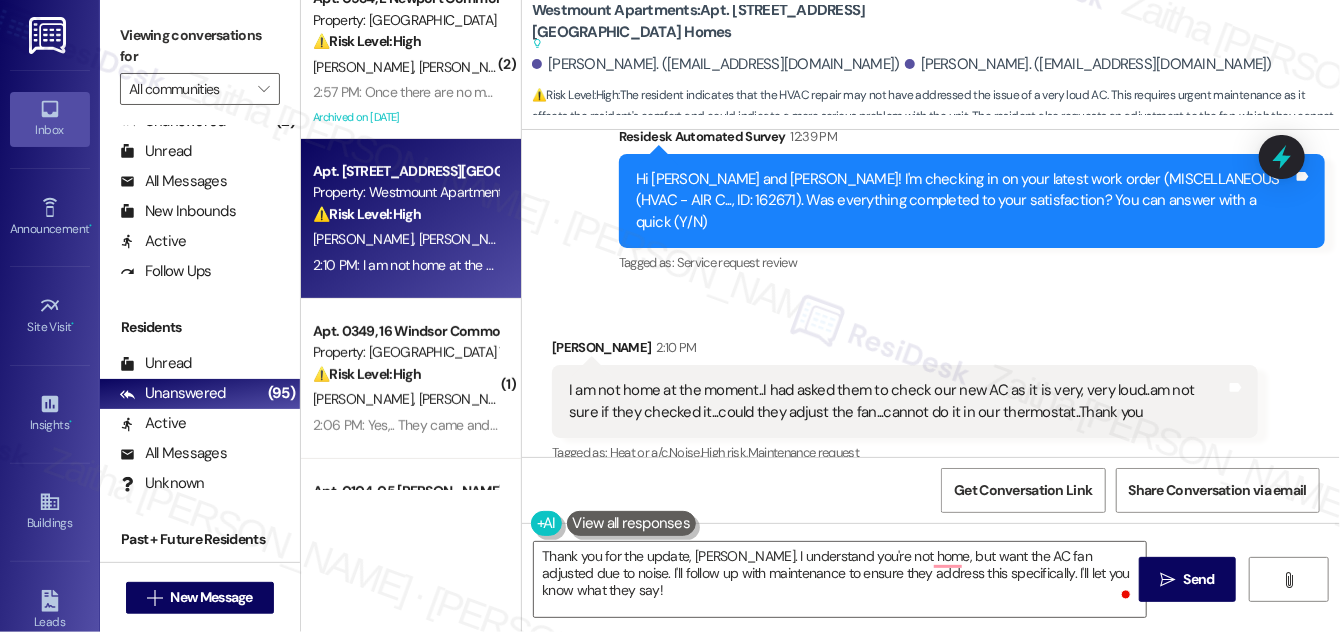click on "Received via SMS [PERSON_NAME] 2:10 PM I am not home at the moment..I had asked them to check our new AC as it is very, very loud..am not sure if they checked it...could they adjust the fan...cannot do it in our thermostat..Thank you Tags and notes Tagged as:   Heat or a/c ,  Click to highlight conversations about Heat or a/c Noise ,  Click to highlight conversations about Noise High risk ,  Click to highlight conversations about High risk Maintenance request Click to highlight conversations about Maintenance request  Related guidelines Show suggestions" at bounding box center (905, 432) 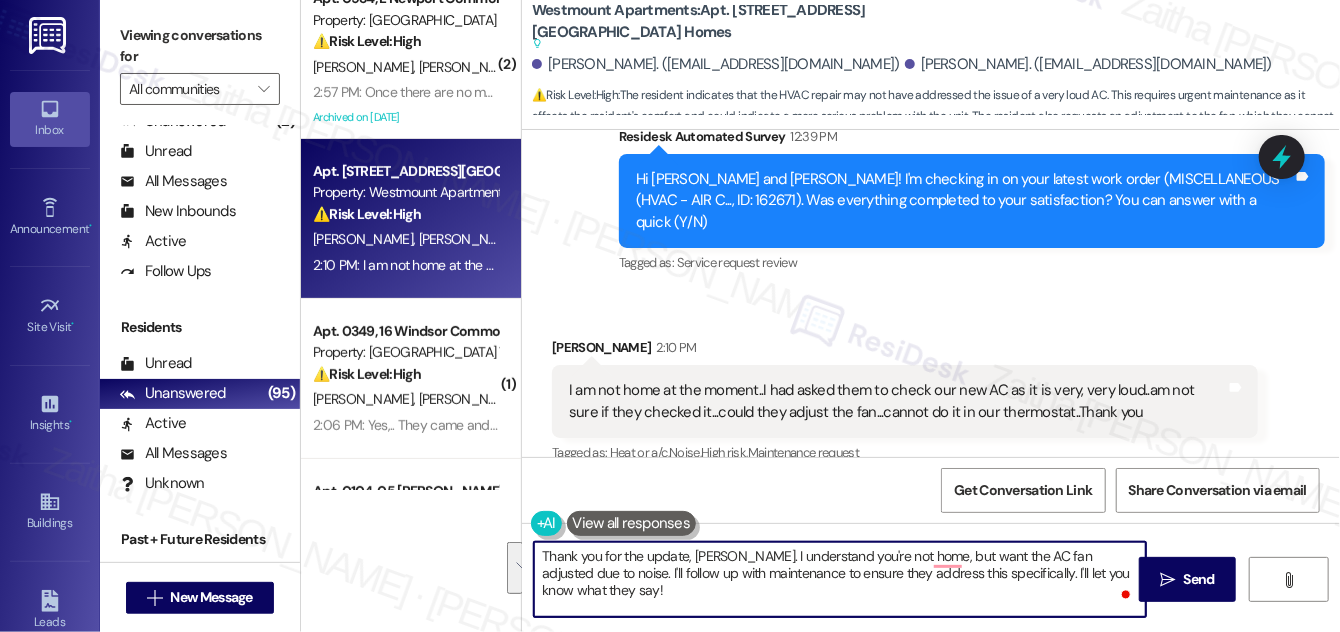 drag, startPoint x: 542, startPoint y: 556, endPoint x: 584, endPoint y: 598, distance: 59.39697 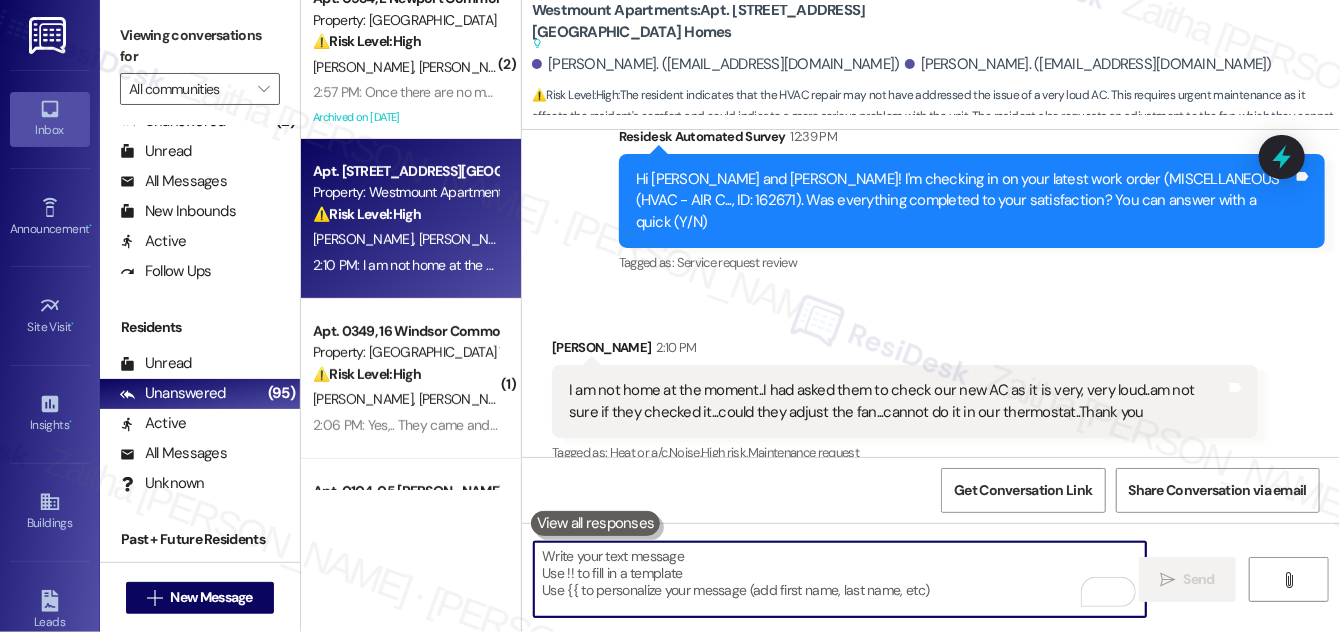 paste on "Thanks for letting me know! When you get home, please check if the AC issue has been addressed. If it’s still loud or the fan hasn’t been adjusted, feel free to reach out and I’ll follow up with the team for you." 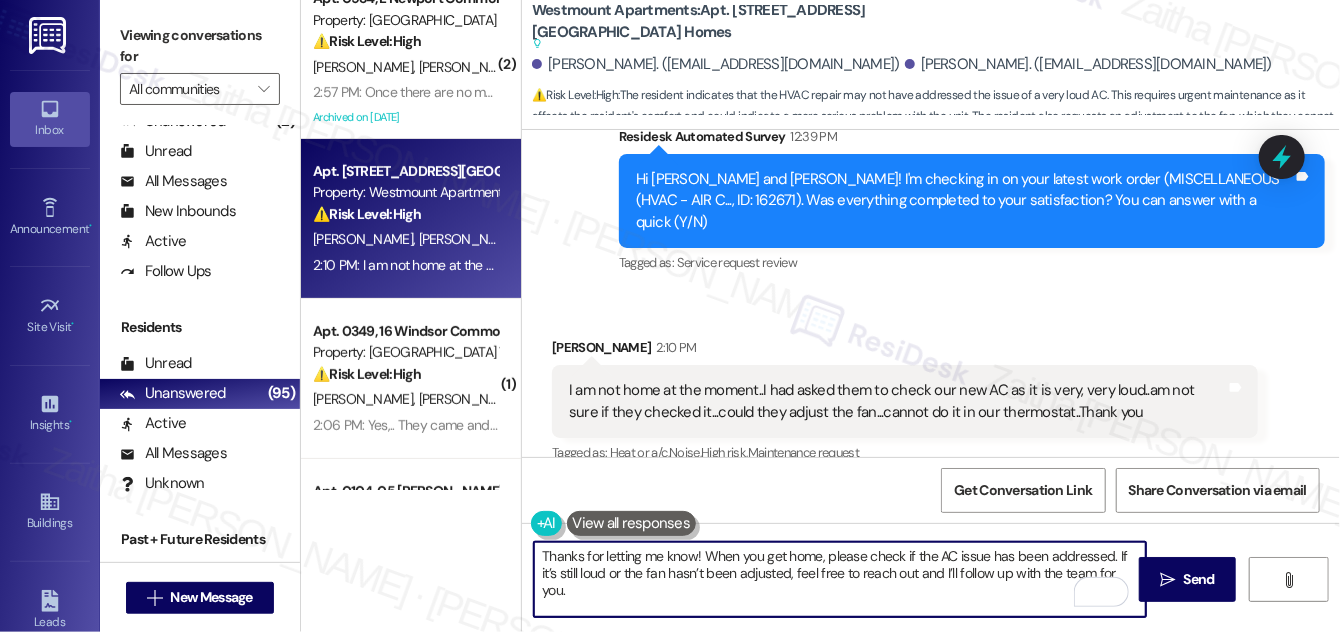 scroll, scrollTop: 16, scrollLeft: 0, axis: vertical 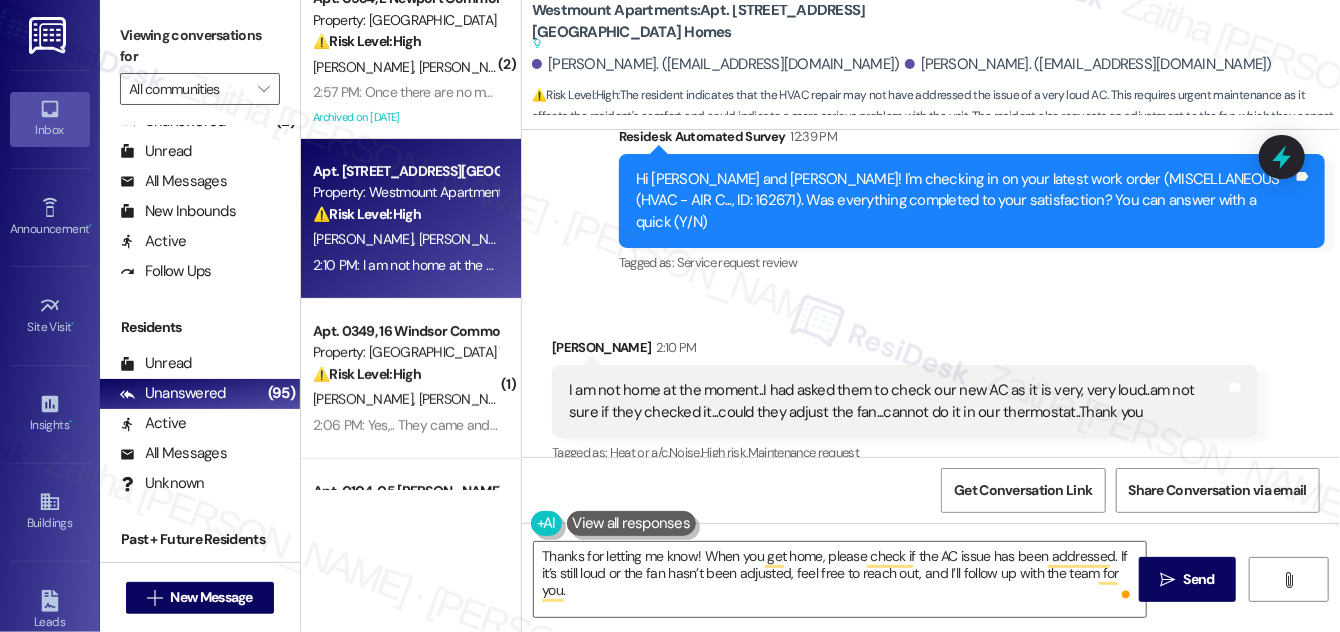 click on "[PERSON_NAME] 2:10 PM" at bounding box center (905, 351) 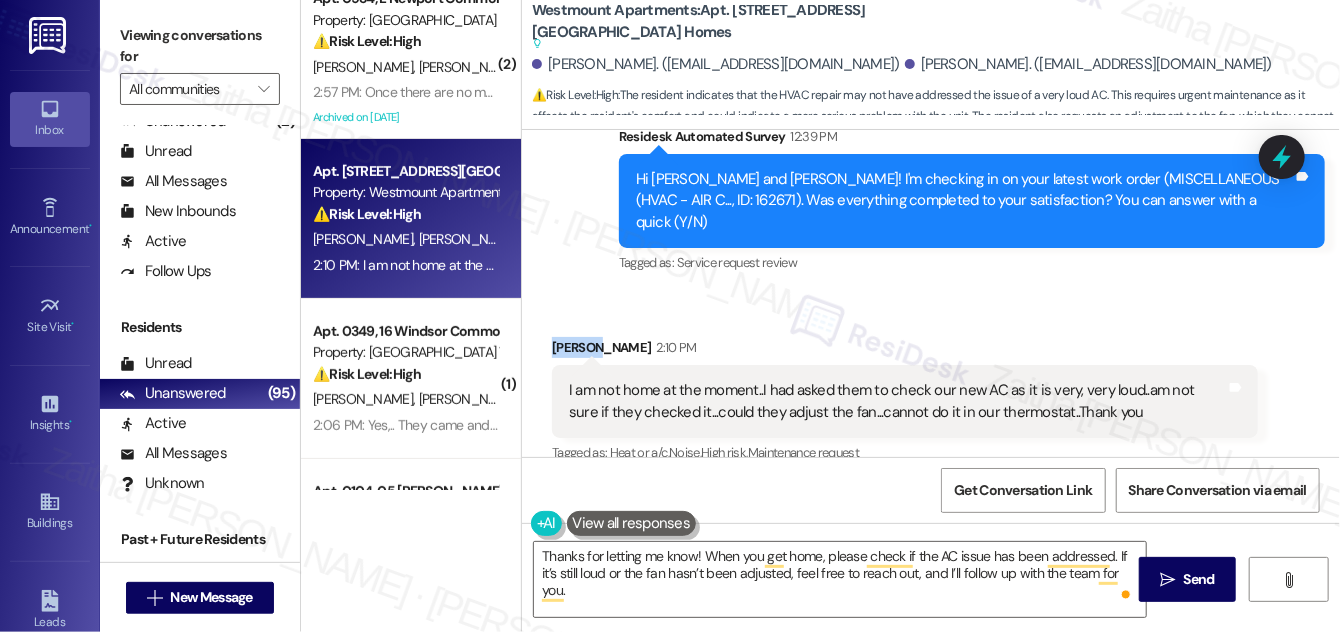 click on "[PERSON_NAME] 2:10 PM" at bounding box center [905, 351] 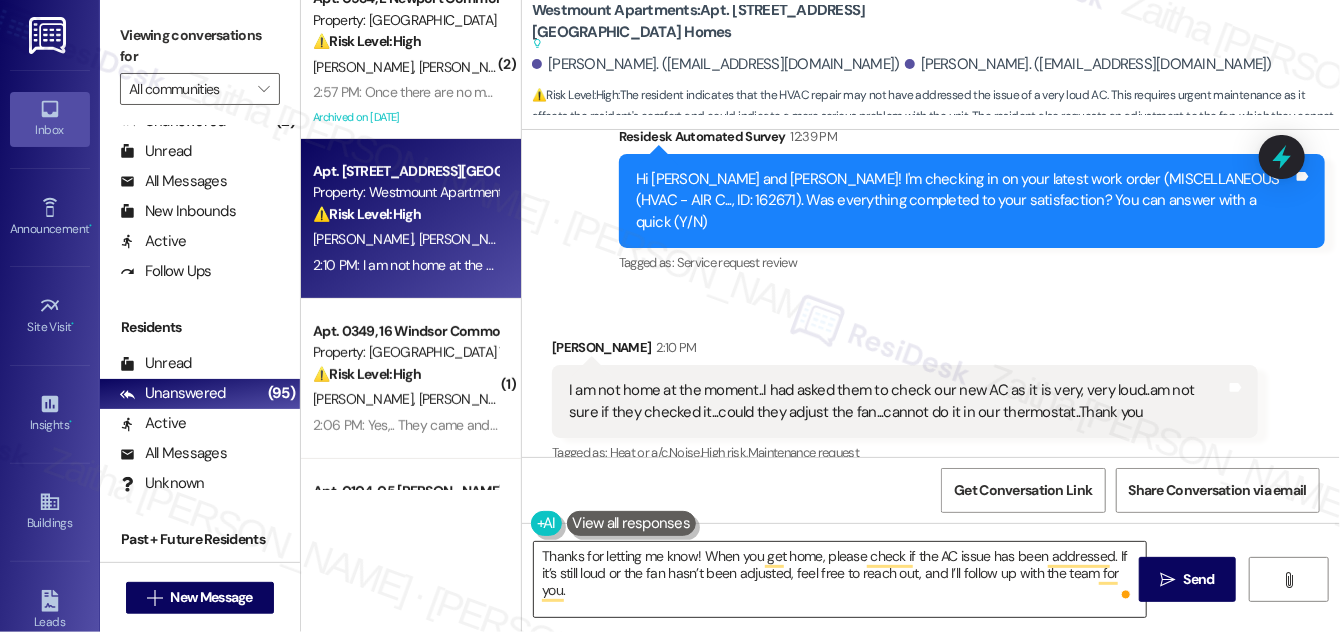 click on "Thanks for letting me know! When you get home, please check if the AC issue has been addressed. If it’s still loud or the fan hasn’t been adjusted, feel free to reach out, and I’ll follow up with the team for you." at bounding box center [840, 579] 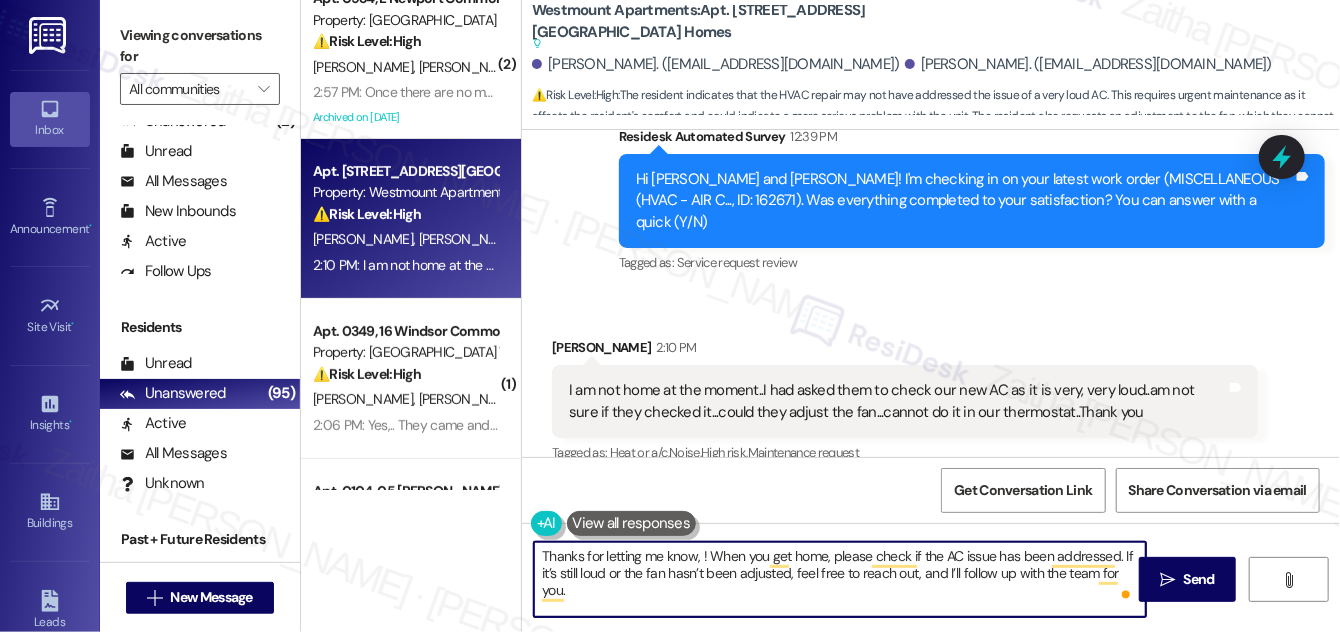 paste on "[PERSON_NAME]" 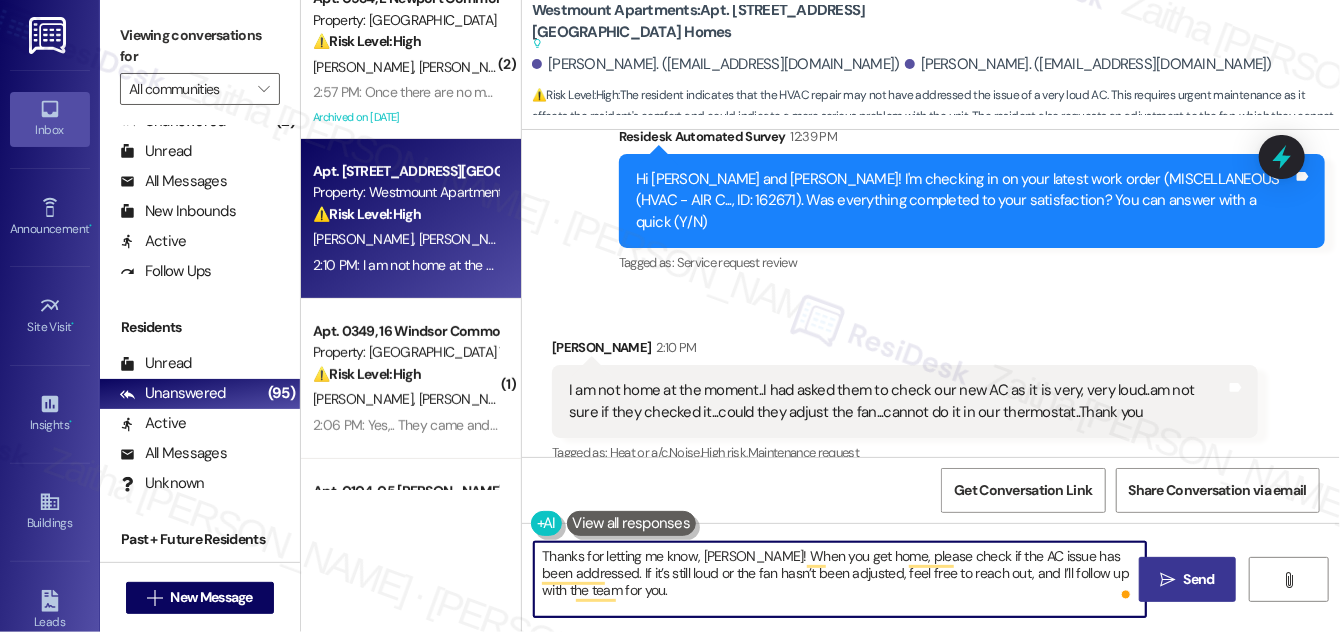 type on "Thanks for letting me know, [PERSON_NAME]! When you get home, please check if the AC issue has been addressed. If it’s still loud or the fan hasn’t been adjusted, feel free to reach out, and I’ll follow up with the team for you." 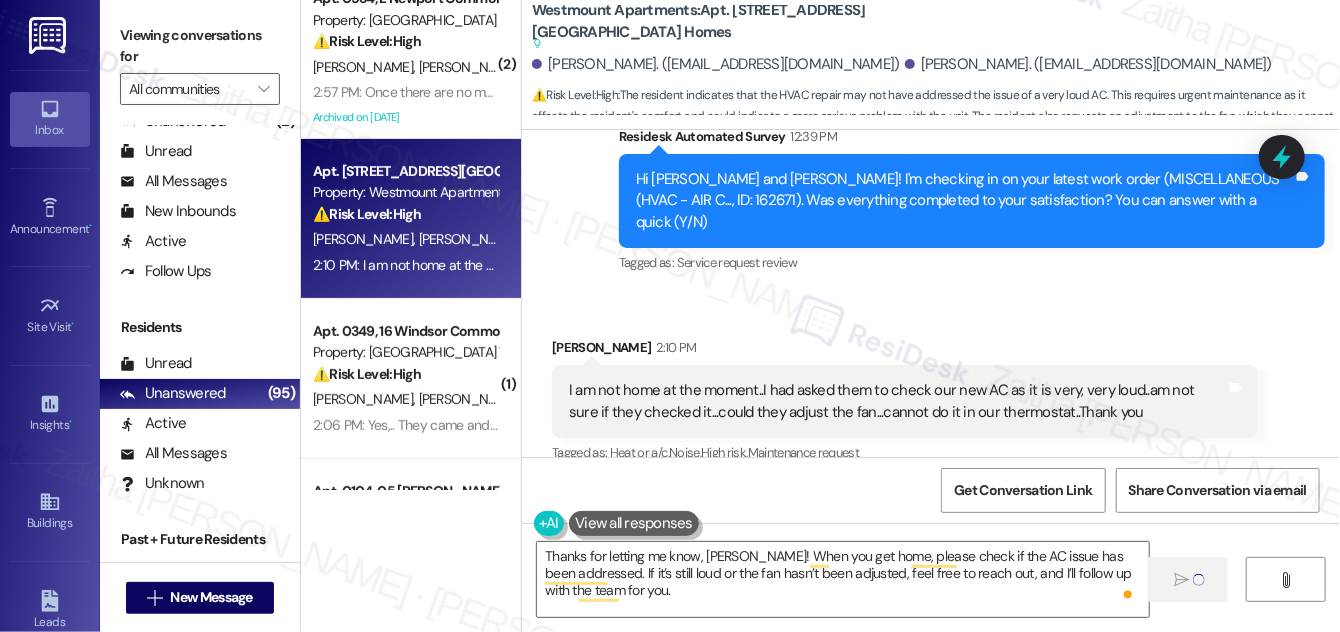 type 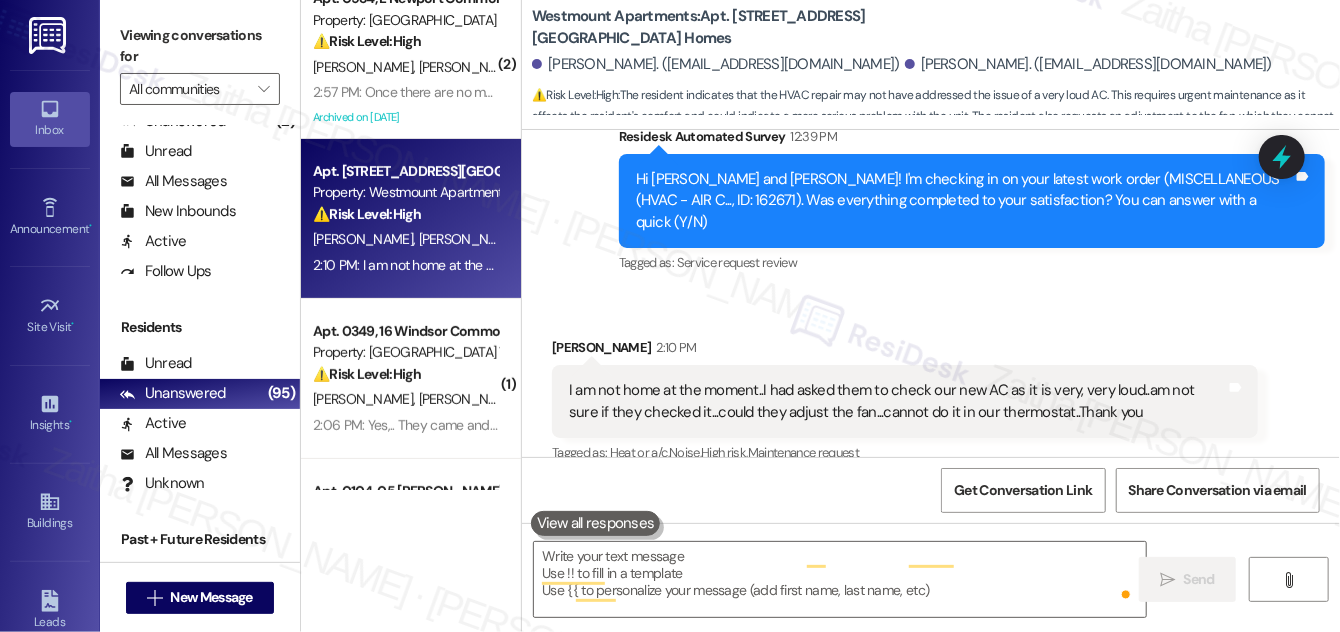 scroll, scrollTop: 6288, scrollLeft: 0, axis: vertical 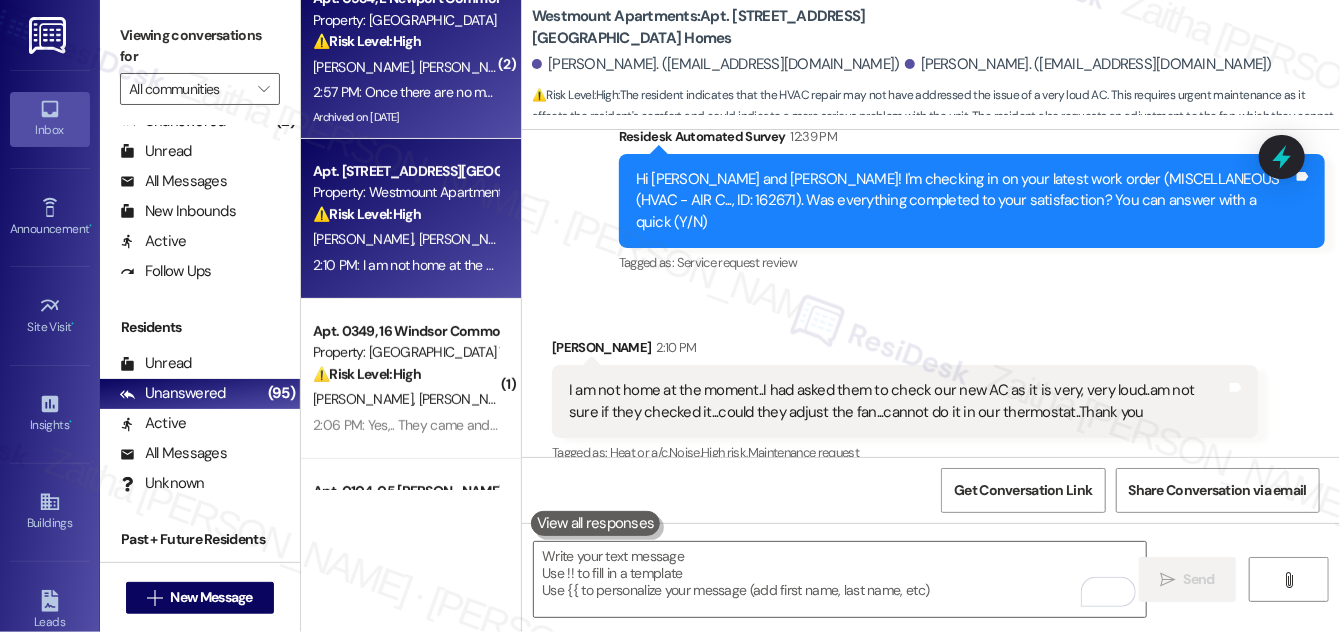 click on "[PERSON_NAME] [PERSON_NAME]" at bounding box center [405, 67] 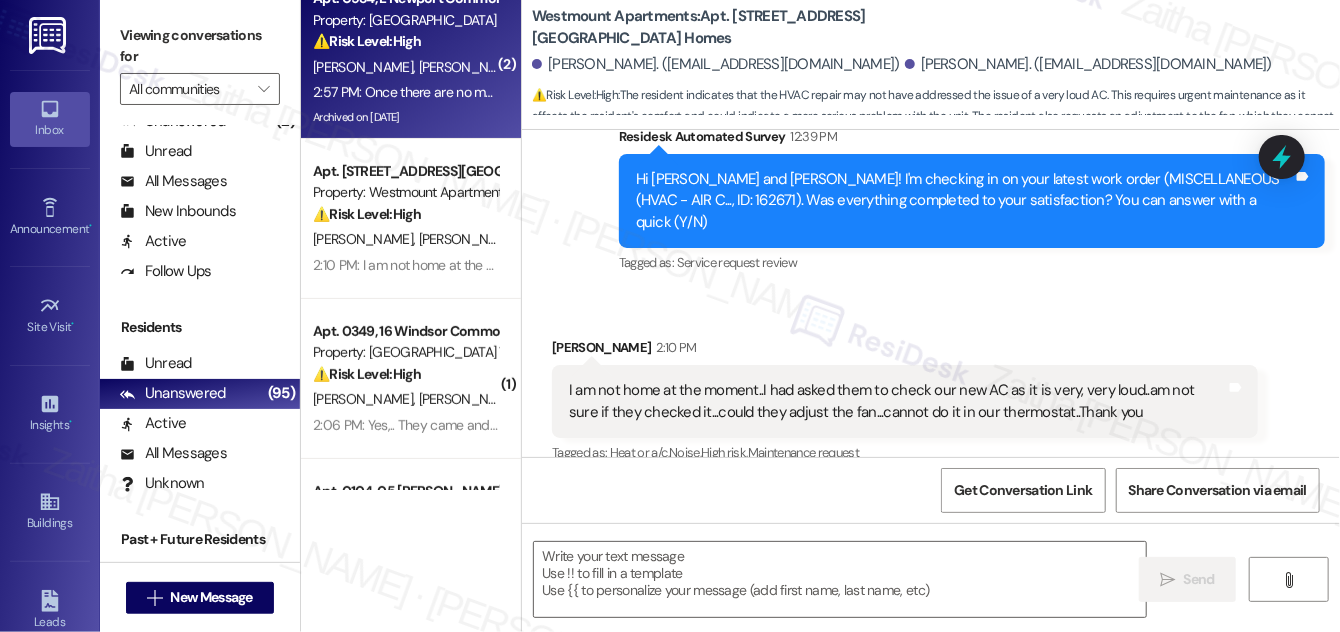 type on "Fetching suggested responses. Please feel free to read through the conversation in the meantime." 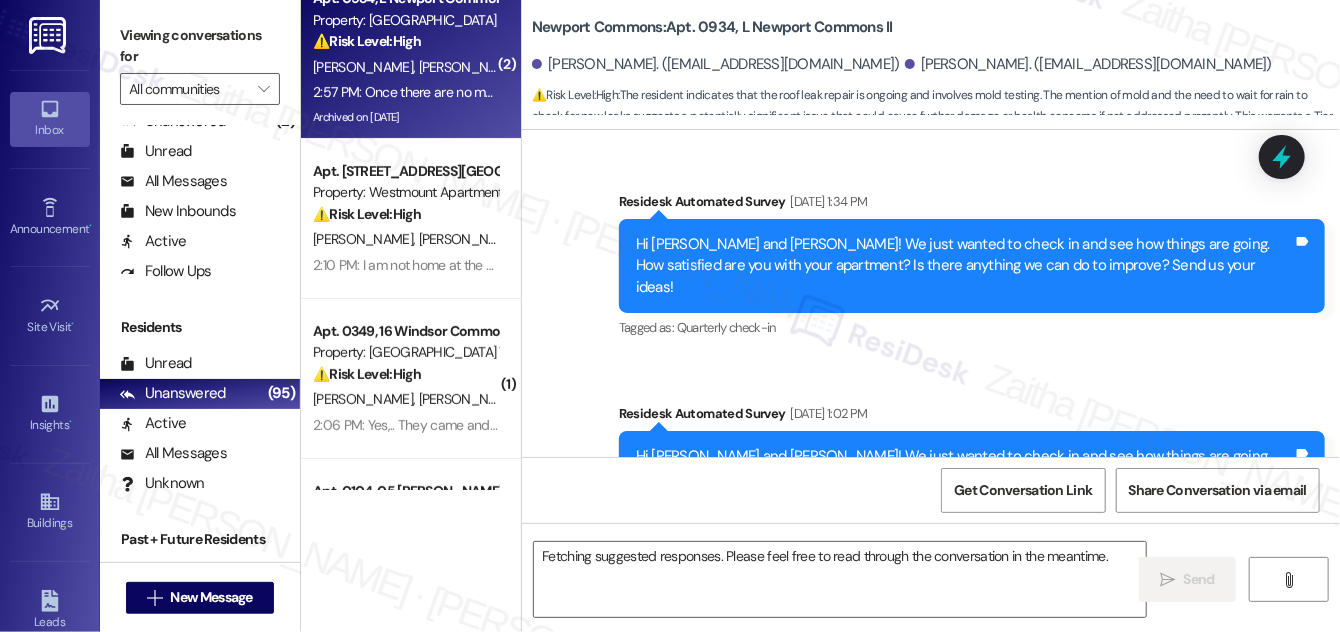 scroll, scrollTop: 90, scrollLeft: 0, axis: vertical 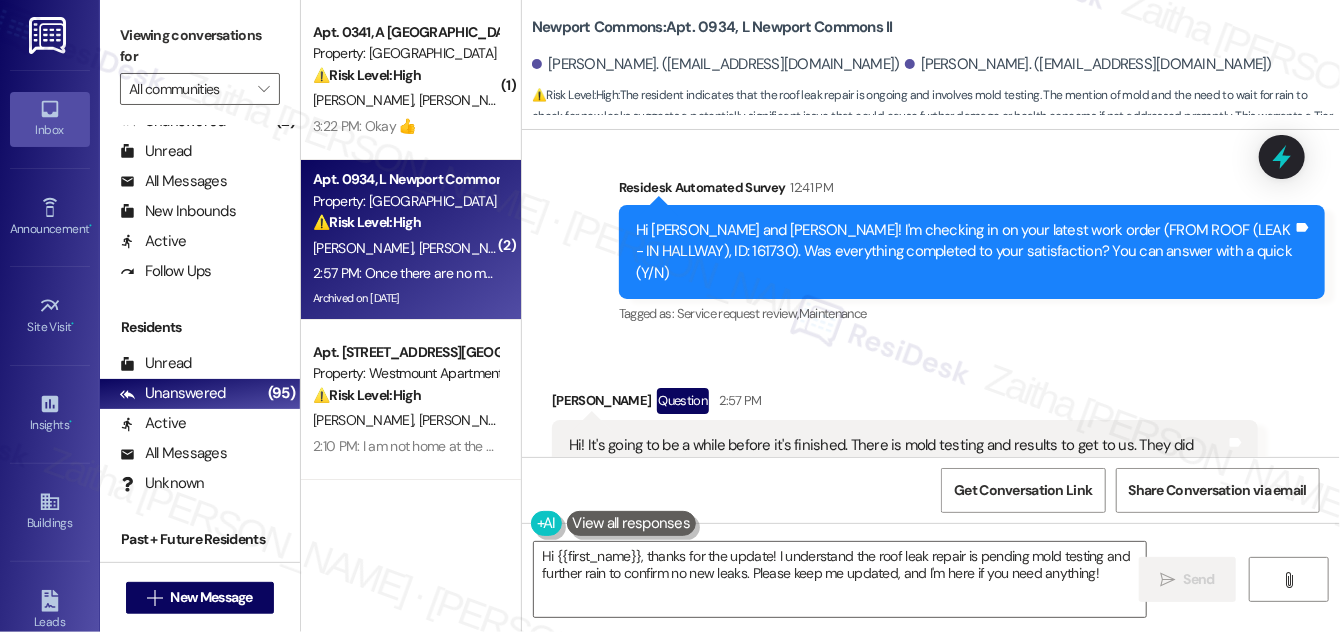 click on "Hide Suggestions" at bounding box center [945, 570] 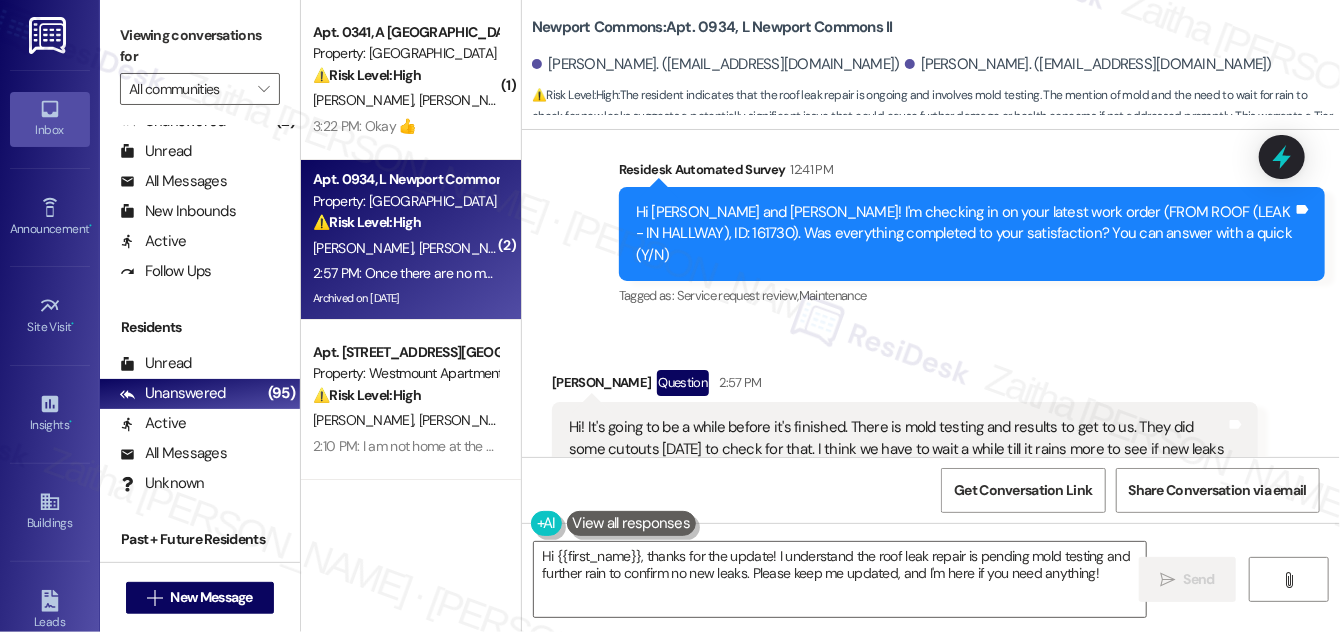 scroll, scrollTop: 22714, scrollLeft: 0, axis: vertical 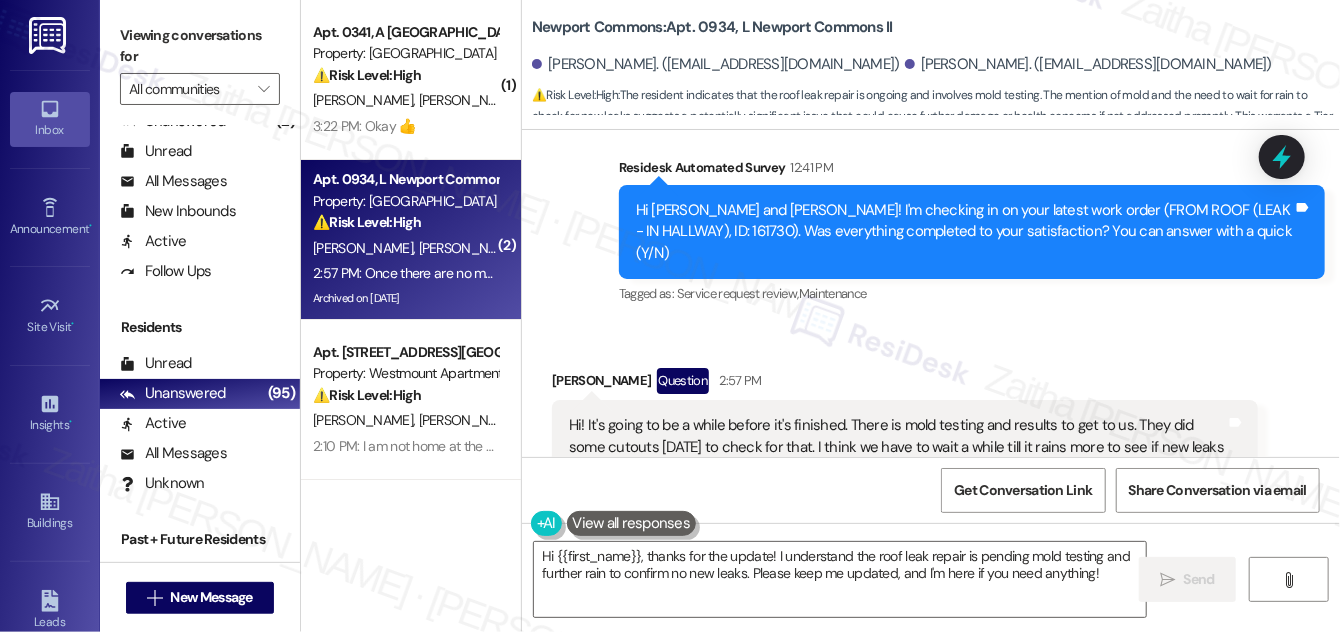 click on "Show suggestions" at bounding box center (941, 550) 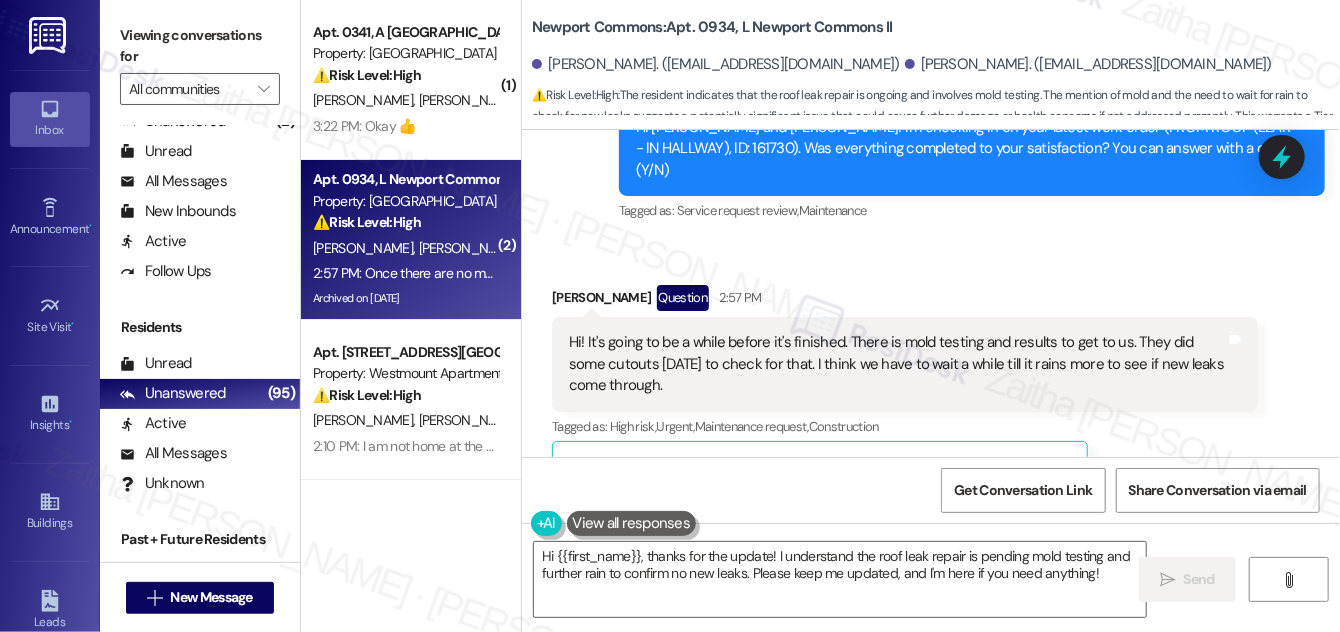 scroll, scrollTop: 22896, scrollLeft: 0, axis: vertical 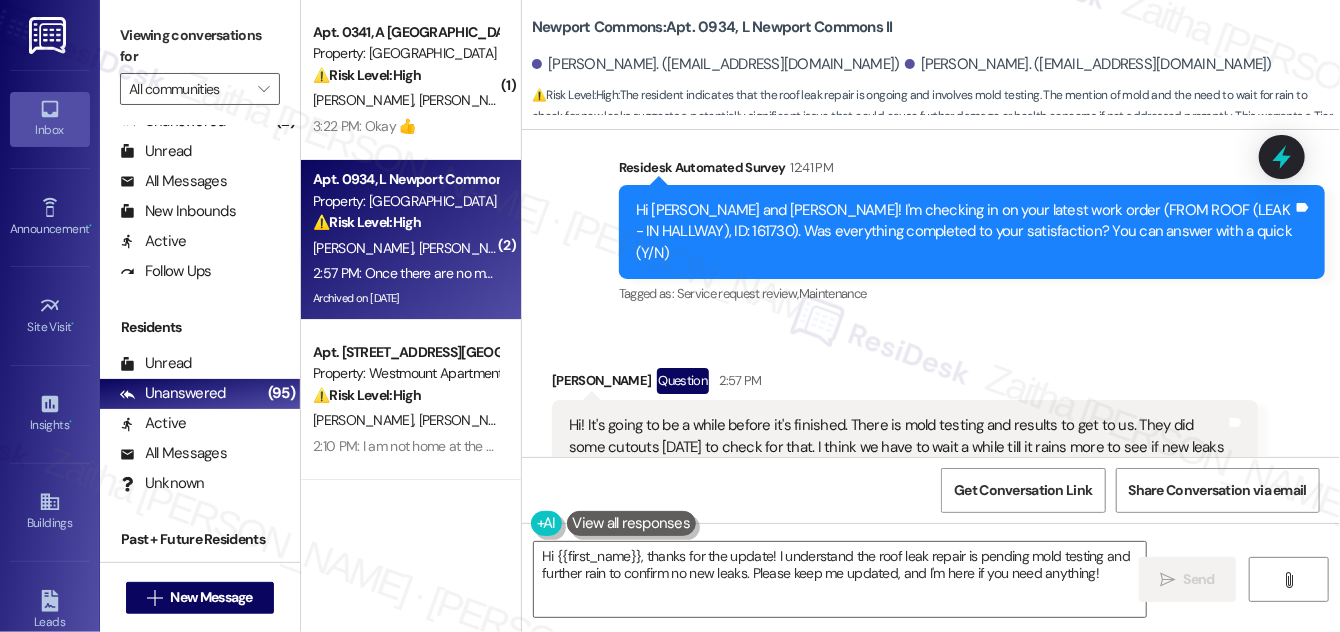 click on "Hide Suggestions" at bounding box center (945, 550) 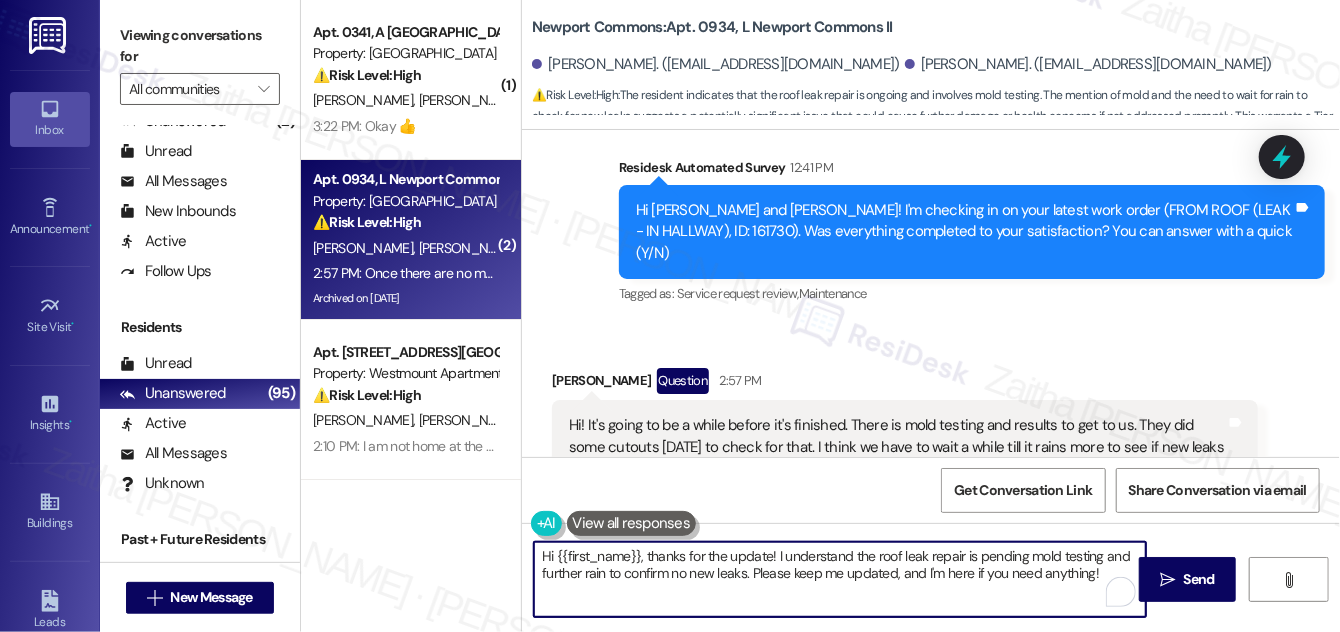 drag, startPoint x: 1099, startPoint y: 554, endPoint x: 1021, endPoint y: 556, distance: 78.025635 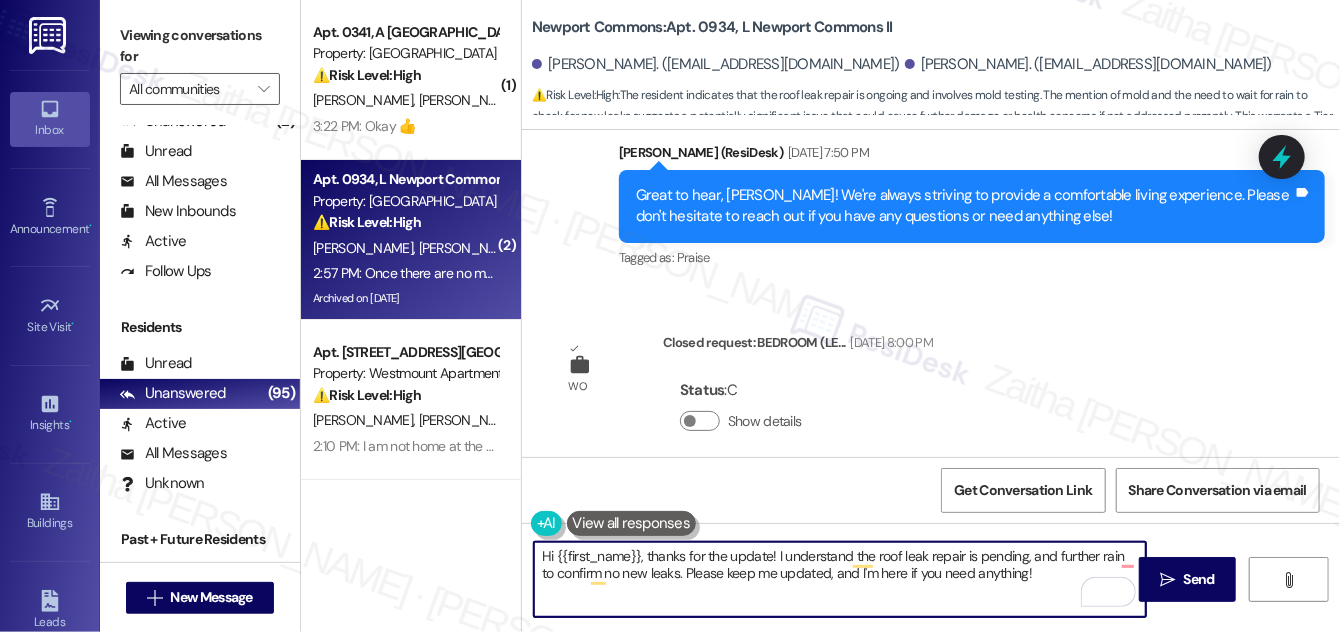 scroll, scrollTop: 22714, scrollLeft: 0, axis: vertical 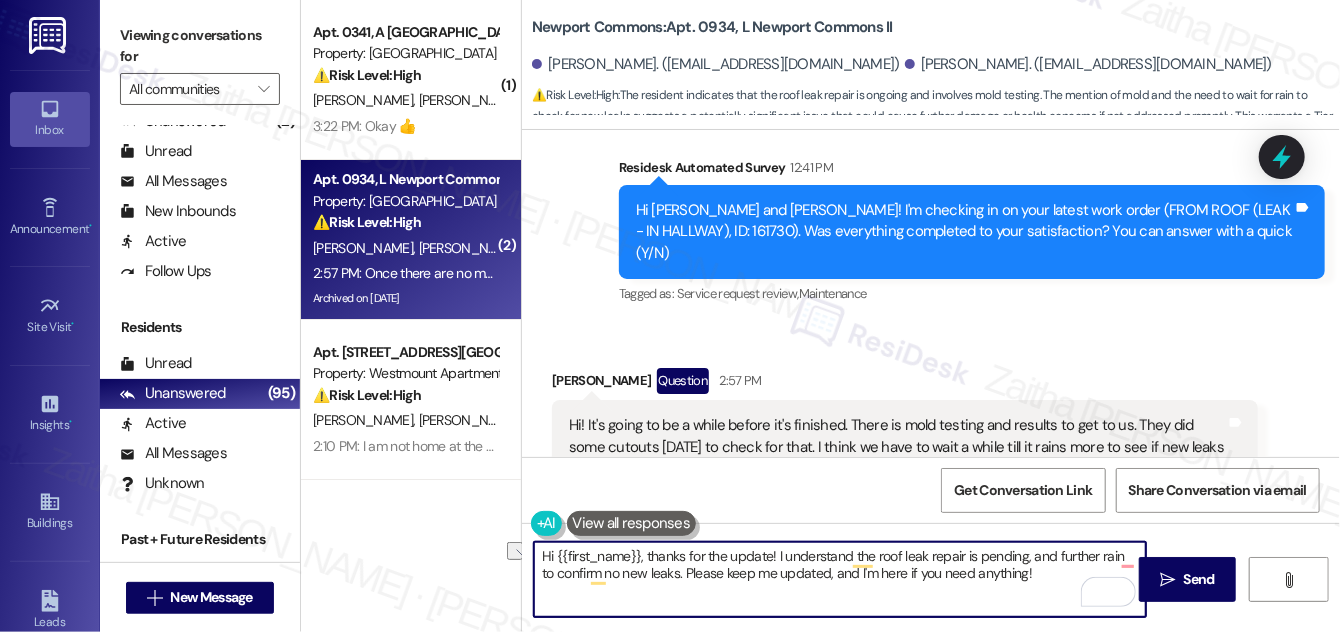 drag, startPoint x: 652, startPoint y: 554, endPoint x: 532, endPoint y: 554, distance: 120 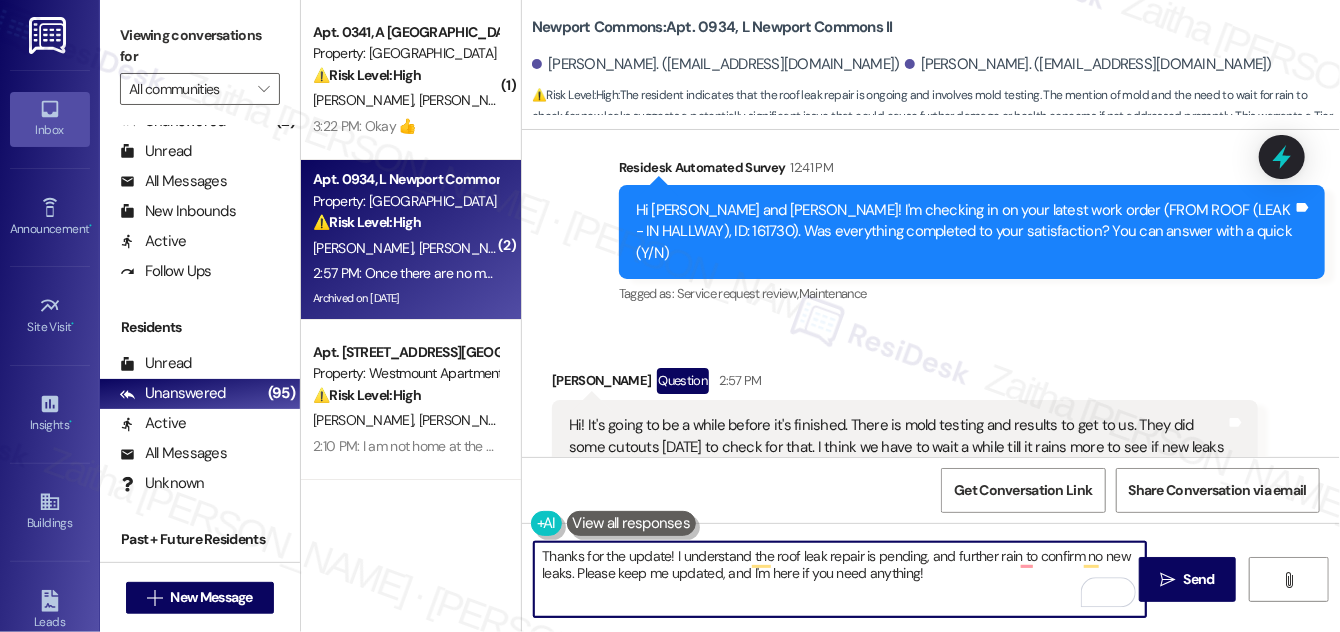 scroll, scrollTop: 22624, scrollLeft: 0, axis: vertical 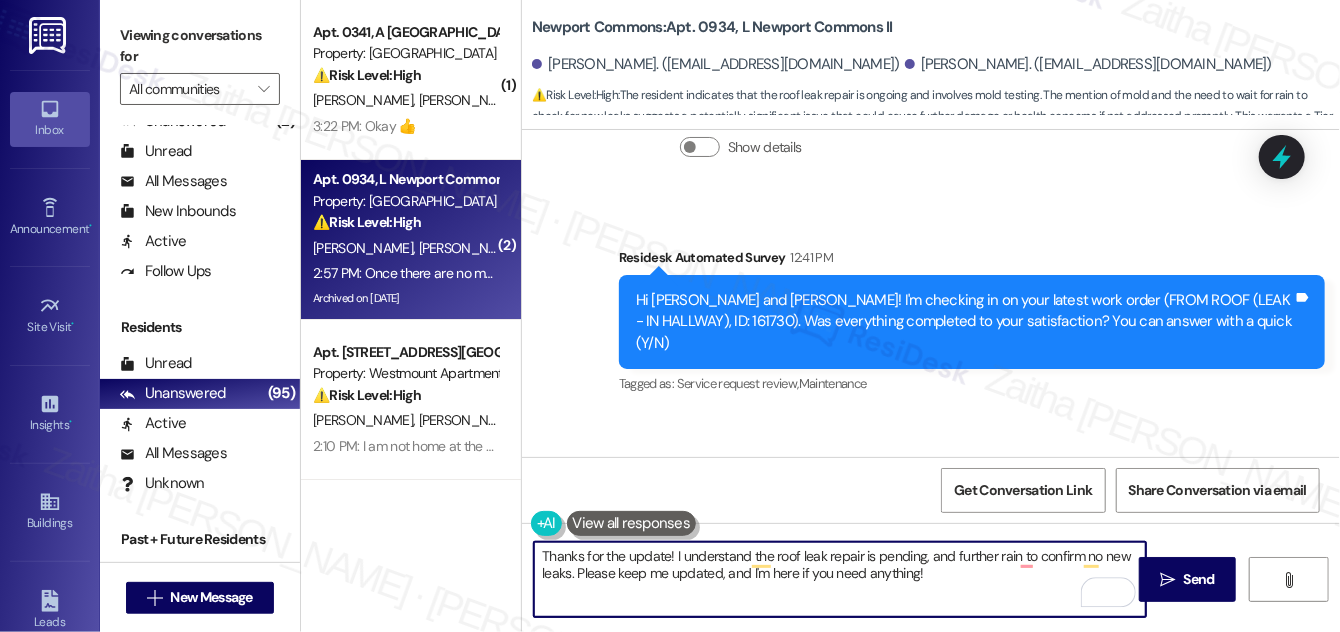 click on "[PERSON_NAME] Question 2:57 PM" at bounding box center (905, 474) 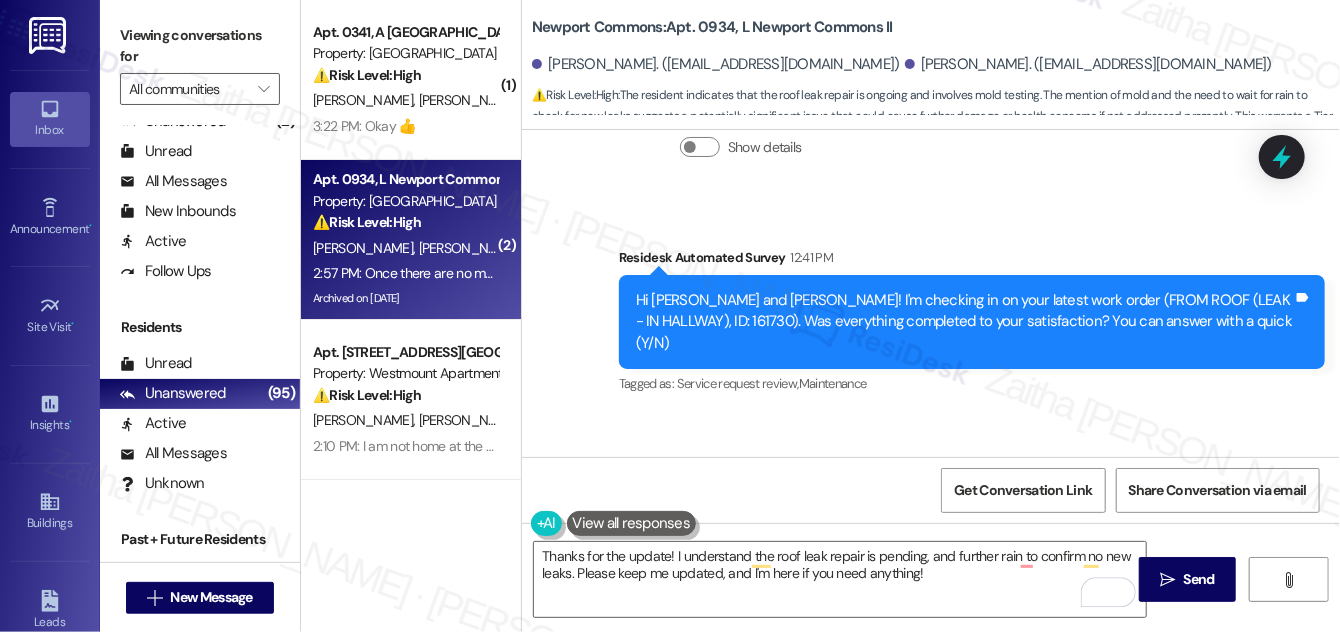 click on "[PERSON_NAME] Question 2:57 PM" at bounding box center (905, 474) 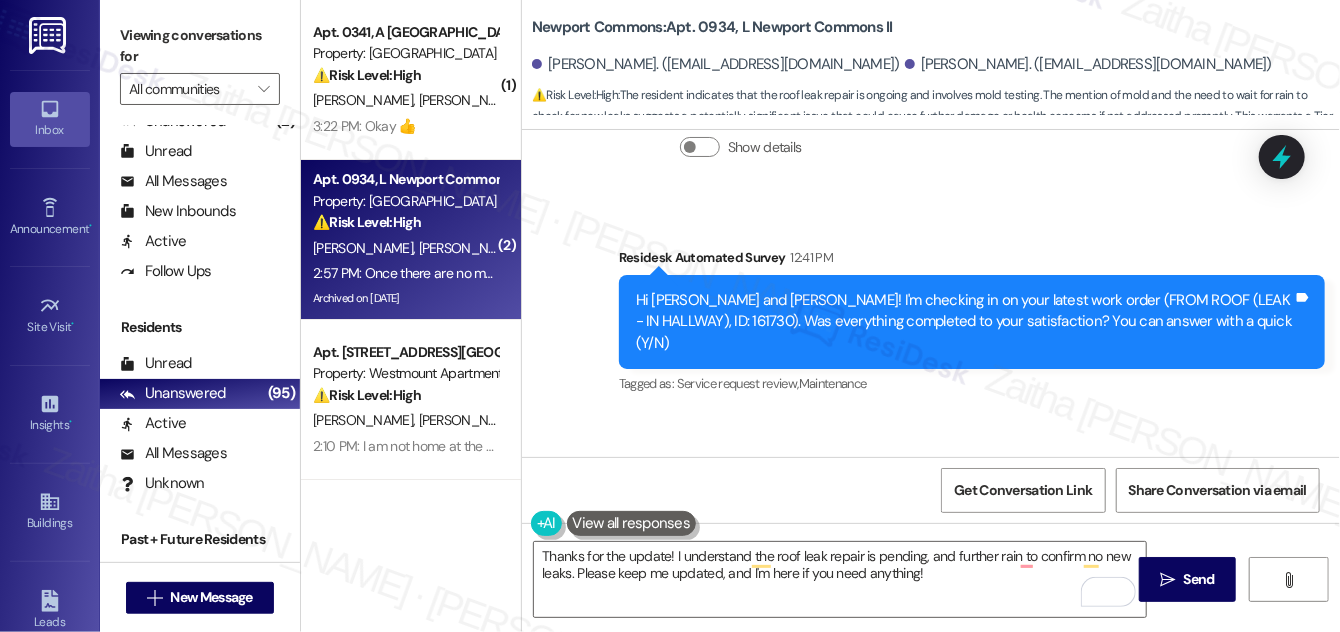 copy on "[PERSON_NAME]" 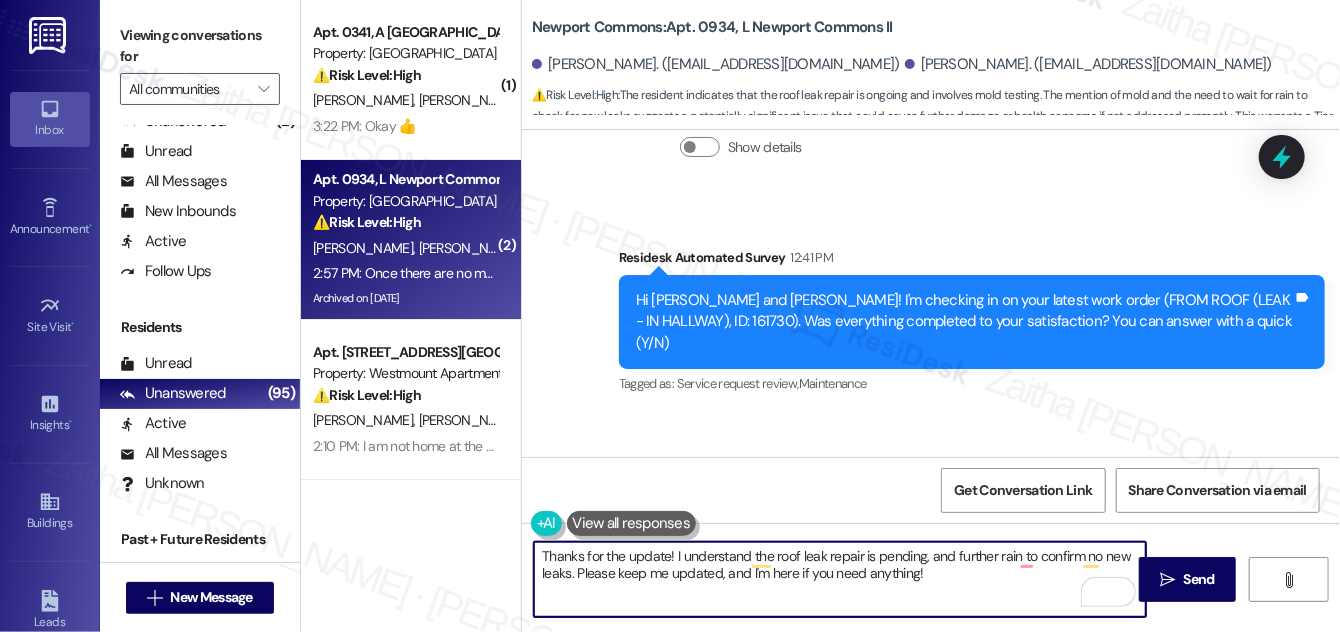 click on "Thanks for the update! I understand the roof leak repair is pending, and further rain to confirm no new leaks. Please keep me updated, and I'm here if you need anything!" at bounding box center [840, 579] 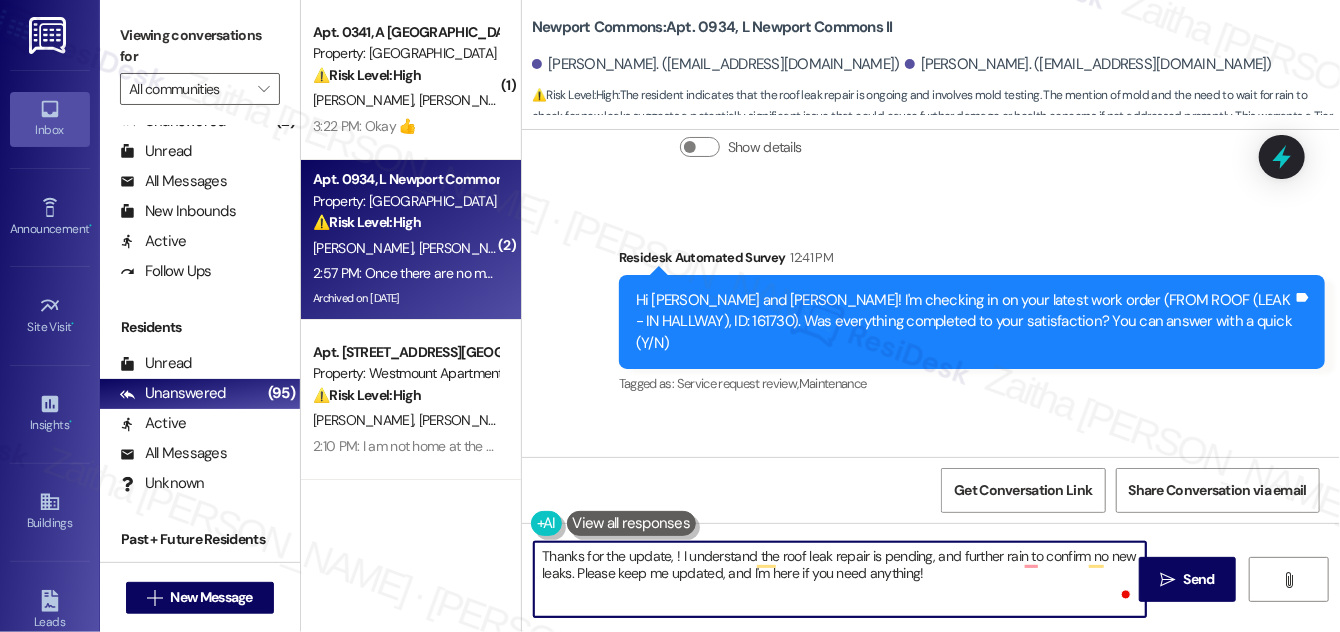paste on "[PERSON_NAME]" 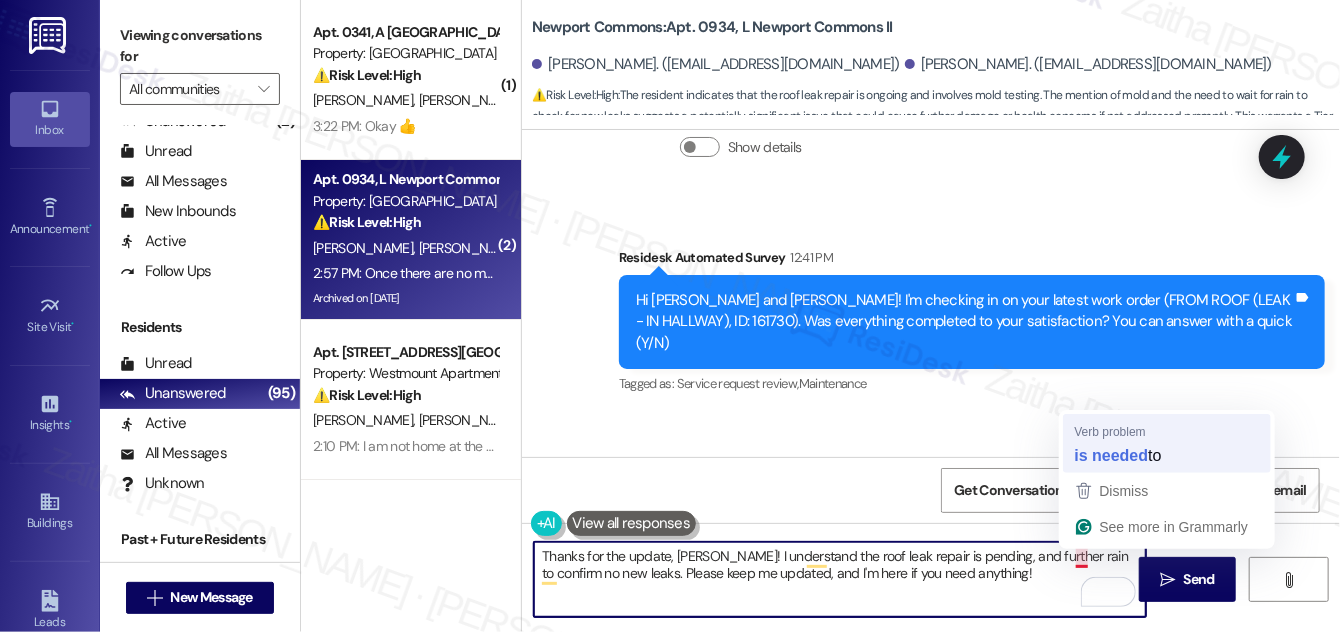 type on "Thanks for the update, [PERSON_NAME]! I understand the roof leak repair is pending, and further rain is needed to confirm no new leaks. Please keep me updated, and I'm here if you need anything!" 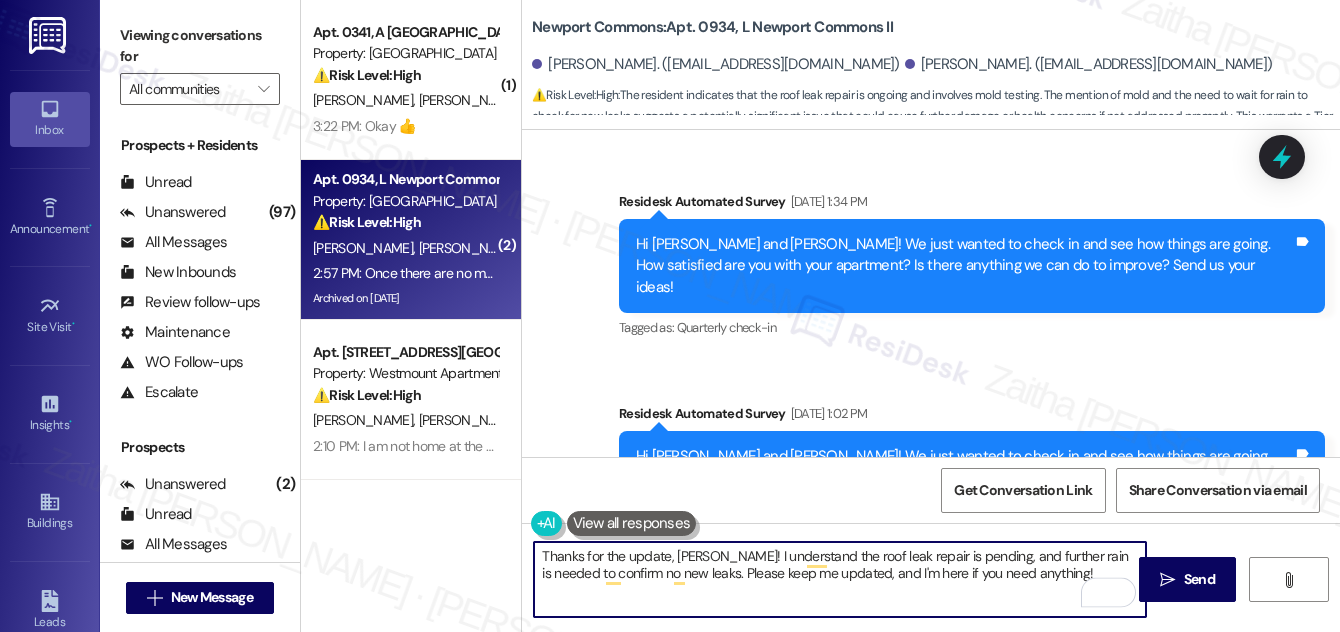 scroll, scrollTop: 0, scrollLeft: 0, axis: both 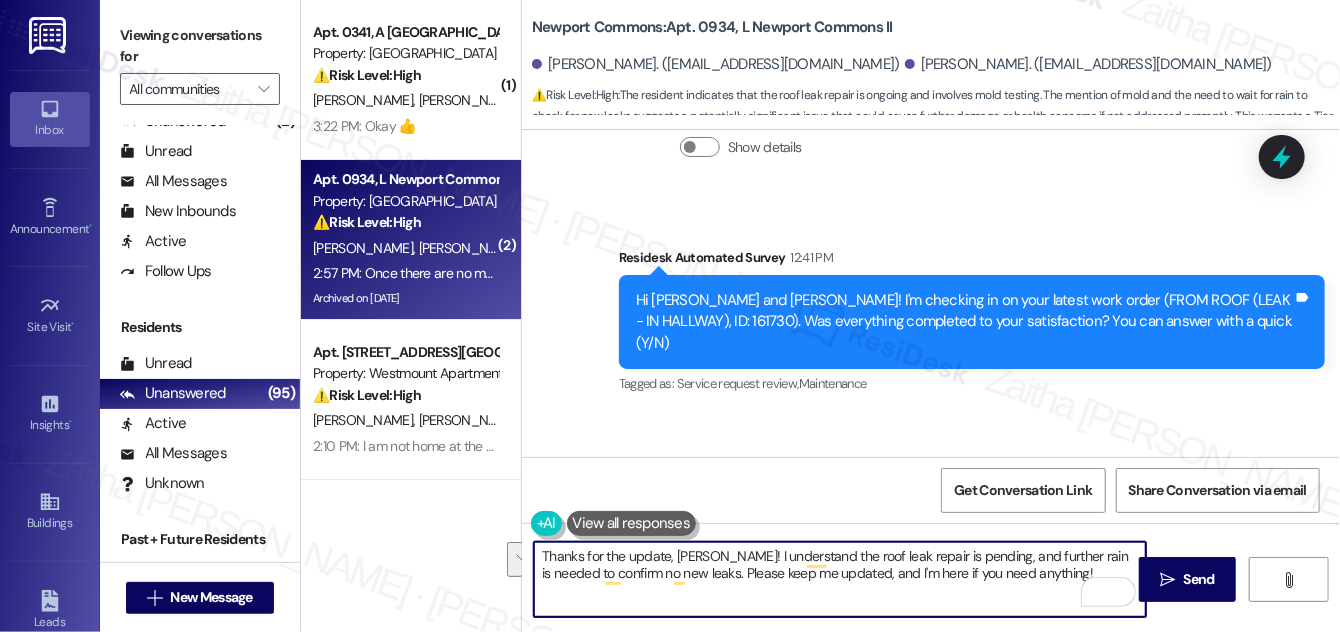 drag, startPoint x: 539, startPoint y: 554, endPoint x: 1058, endPoint y: 575, distance: 519.4247 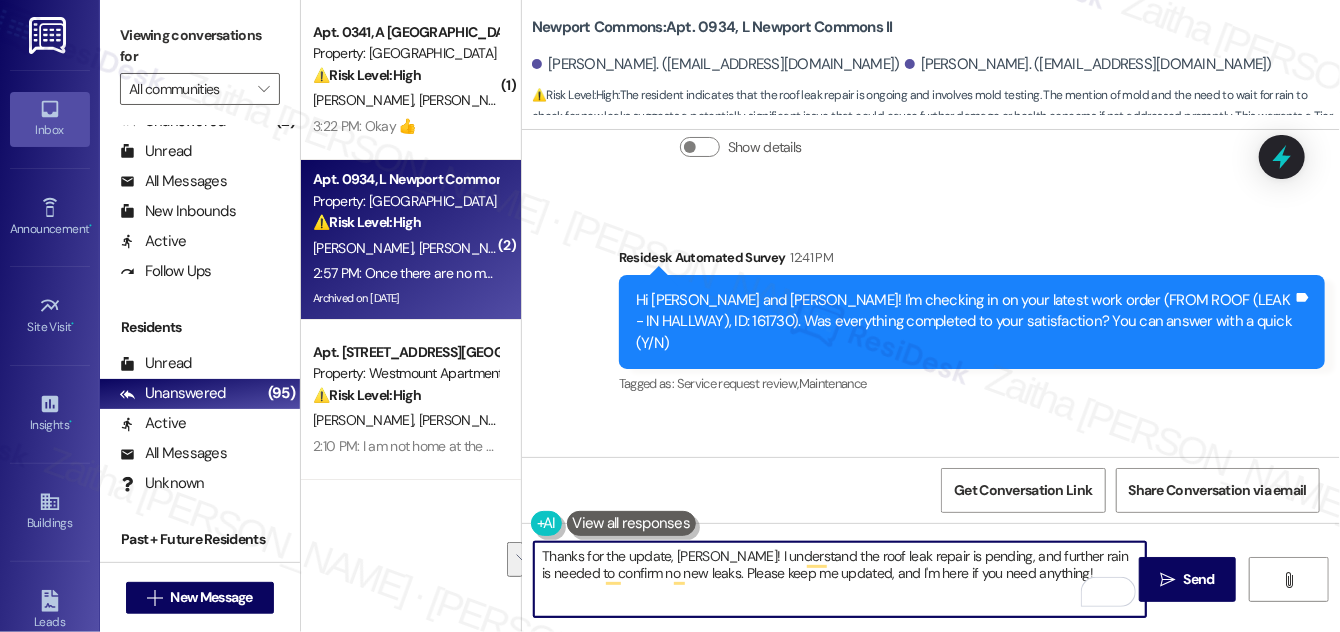 click on "Thanks for the update, [PERSON_NAME]! I understand the roof leak repair is pending, and further rain is needed to confirm no new leaks. Please keep me updated, and I'm here if you need anything!" at bounding box center [840, 579] 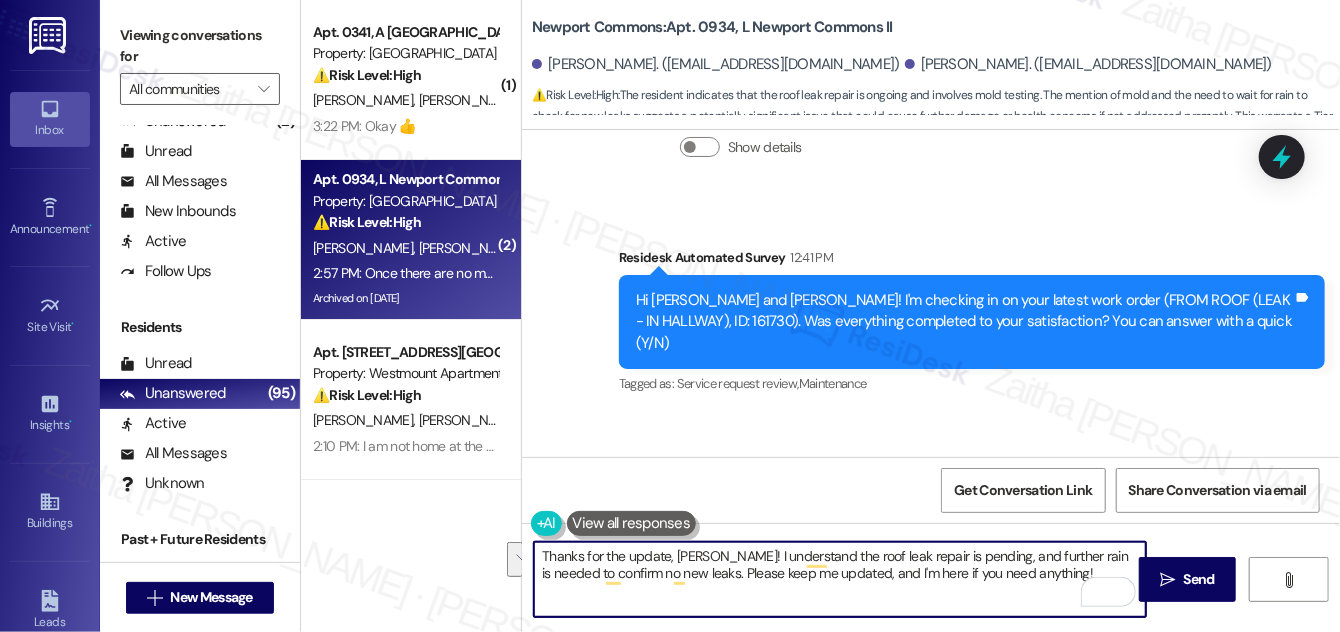 type on "Thanks for the update, [PERSON_NAME]! I understand the roof leak repair is pending, and further rain is needed to confirm no new leaks. Please keep me updated, and I'm here if you need anything!" 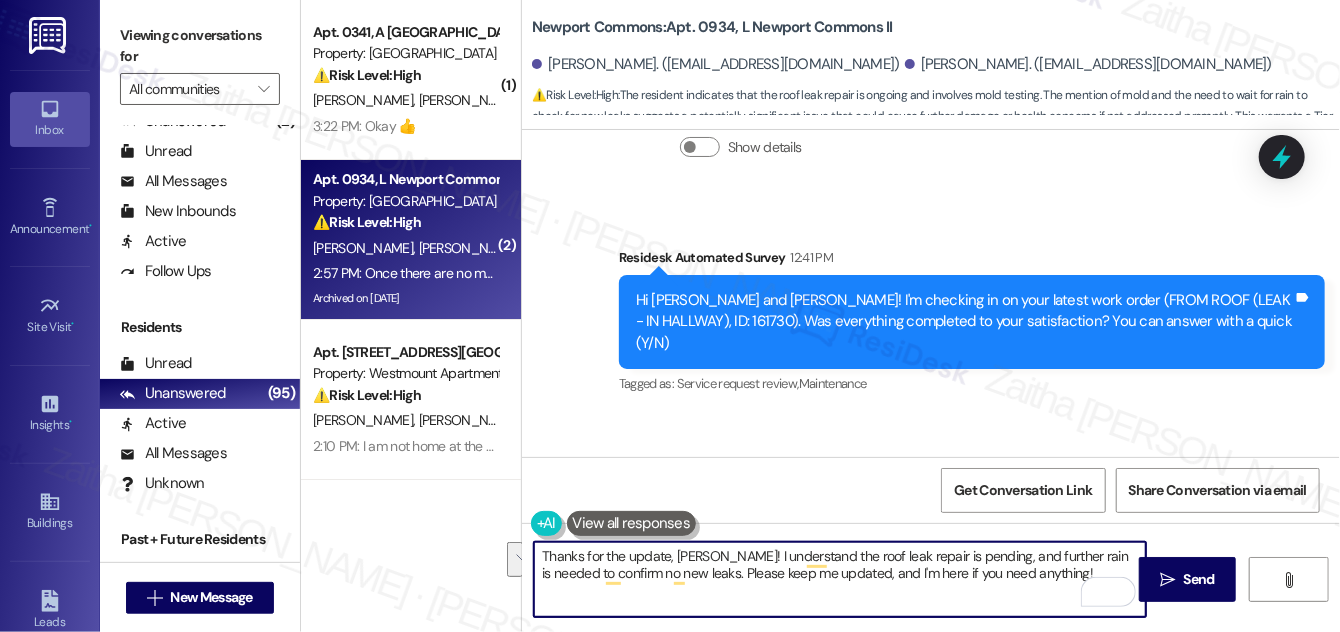click on "Thanks for the update, [PERSON_NAME]! I understand the roof leak repair is pending, and further rain is needed to confirm no new leaks. Please keep me updated, and I'm here if you need anything!" at bounding box center (840, 579) 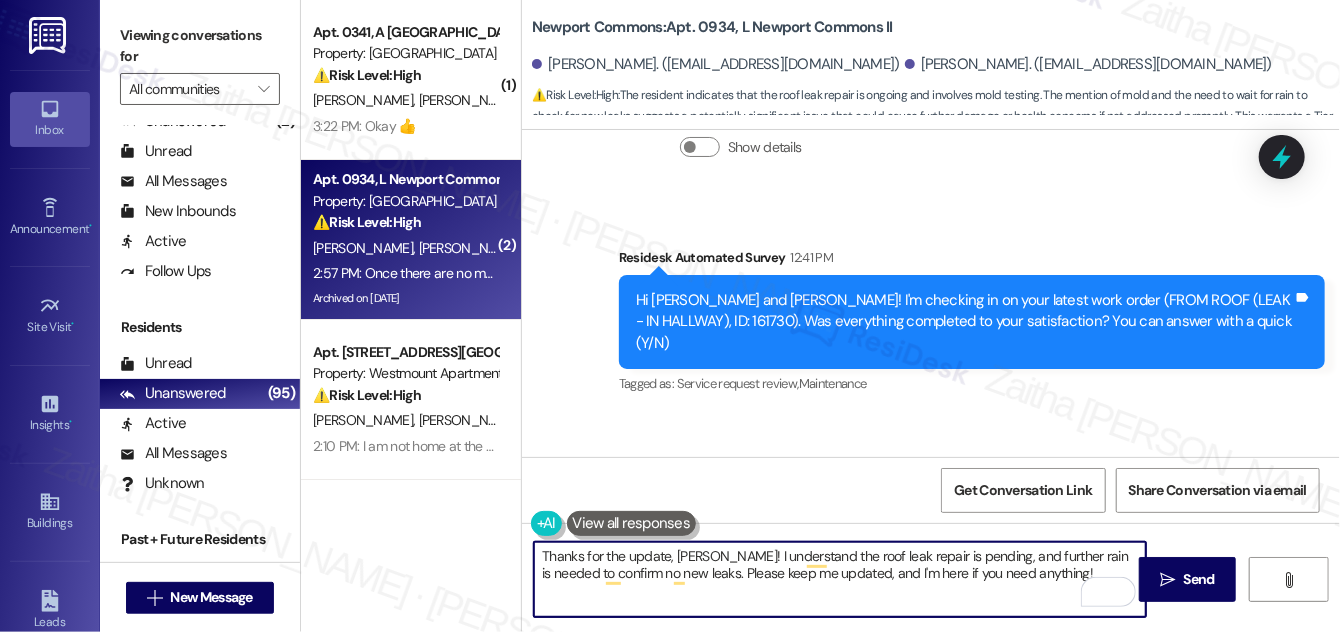 scroll, scrollTop: 22714, scrollLeft: 0, axis: vertical 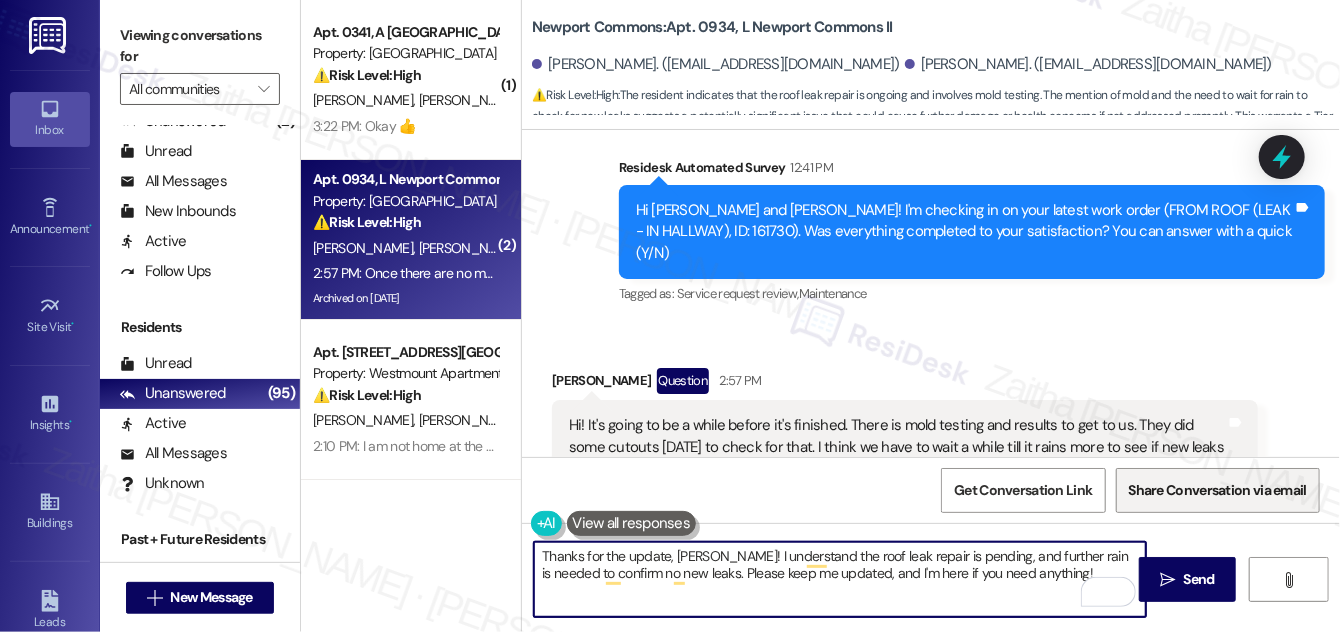 drag, startPoint x: 1177, startPoint y: 575, endPoint x: 1125, endPoint y: 495, distance: 95.41489 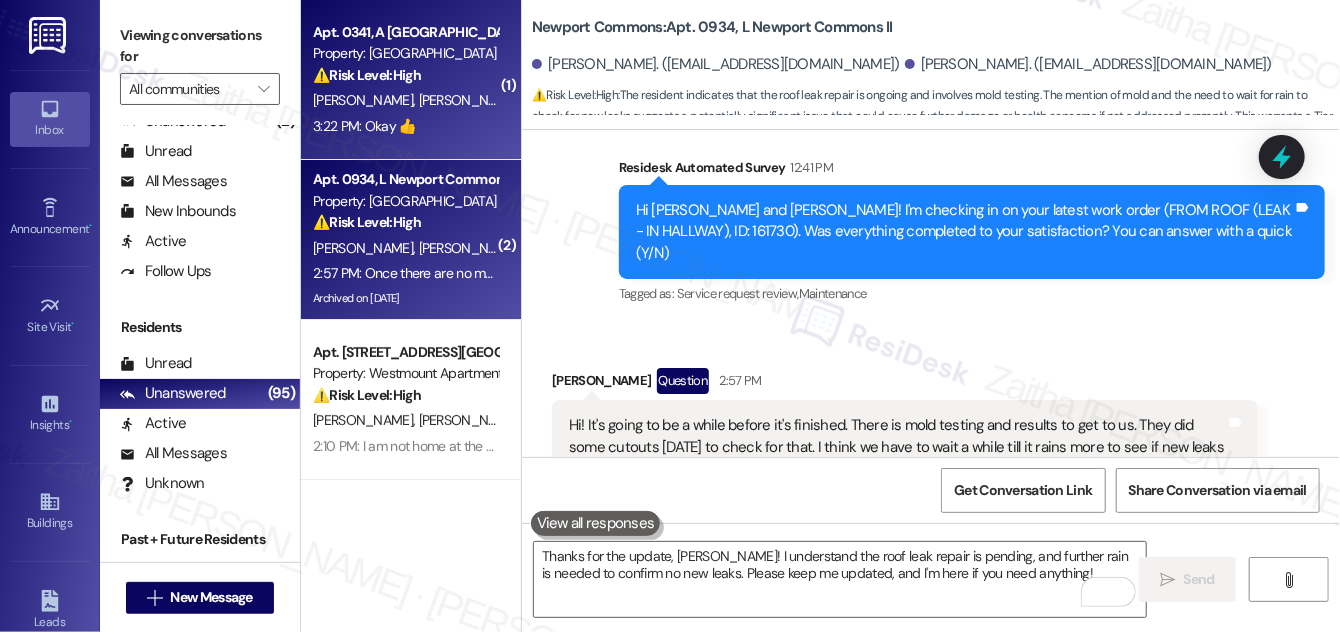 scroll, scrollTop: 22713, scrollLeft: 0, axis: vertical 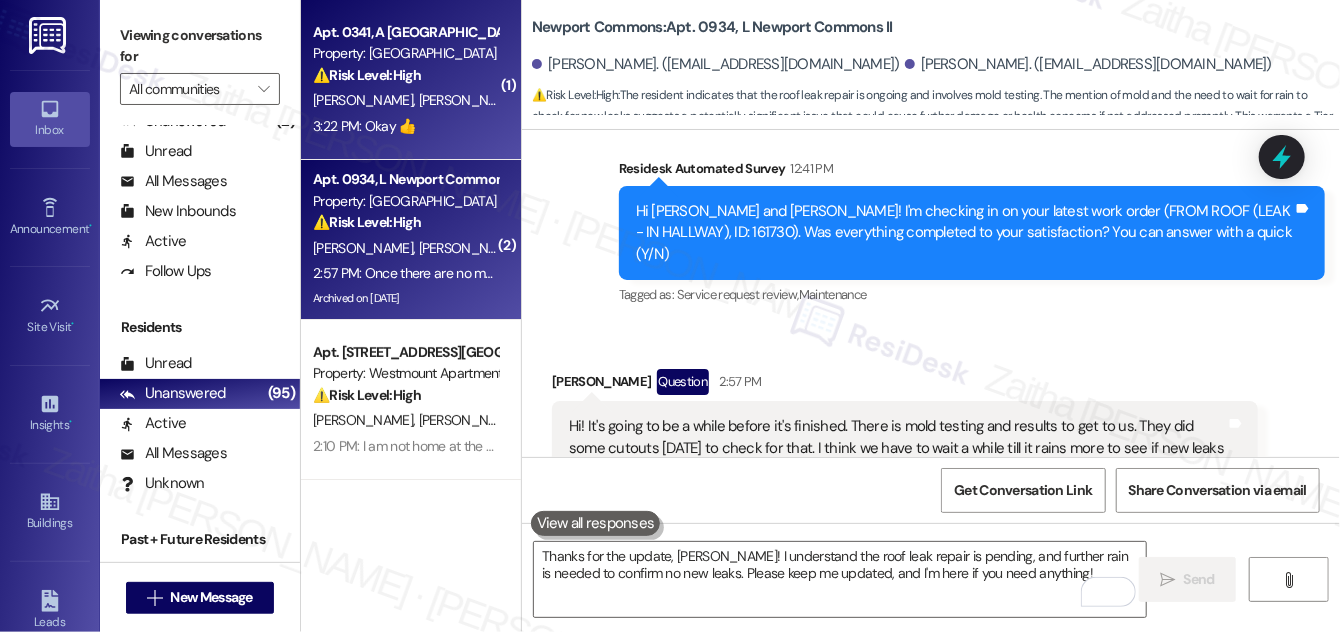 click on "3:22 PM: Okay 👍 3:22 PM: Okay 👍" at bounding box center [405, 126] 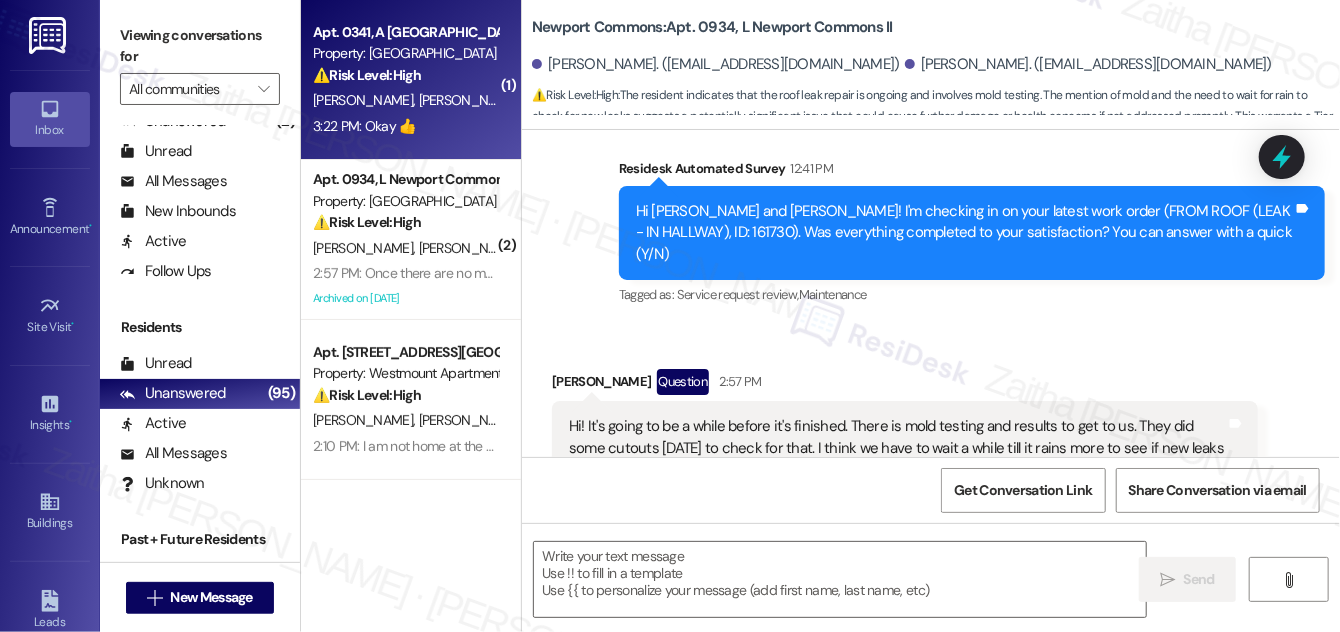 type on "Fetching suggested responses. Please feel free to read through the conversation in the meantime." 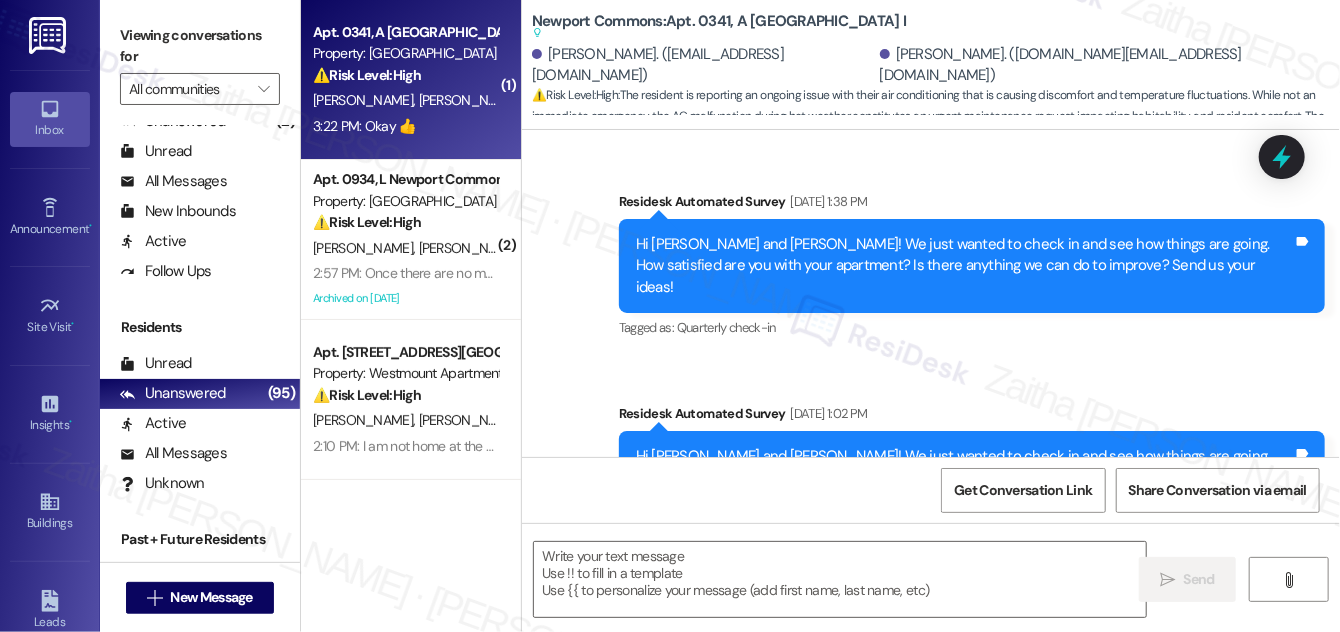 scroll, scrollTop: 18114, scrollLeft: 0, axis: vertical 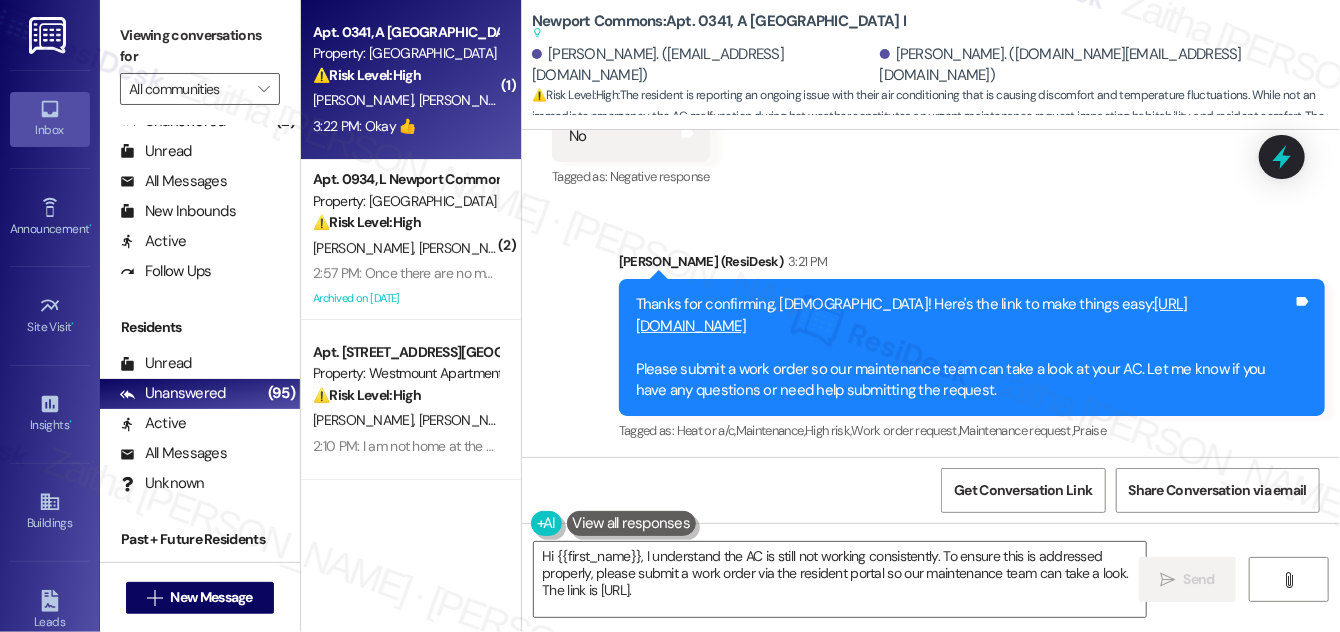 type on "Hi {{first_name}}, I understand the AC is still not working consistently. To ensure this is addressed properly, please submit a work order via the resident portal so our maintenance team can take a look. The link is https://newportcommons.rexiportal.com/portal/#/auth/login" 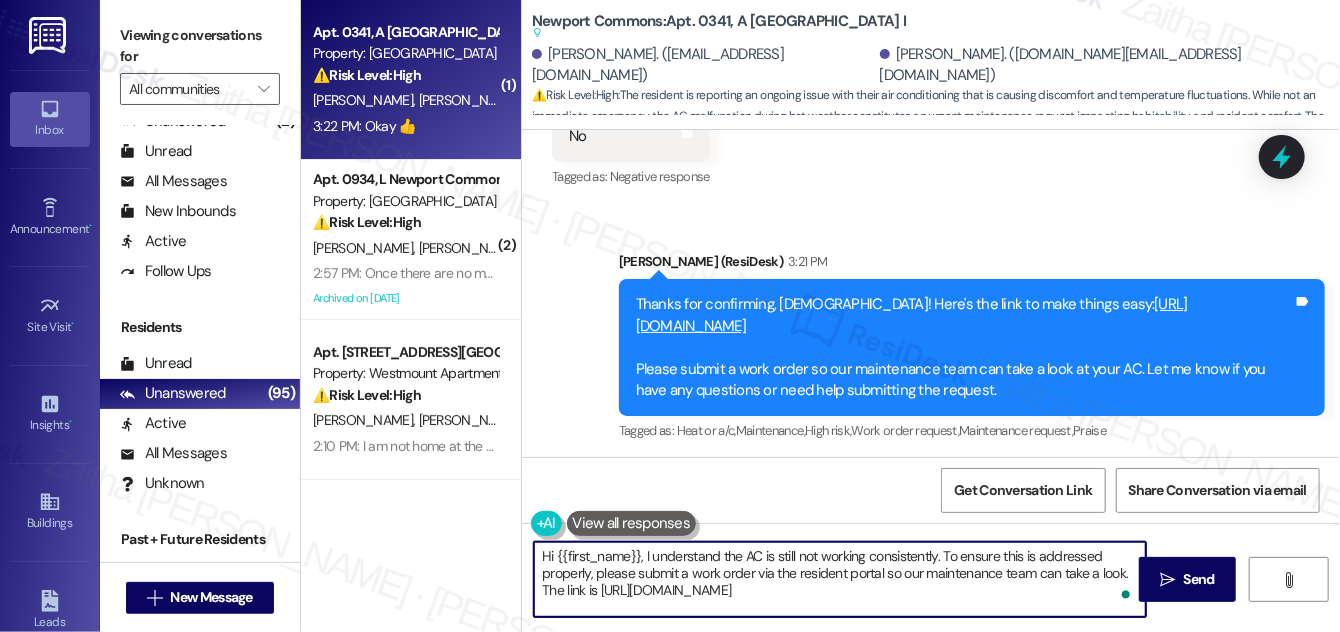 drag, startPoint x: 540, startPoint y: 558, endPoint x: 963, endPoint y: 589, distance: 424.1344 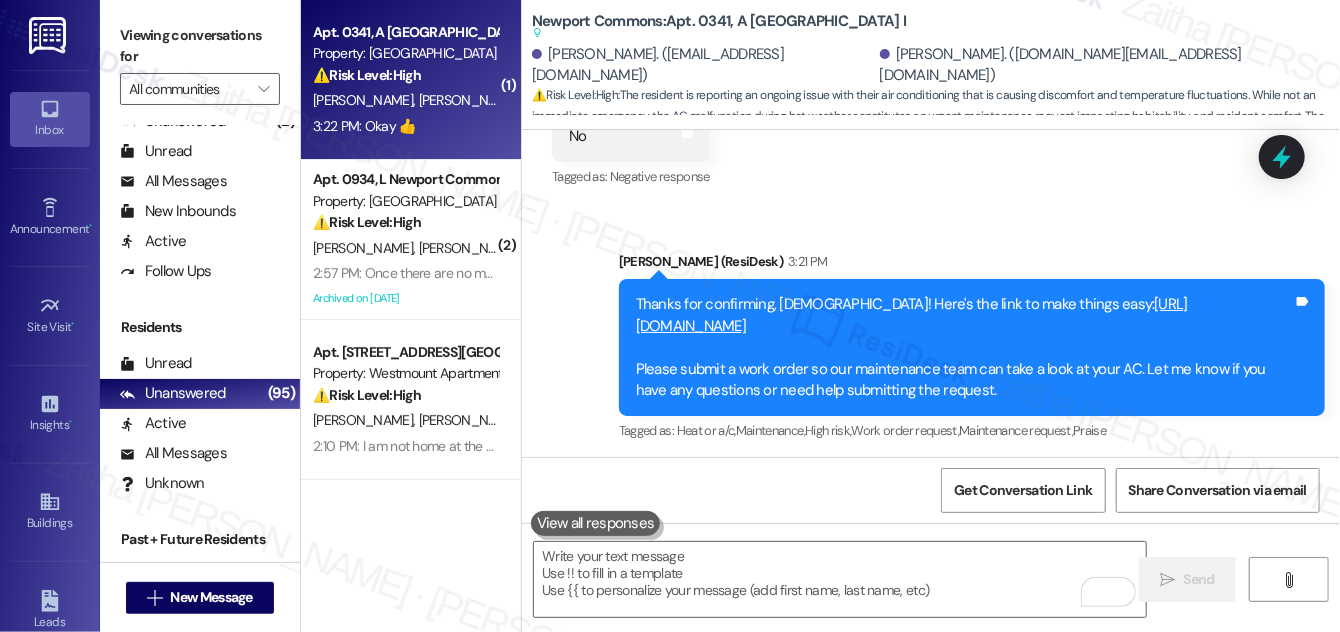click on "Britni Duncan 3:22 PM" at bounding box center [629, 520] 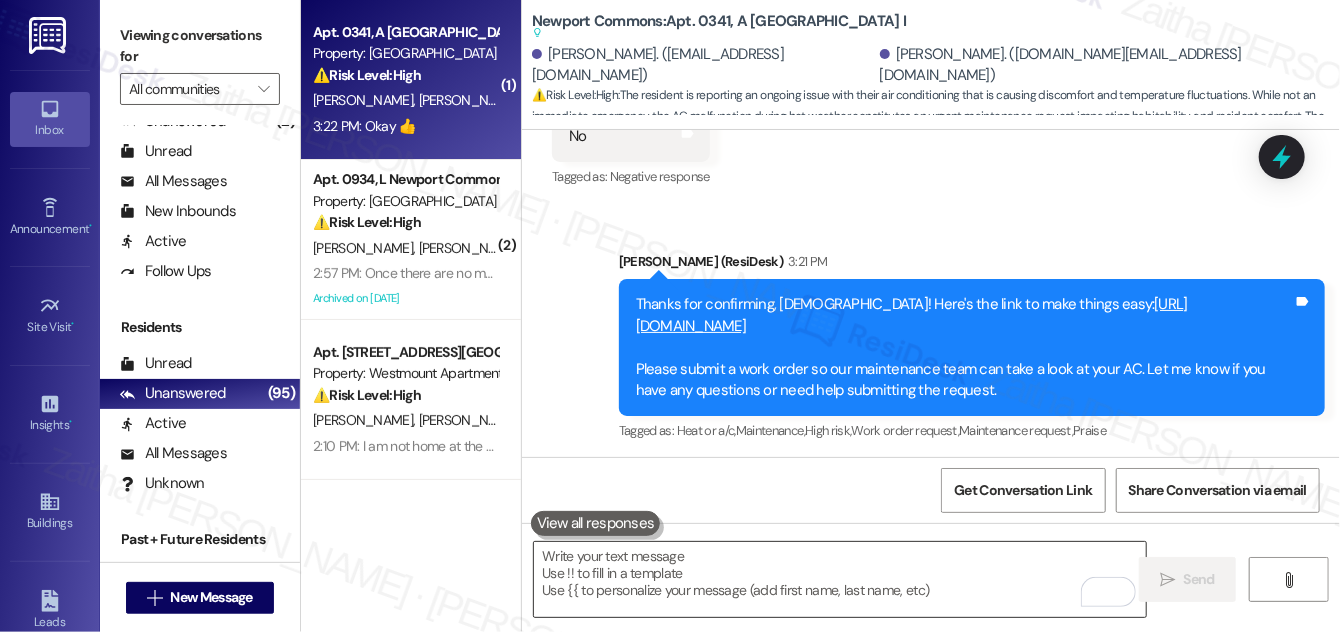 click at bounding box center (840, 579) 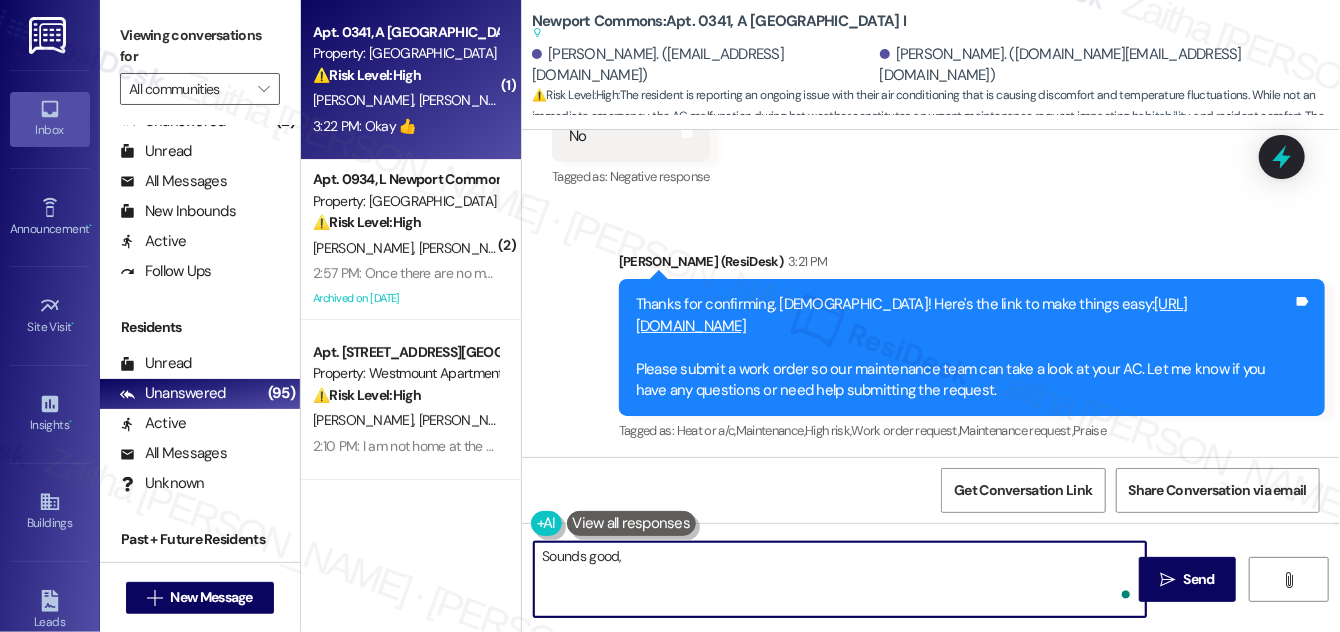 paste on "[DEMOGRAPHIC_DATA]" 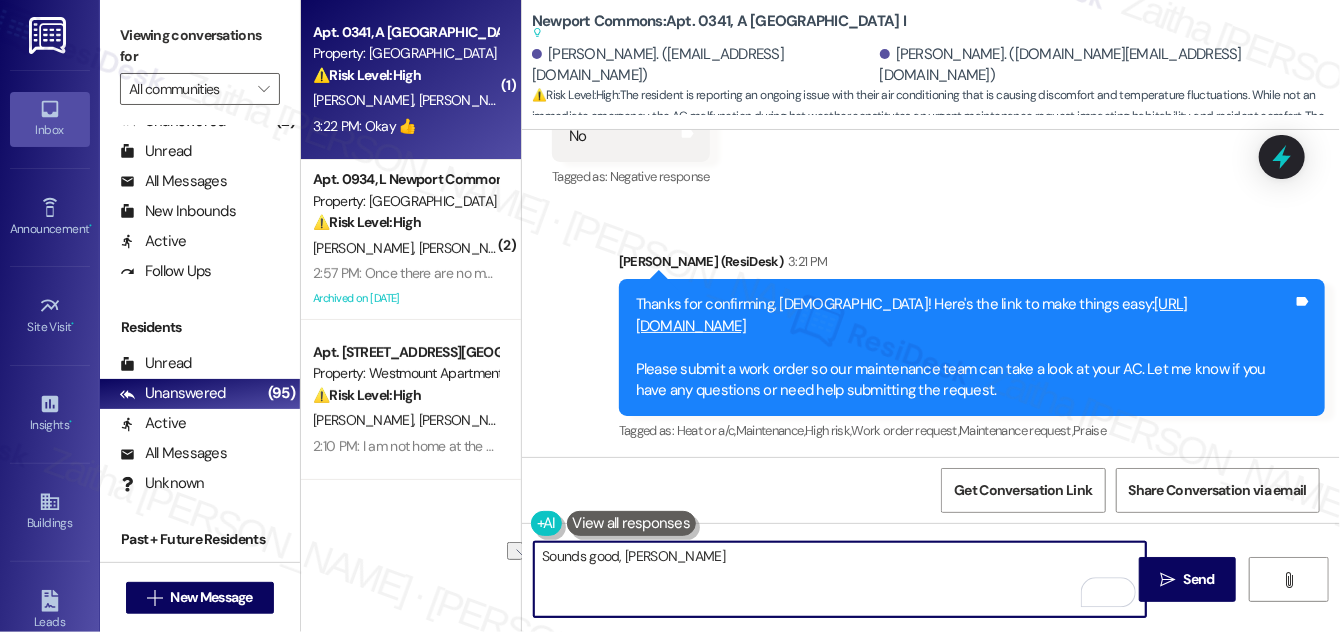 drag, startPoint x: 542, startPoint y: 550, endPoint x: 743, endPoint y: 563, distance: 201.41995 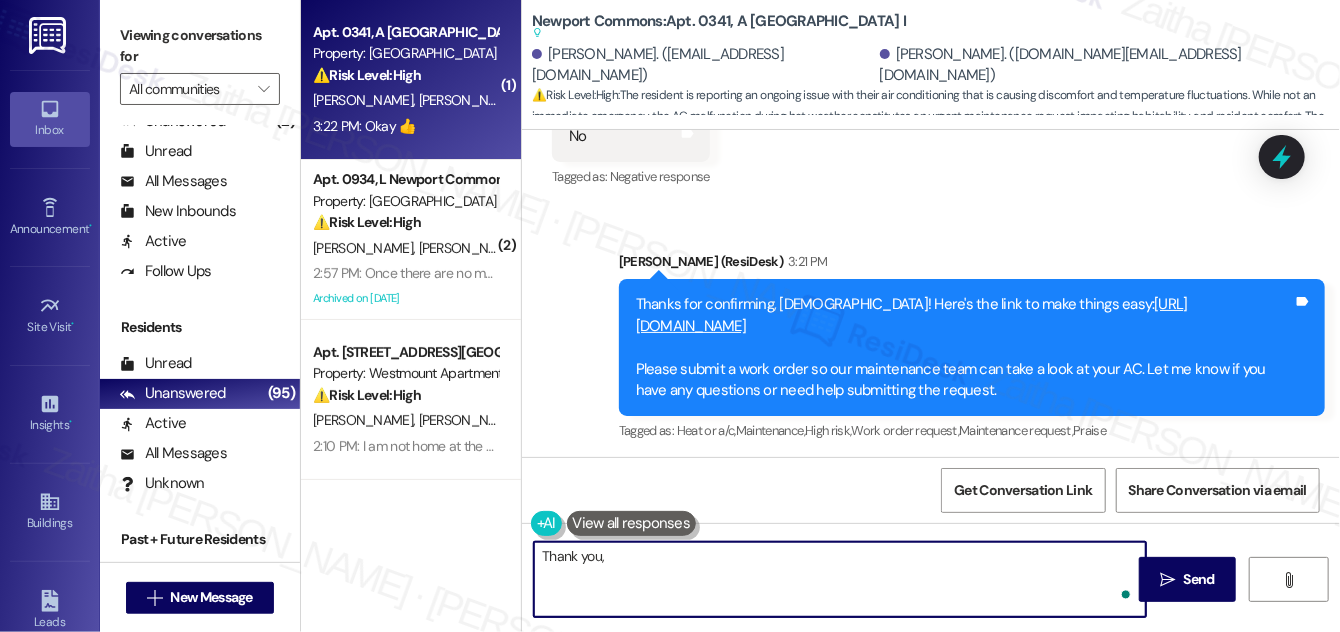 paste on "[DEMOGRAPHIC_DATA]" 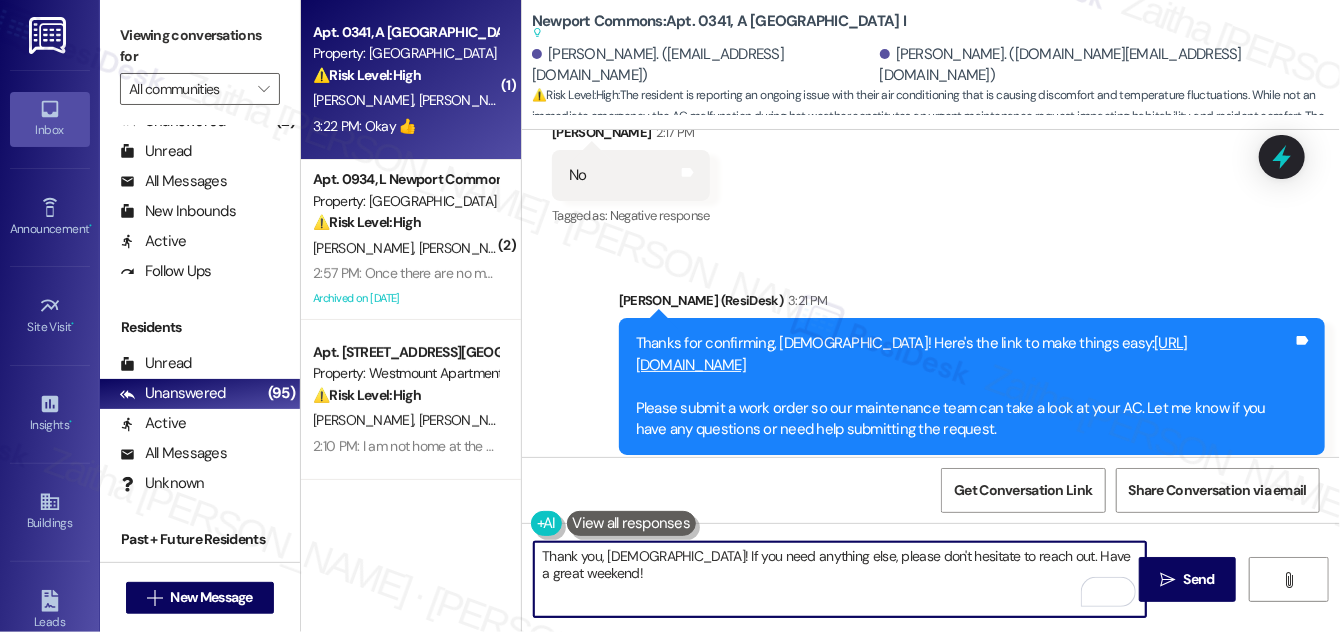 scroll, scrollTop: 18114, scrollLeft: 0, axis: vertical 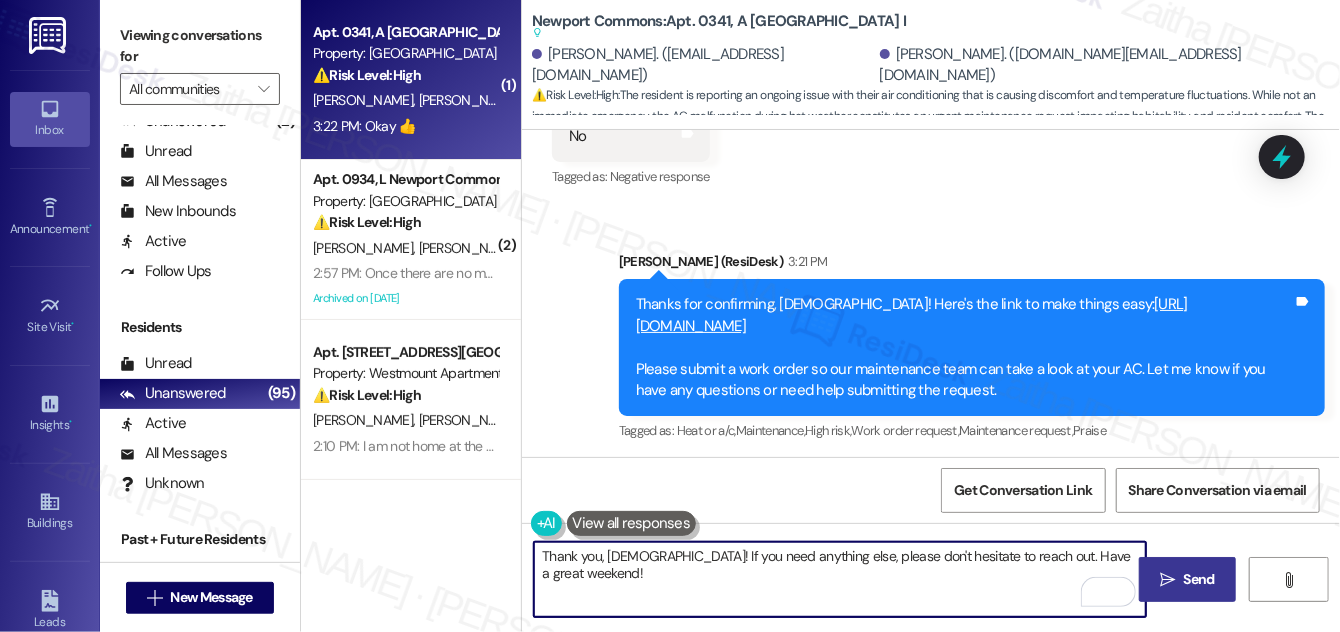 type on "Thank you, Britni! If you need anything else, please don't hesitate to reach out. Have a great weekend!" 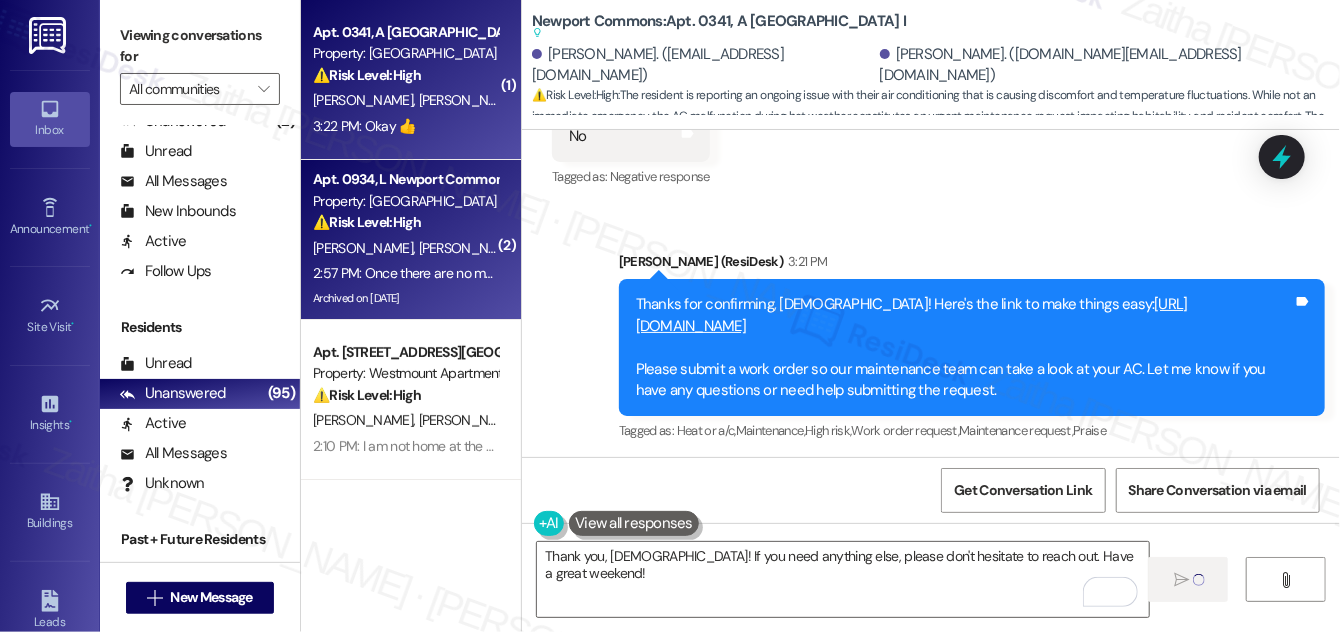 type 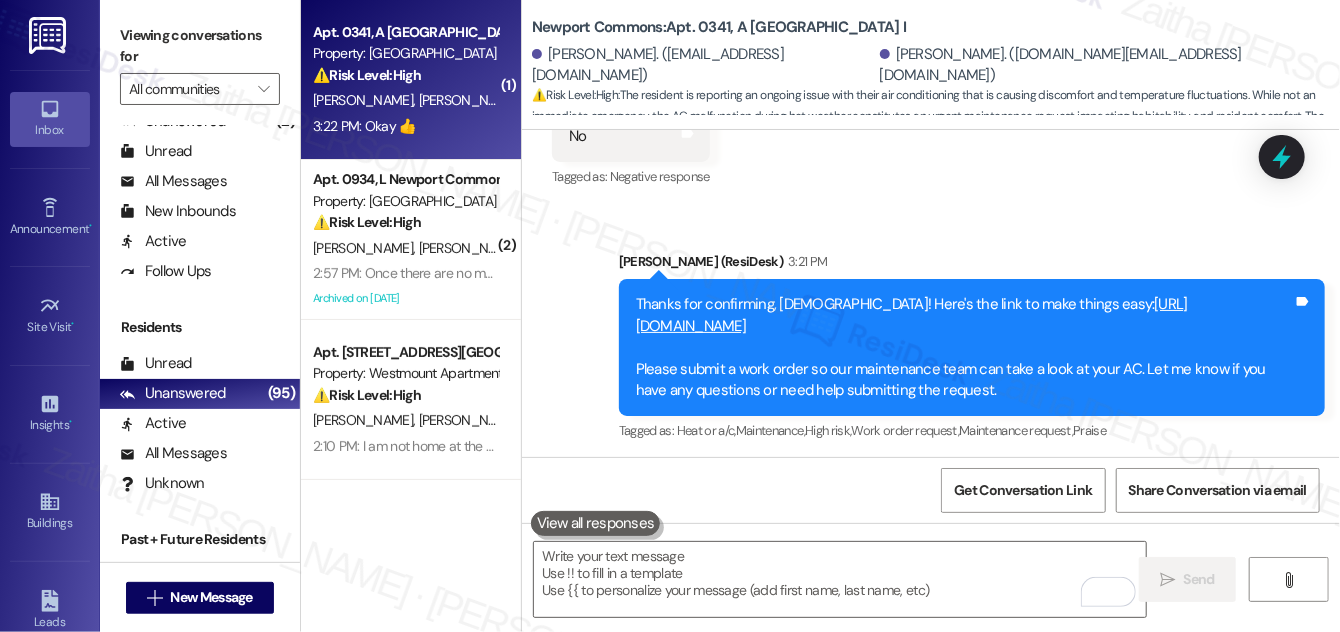 scroll, scrollTop: 18254, scrollLeft: 0, axis: vertical 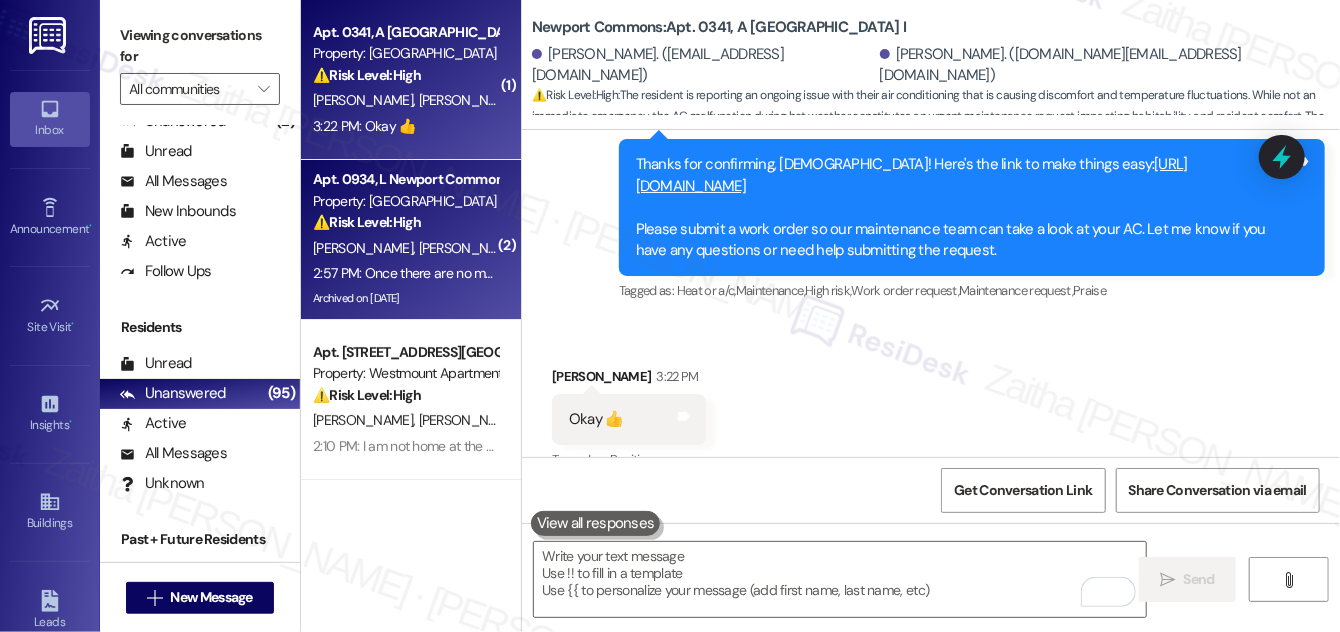 click on "⚠️  Risk Level:  High The resident indicates that the roof leak repair is ongoing and involves mold testing. The mention of mold and the need to wait for rain to check for new leaks suggests a potentially significant issue that could cause further damage or health concerns if not addressed promptly. This warrants a Tier 2 classification due to the potential for property damage and health risks." at bounding box center (405, 222) 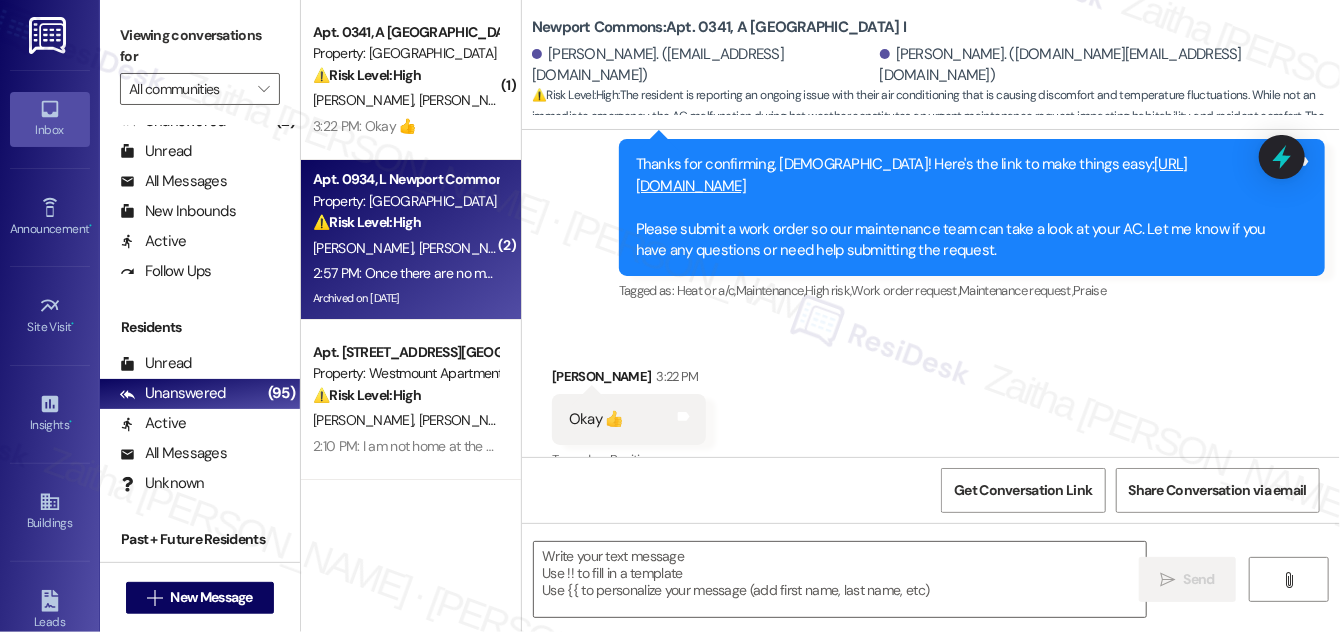 type on "Fetching suggested responses. Please feel free to read through the conversation in the meantime." 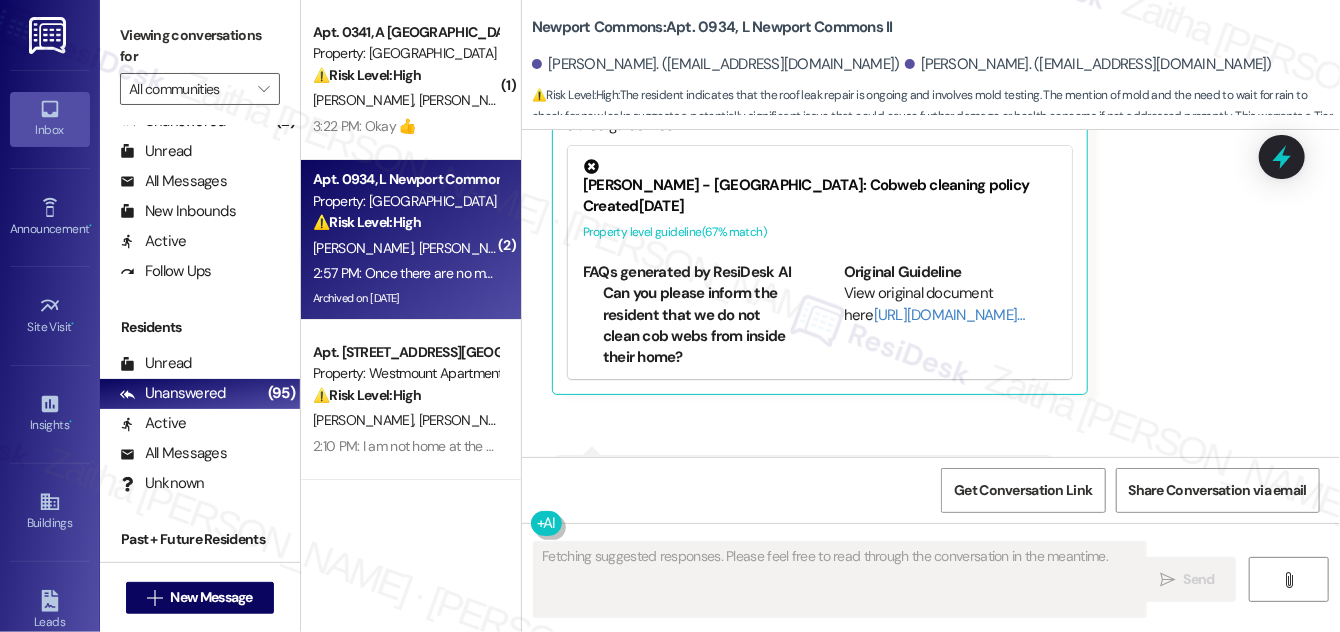 scroll, scrollTop: 23157, scrollLeft: 0, axis: vertical 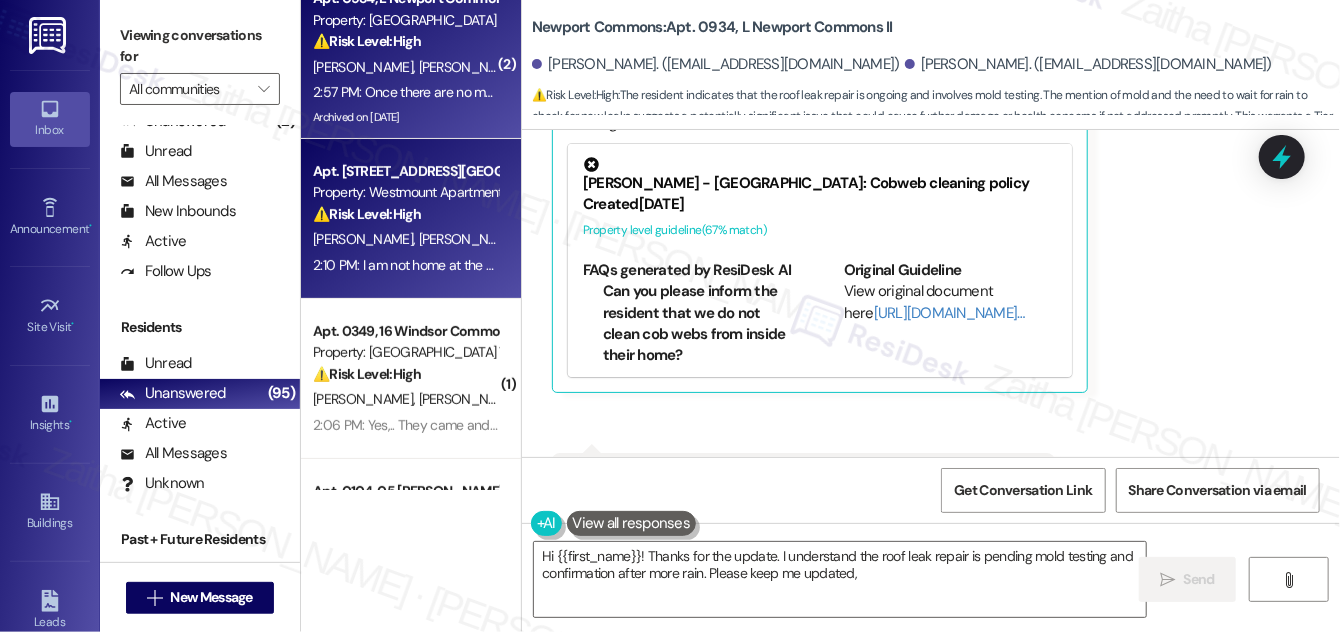 type on "Hi {{first_name}}! Thanks for the update. I understand the roof leak repair is pending mold testing and confirmation after more rain. Please keep me updated, and" 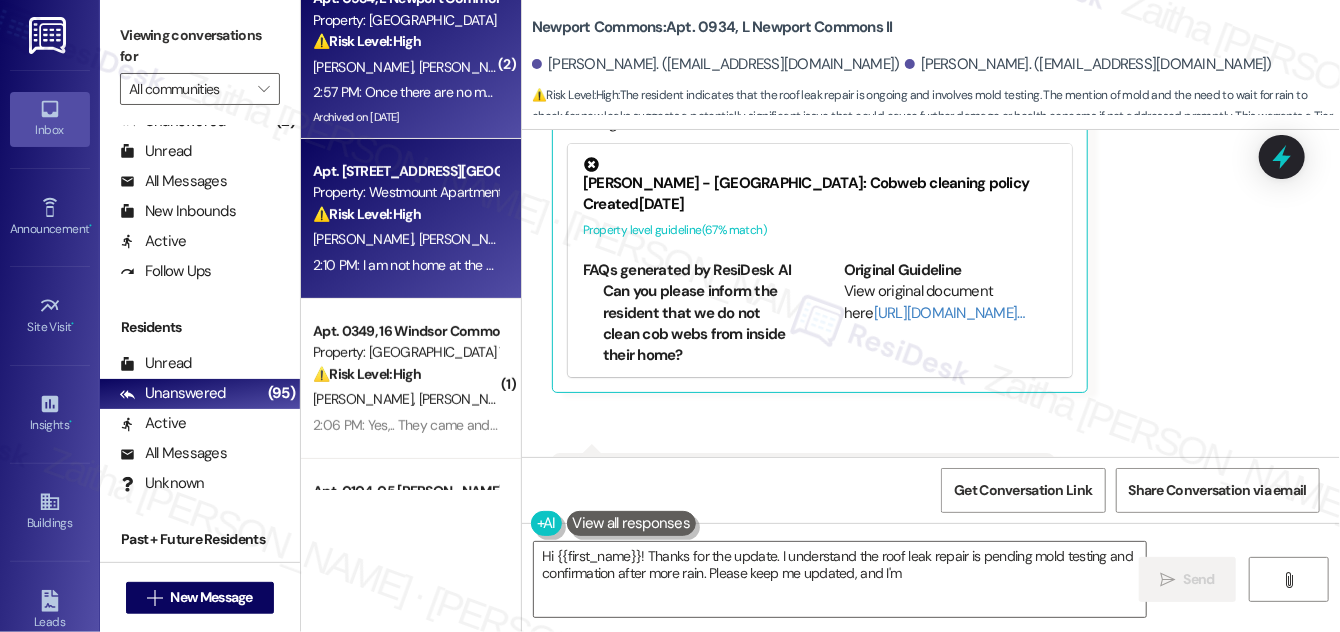 click on "[PERSON_NAME] [PERSON_NAME]" at bounding box center [405, 239] 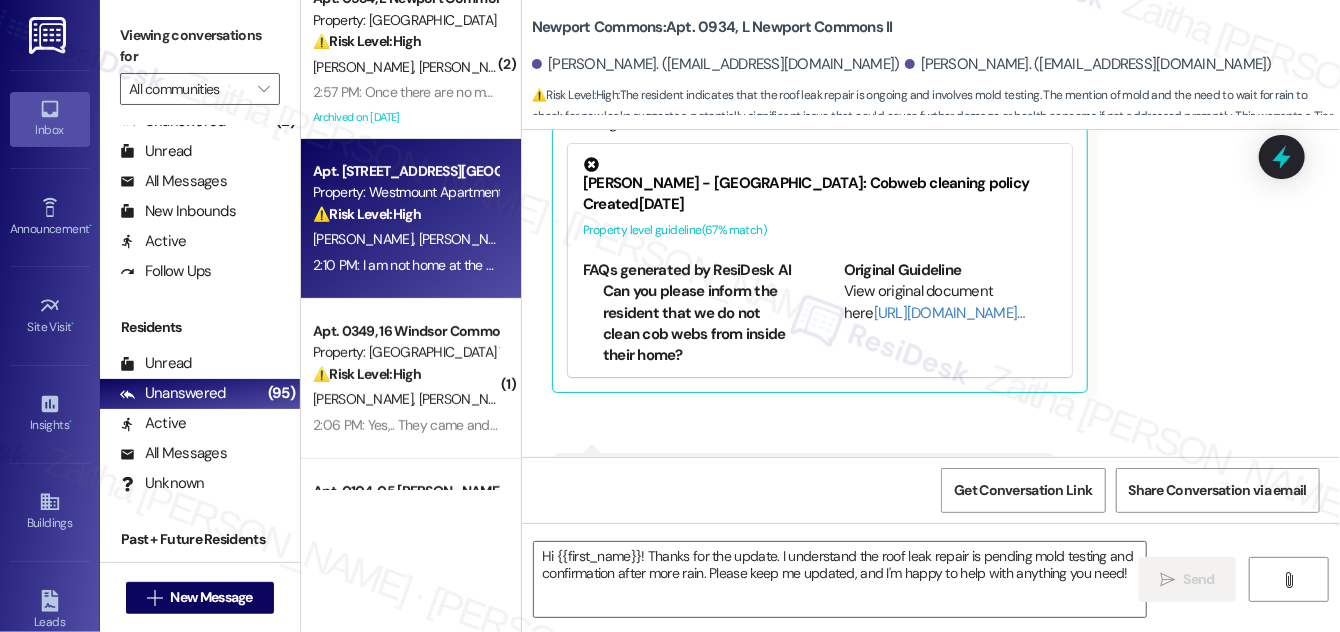 type on "Fetching suggested responses. Please feel free to read through the conversation in the meantime." 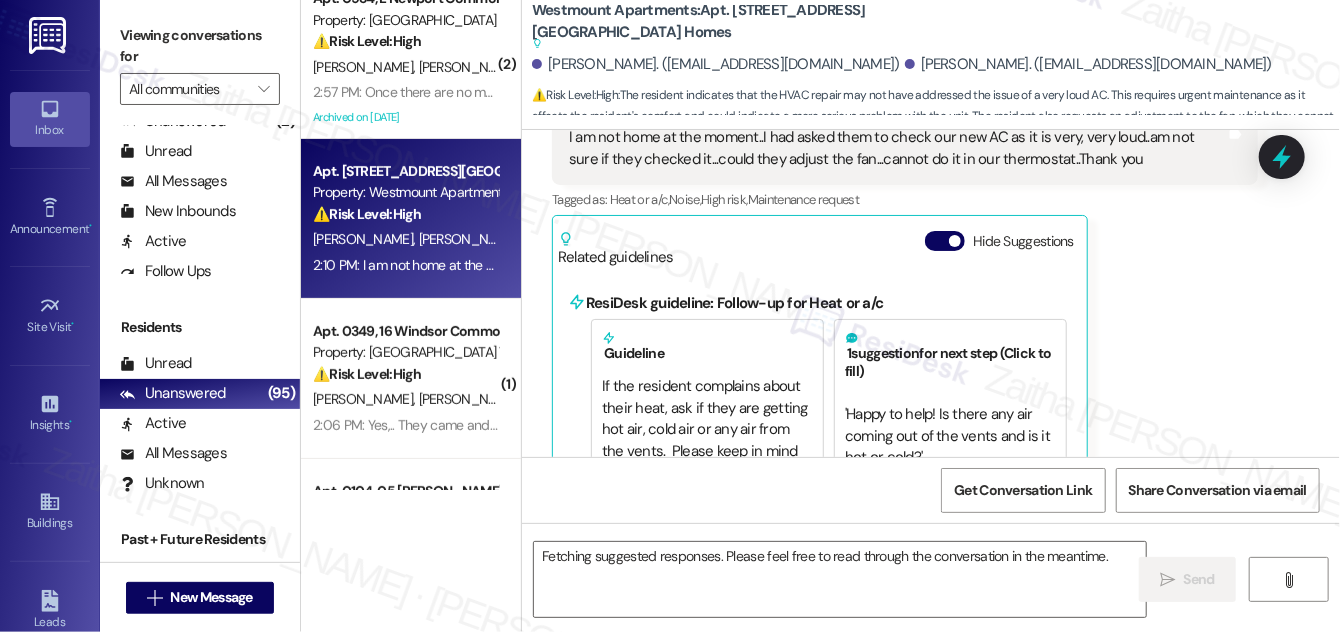 scroll, scrollTop: 6539, scrollLeft: 0, axis: vertical 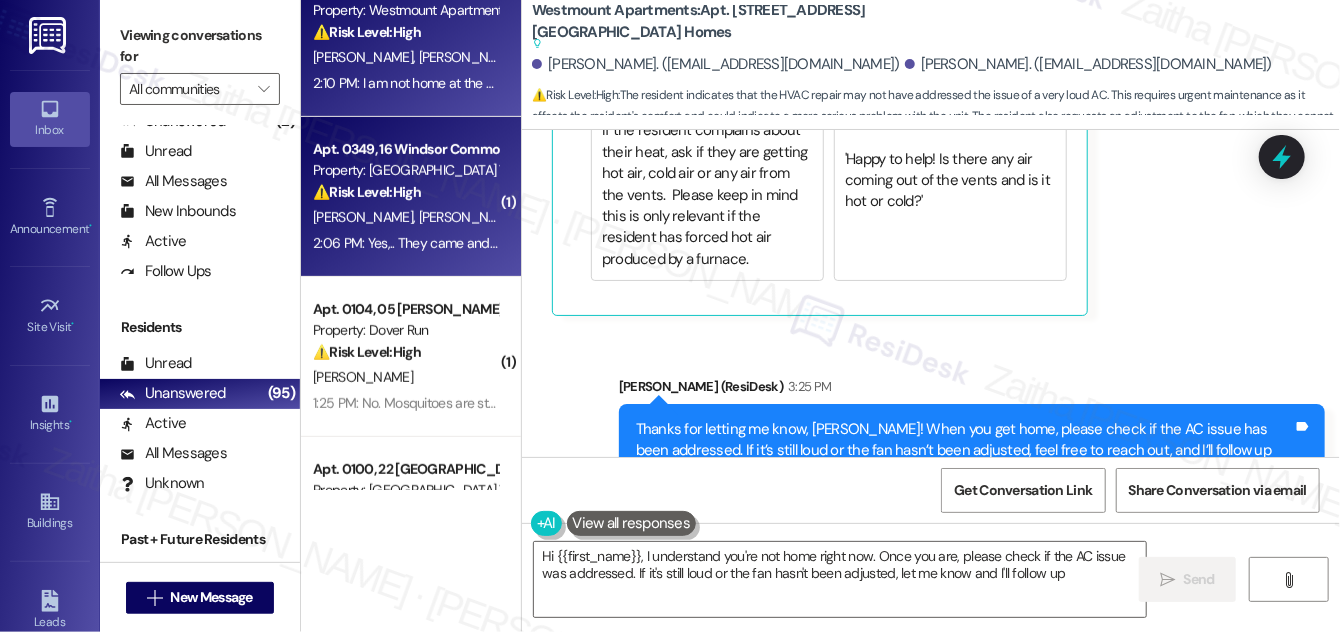 type on "Hi {{first_name}}, I understand you're not home right now. Once you are, please check if the AC issue was addressed. If it's still loud or the fan hasn't been adjusted, let me know and I'll follow up!" 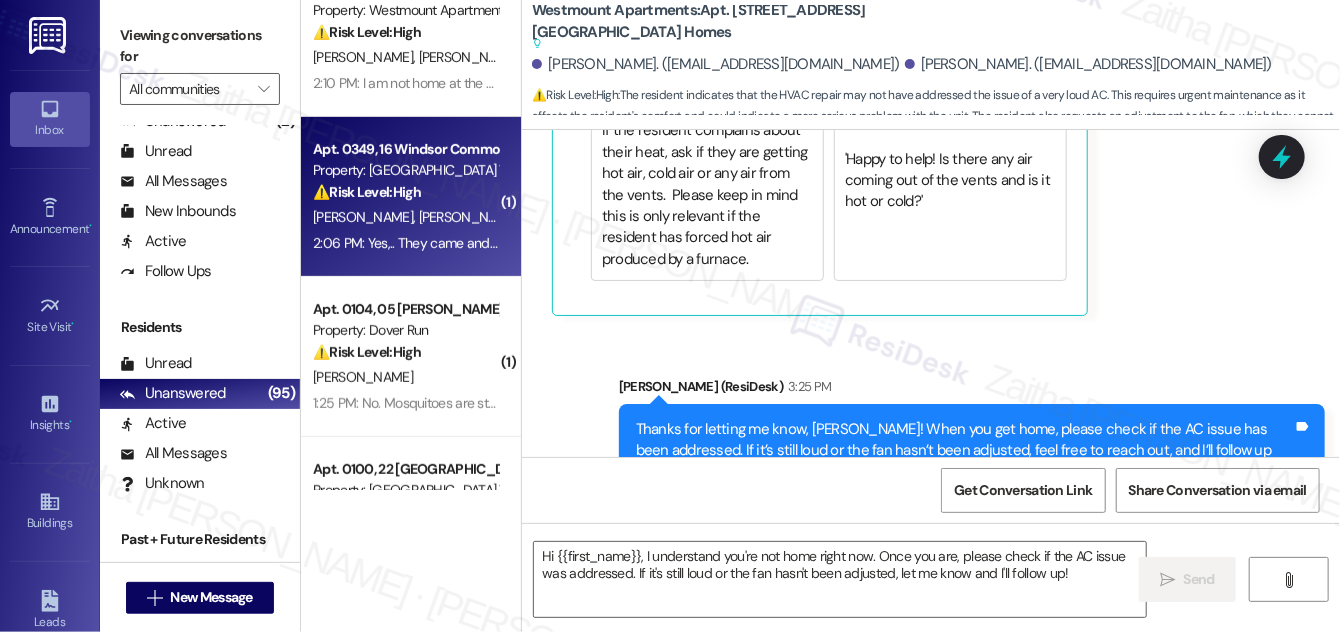 type on "Fetching suggested responses. Please feel free to read through the conversation in the meantime." 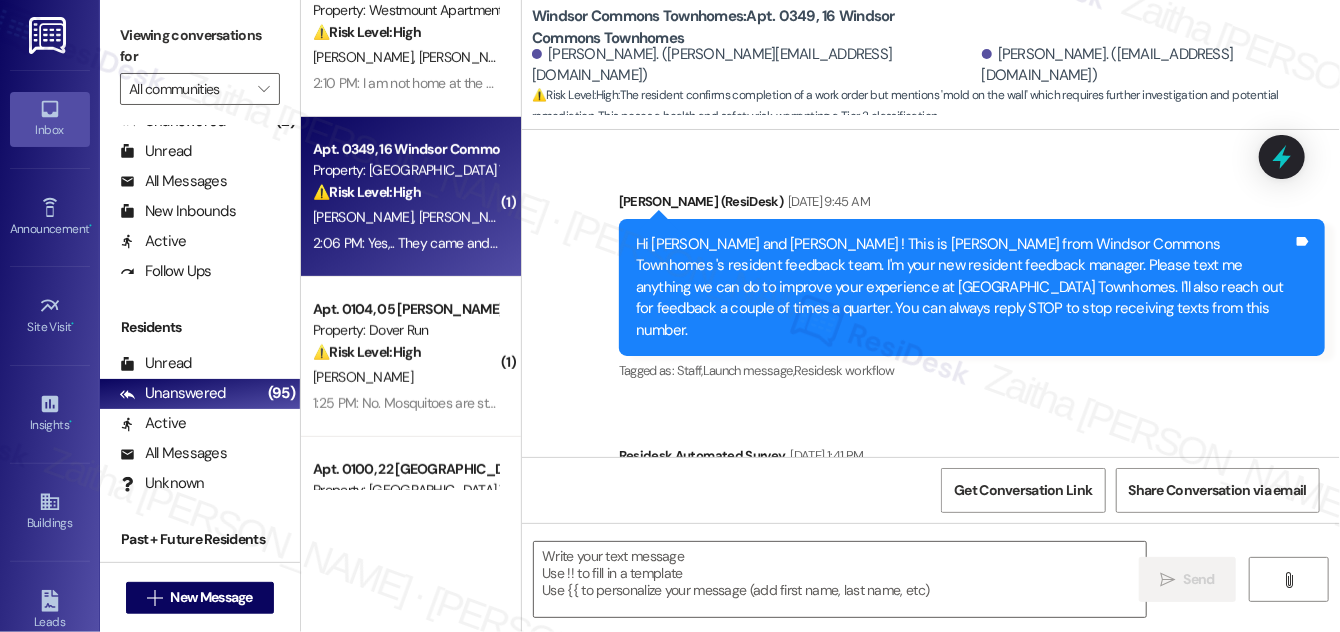 scroll, scrollTop: 13181, scrollLeft: 0, axis: vertical 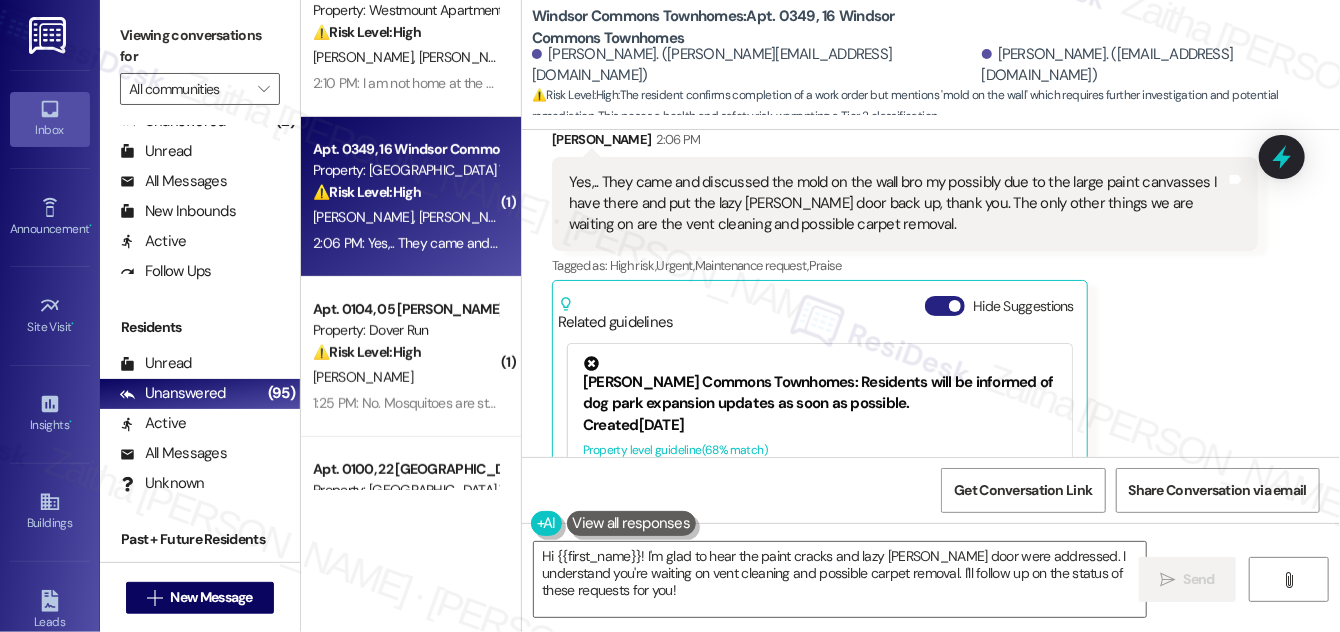 click on "Hide Suggestions" at bounding box center (945, 306) 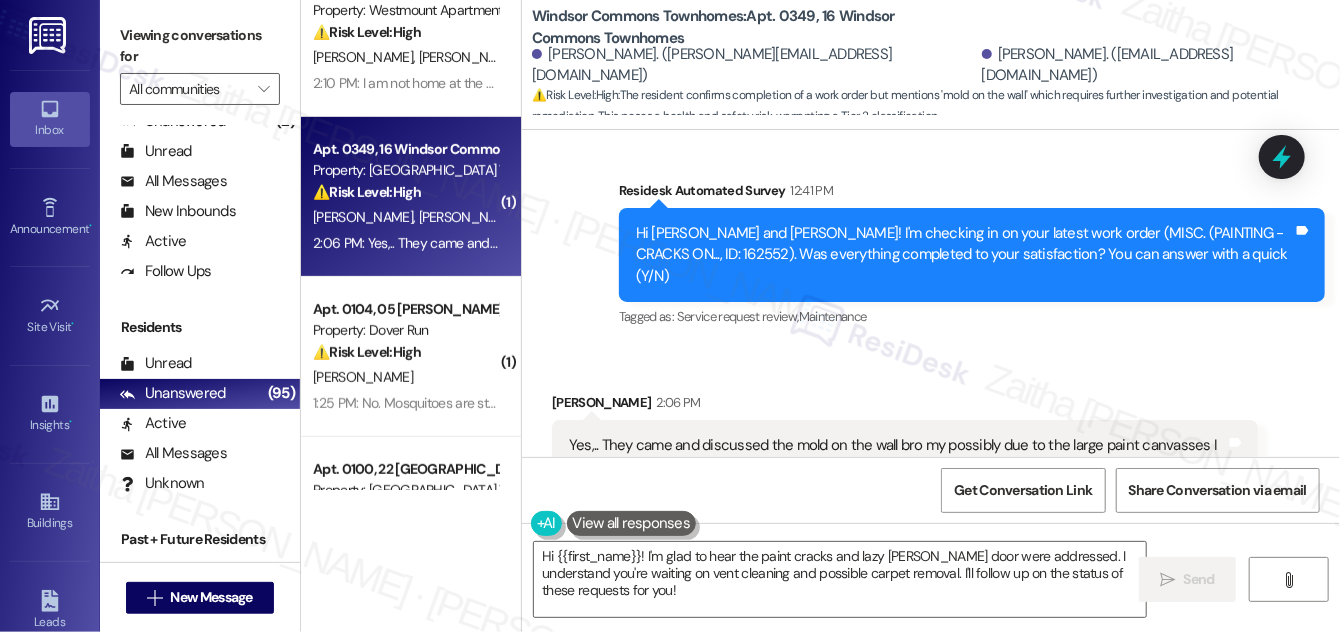 scroll, scrollTop: 12929, scrollLeft: 0, axis: vertical 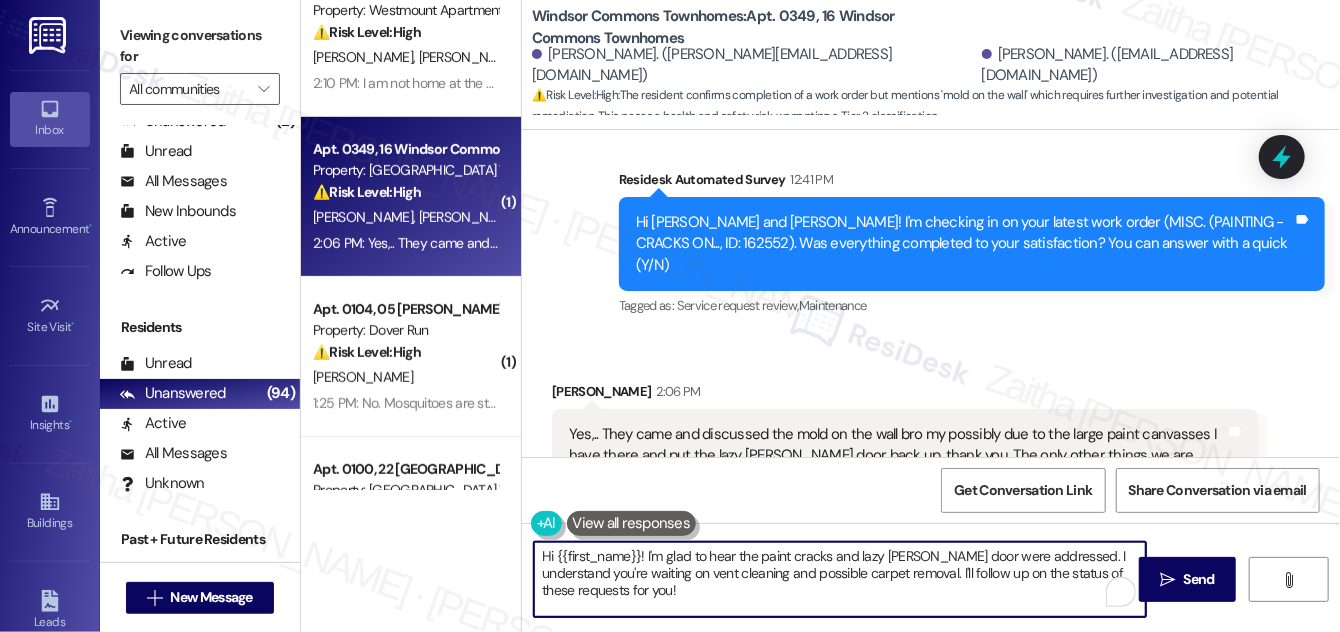 click on "Hi {{first_name}}! I'm glad to hear the paint cracks and lazy Susan door were addressed. I understand you're waiting on vent cleaning and possible carpet removal. I'll follow up on the status of these requests for you!" at bounding box center (840, 579) 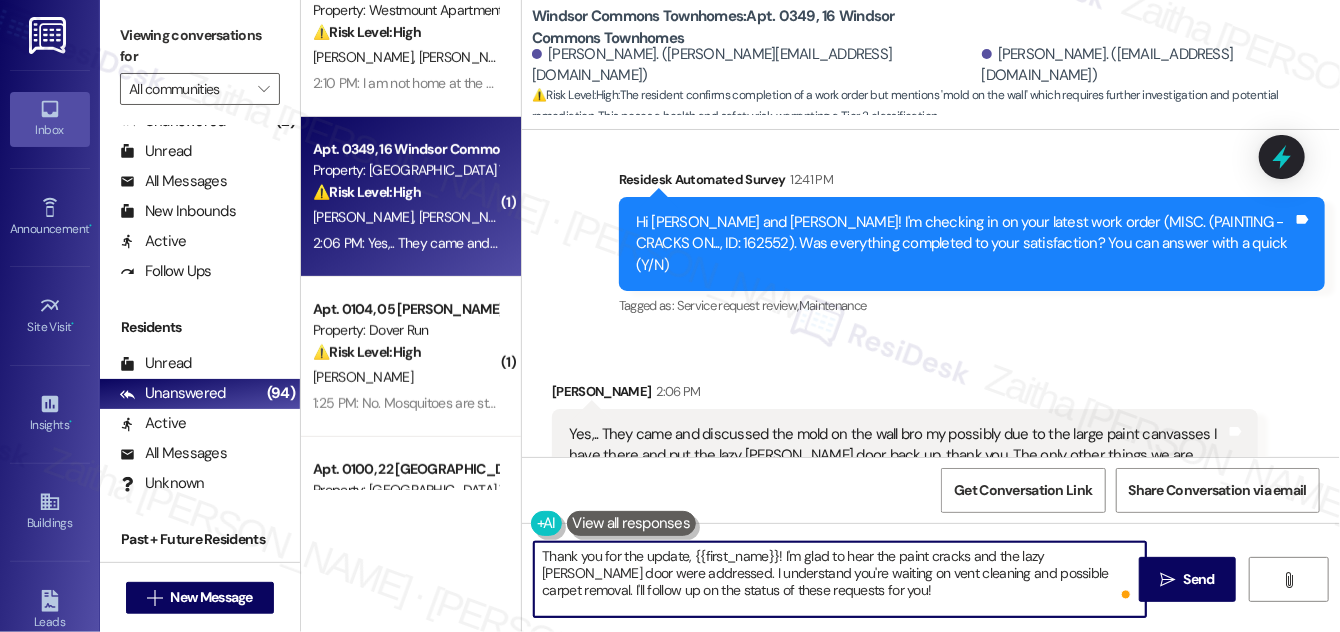 type on "Thank you for the update, {{first_name}}! I'm glad to hear the paint cracks and the lazy Susan door were addressed. I understand you're waiting on vent cleaning and possible carpet removal. I'll follow up on the status of these requests for you!" 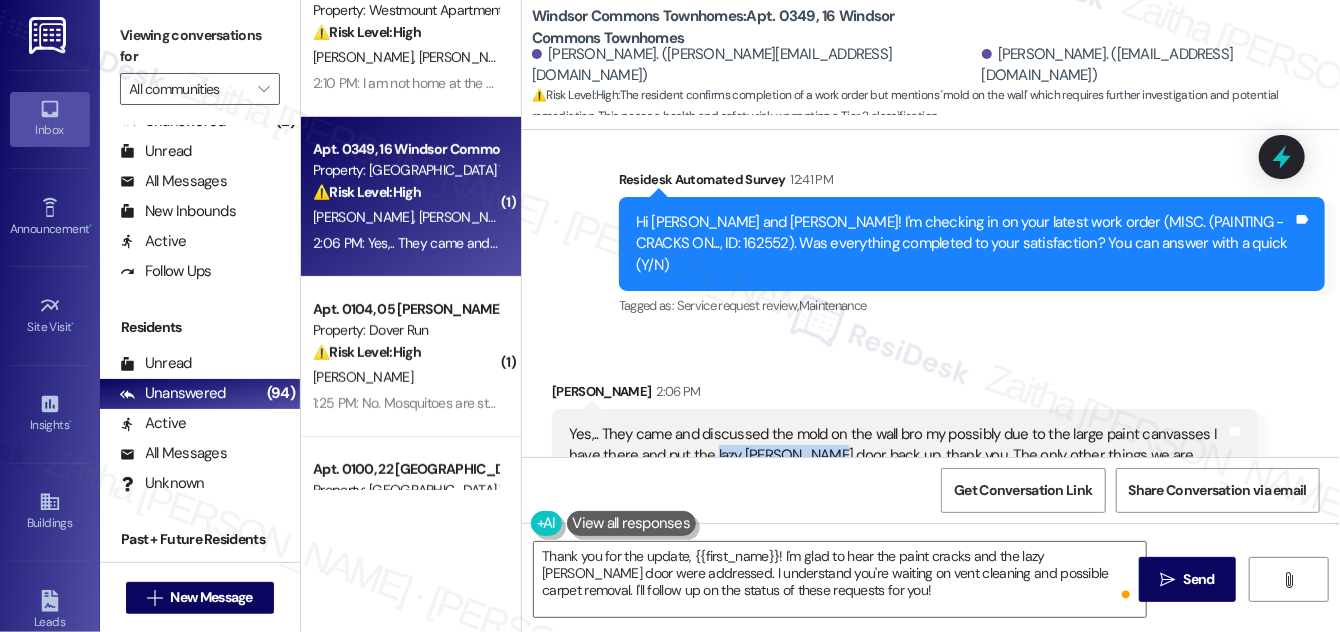 drag, startPoint x: 712, startPoint y: 303, endPoint x: 818, endPoint y: 302, distance: 106.004715 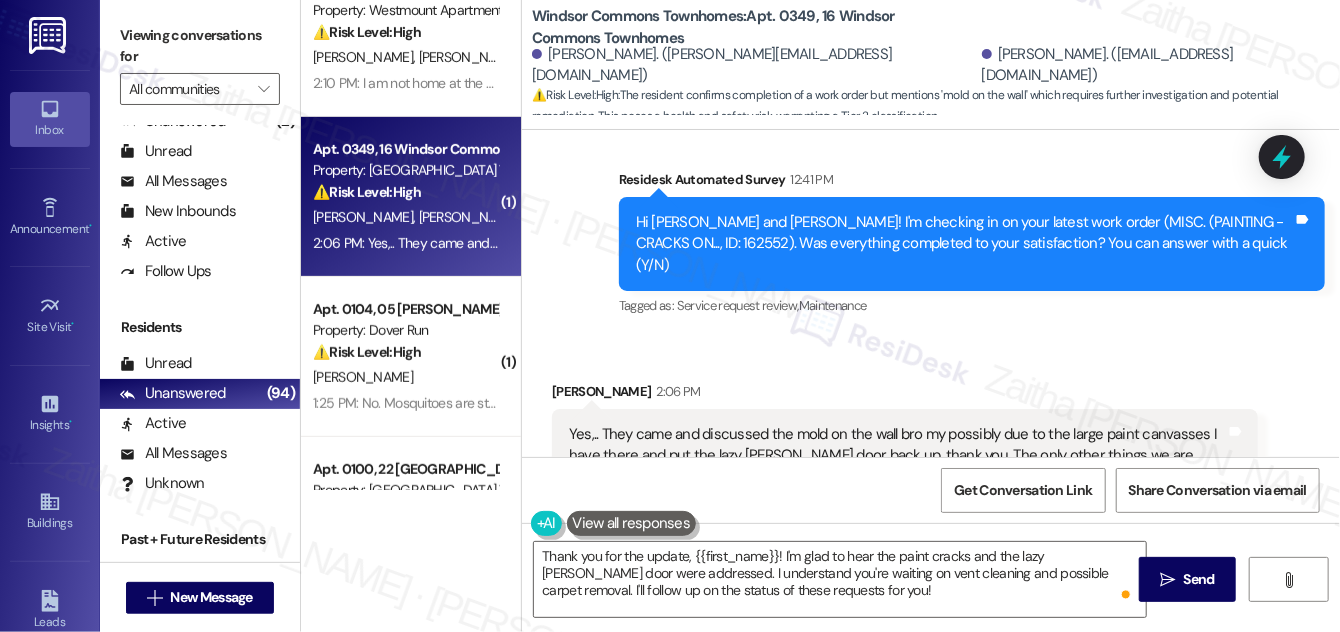 click on "Elisha Hall-Williams 2:06 PM" at bounding box center [905, 395] 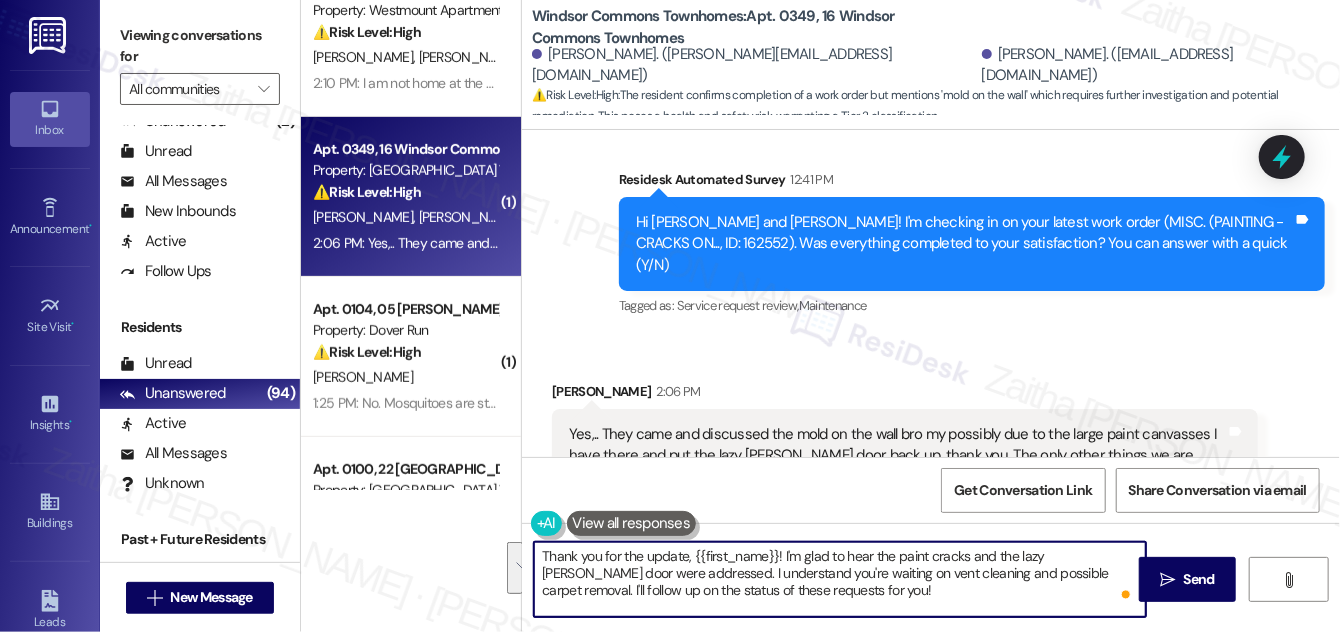 drag, startPoint x: 541, startPoint y: 553, endPoint x: 814, endPoint y: 601, distance: 277.18765 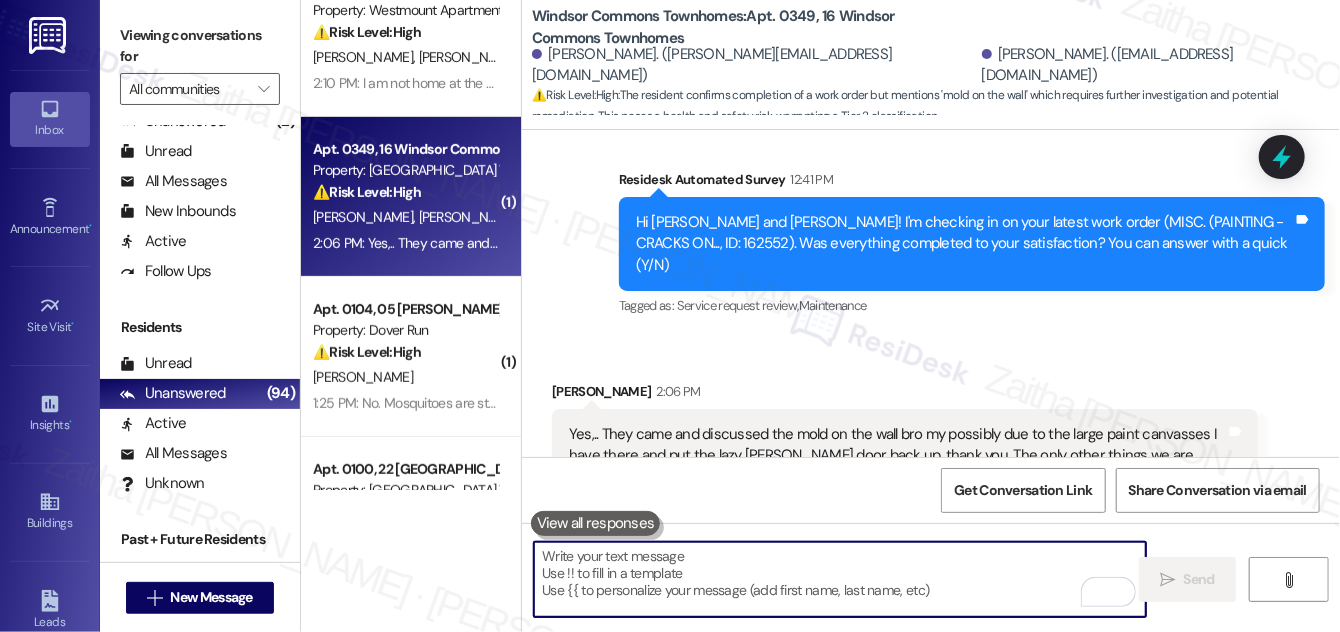 paste on "Thank you for the update, {{first_name}}! I’m glad to hear the paint cracks and the Lazy Susan door have been addressed. I understand you’re still waiting on the vent cleaning and possible carpet removal — I’ll follow up on the status of those for you.
Just to confirm, have you submitted a work order for the remaining items?" 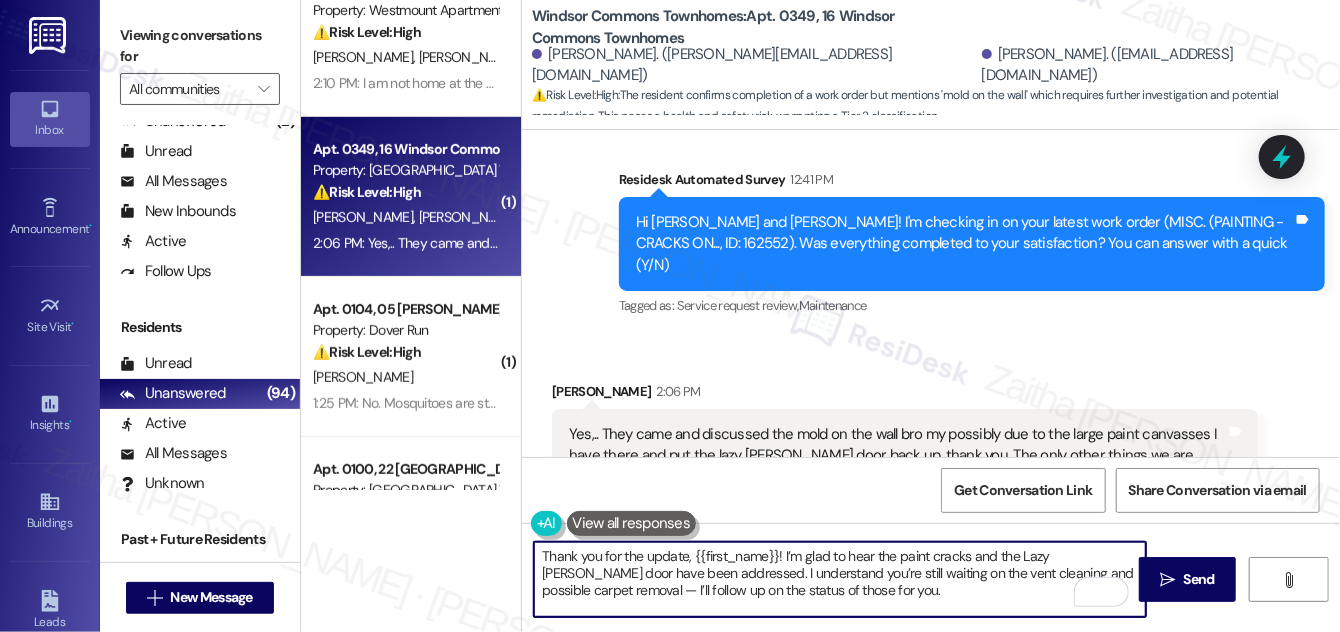 scroll, scrollTop: 50, scrollLeft: 0, axis: vertical 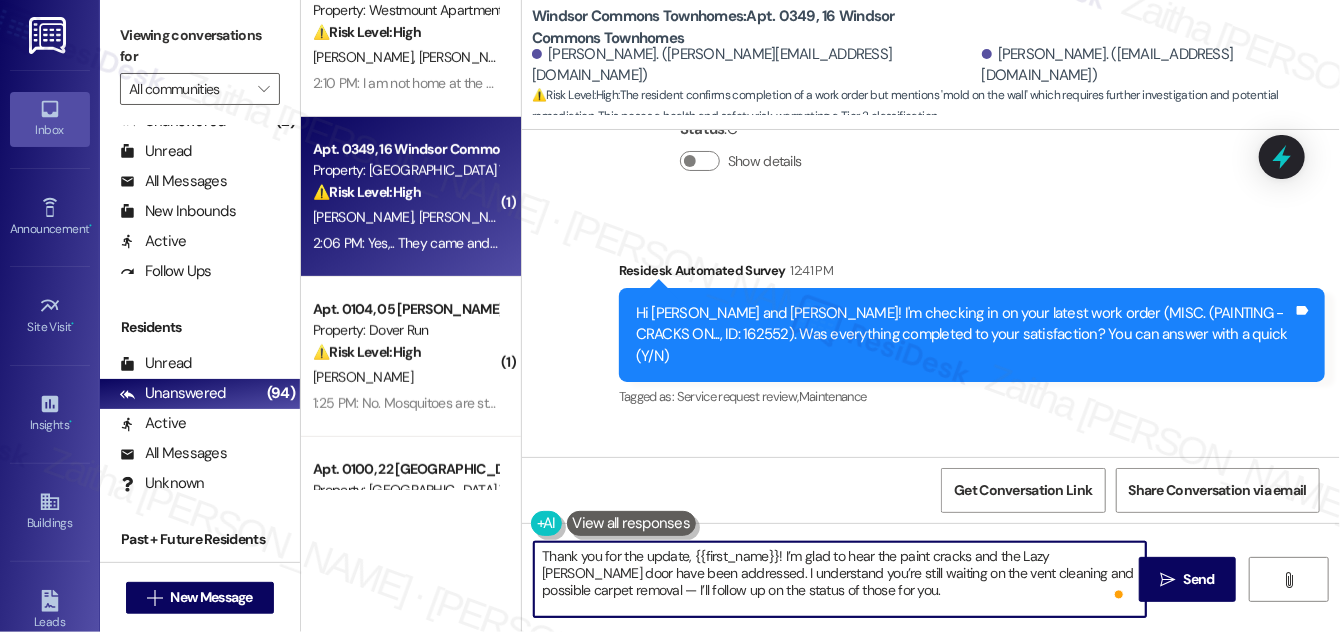 click on "Elisha Hall-Williams 2:06 PM" at bounding box center (905, 486) 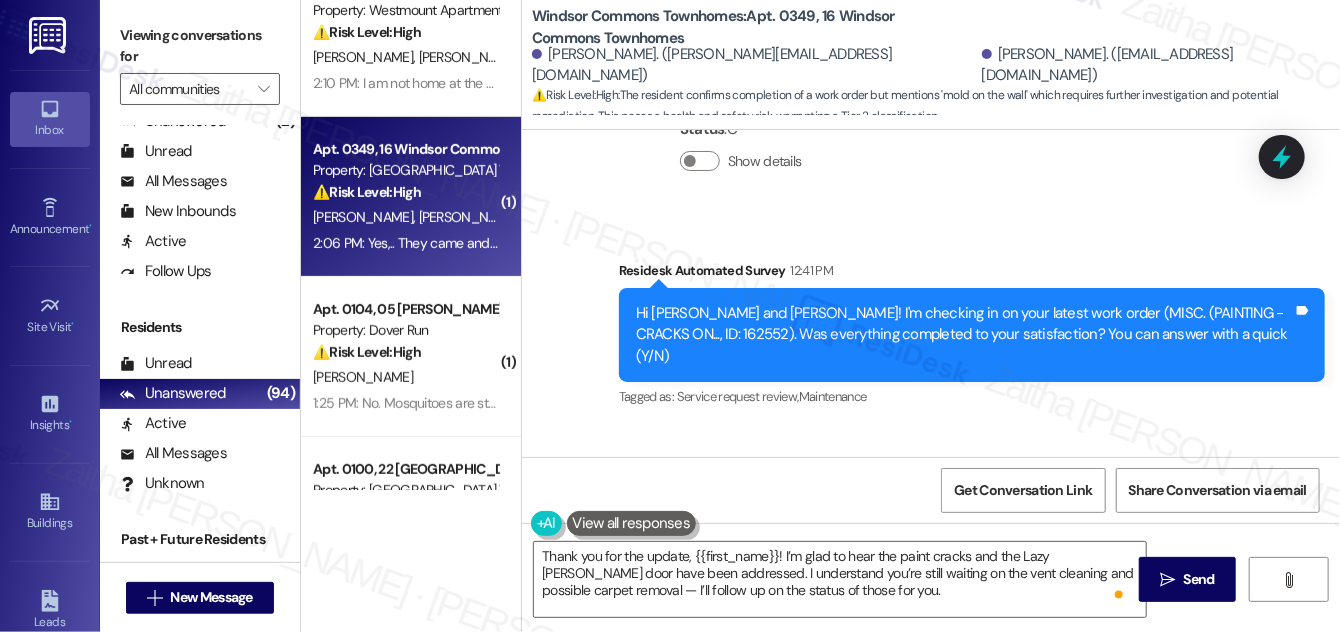 click on "Elisha Hall-Williams 2:06 PM" at bounding box center (905, 486) 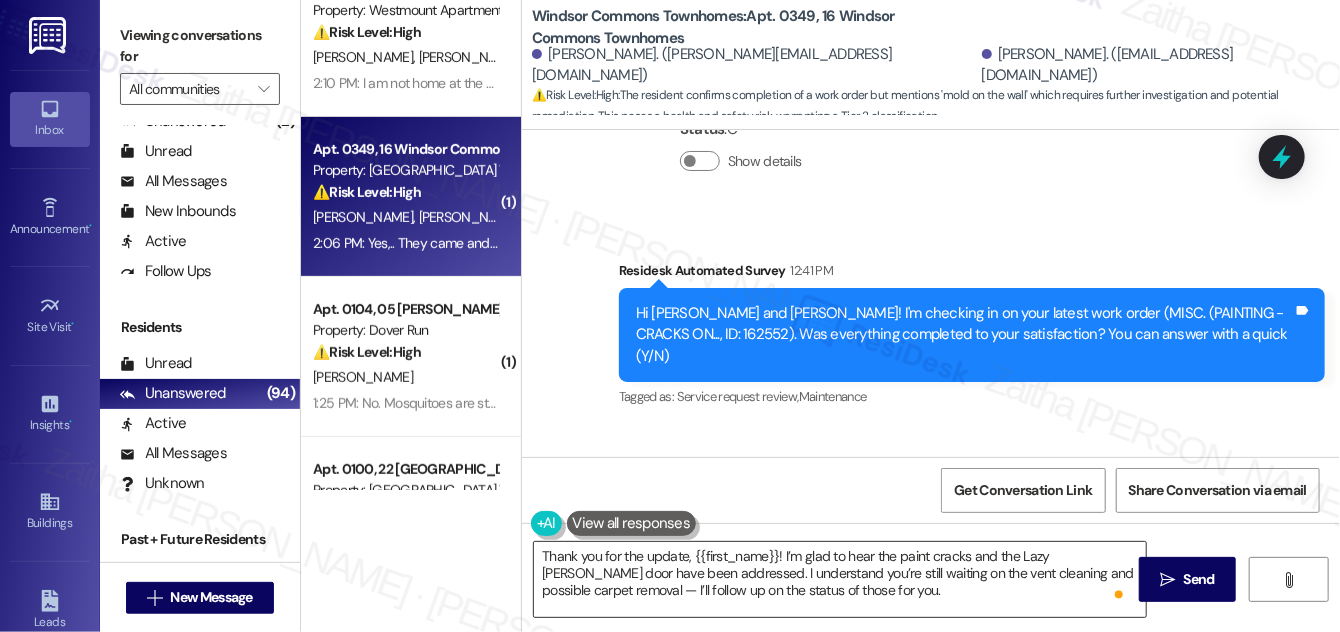 click on "Thank you for the update, {{first_name}}! I’m glad to hear the paint cracks and the Lazy Susan door have been addressed. I understand you’re still waiting on the vent cleaning and possible carpet removal — I’ll follow up on the status of those for you.
Just to confirm, have you submitted a work order for the remaining items?" at bounding box center (840, 579) 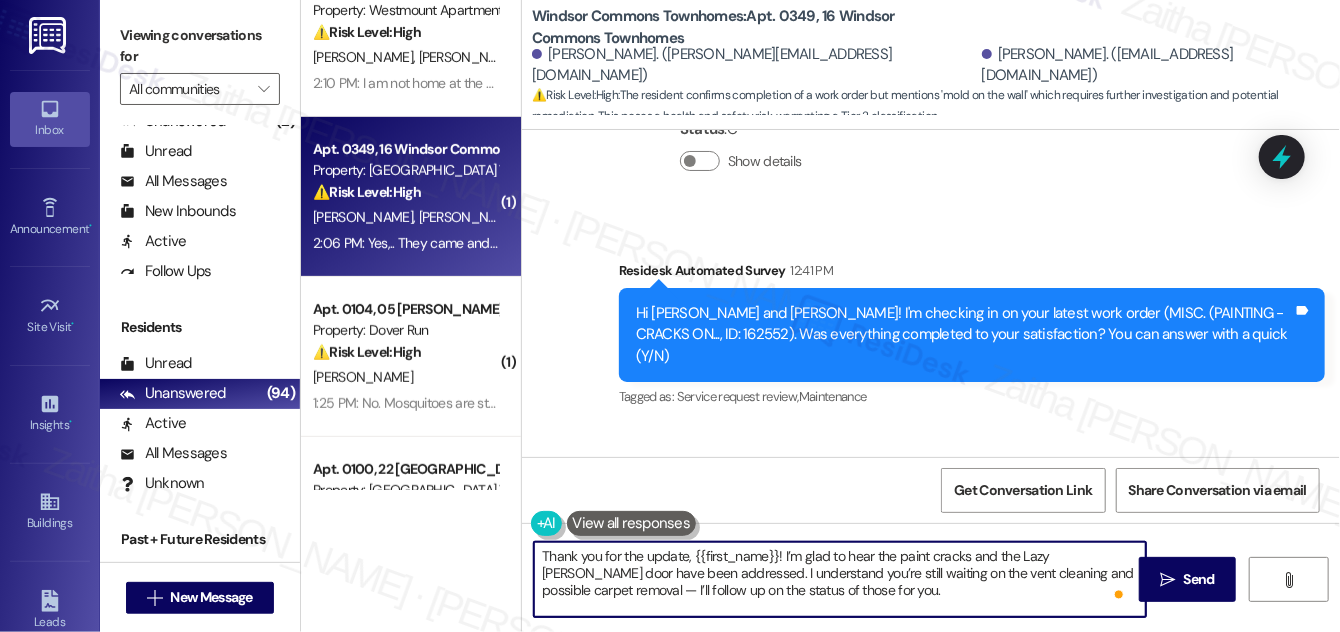 click on "Thank you for the update, {{first_name}}! I’m glad to hear the paint cracks and the Lazy Susan door have been addressed. I understand you’re still waiting on the vent cleaning and possible carpet removal — I’ll follow up on the status of those for you.
Just to confirm, have you submitted a work order for the remaining items?" at bounding box center (840, 579) 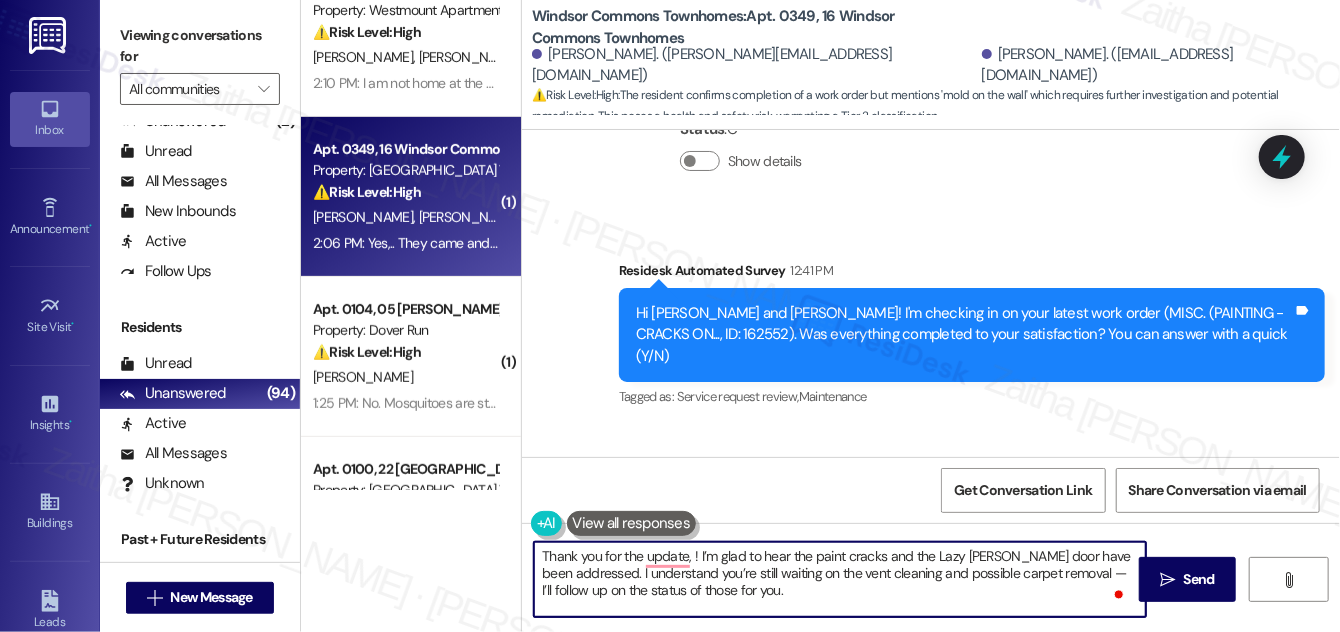 paste on "Elisha" 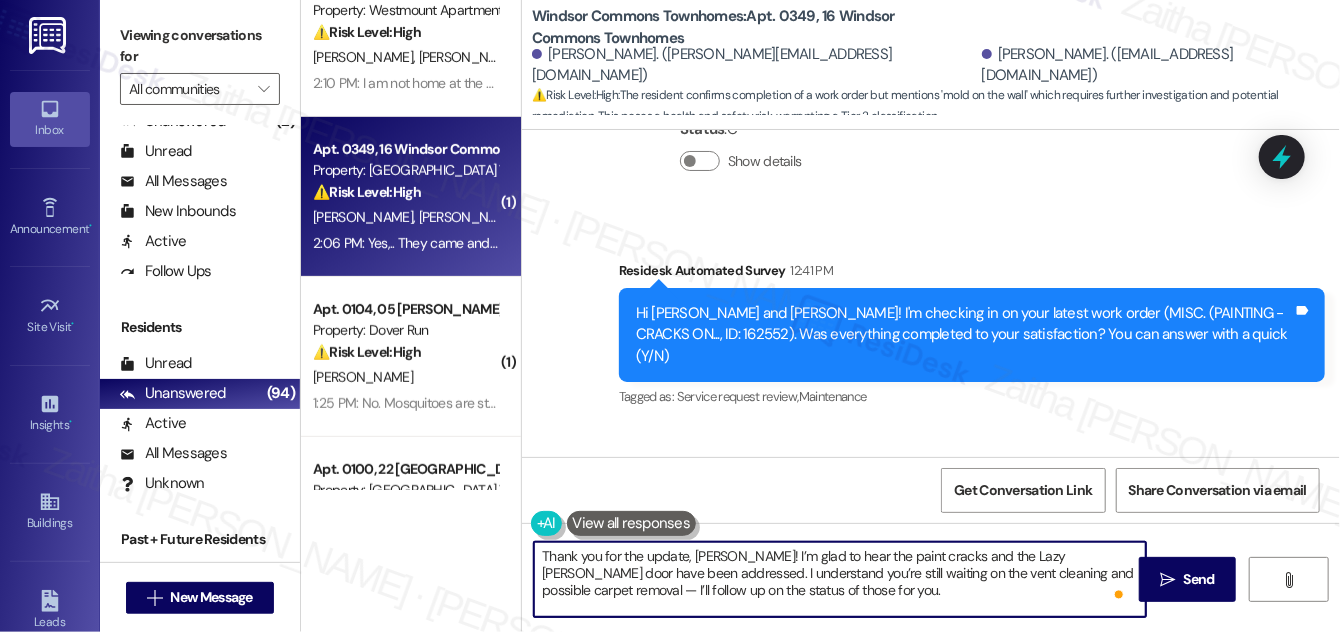 click on "Thank you for the update, Elisha! I’m glad to hear the paint cracks and the Lazy Susan door have been addressed. I understand you’re still waiting on the vent cleaning and possible carpet removal — I’ll follow up on the status of those for you.
Just to confirm, have you submitted a work order for the remaining items?" at bounding box center [840, 579] 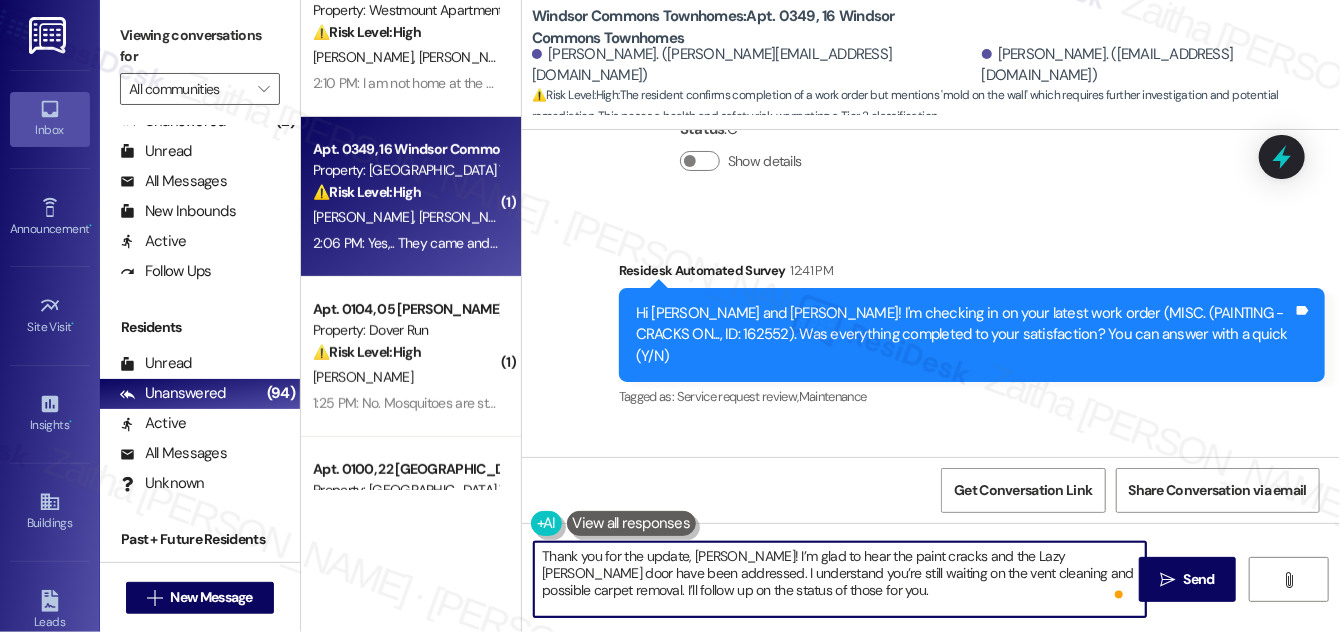 scroll, scrollTop: 18, scrollLeft: 0, axis: vertical 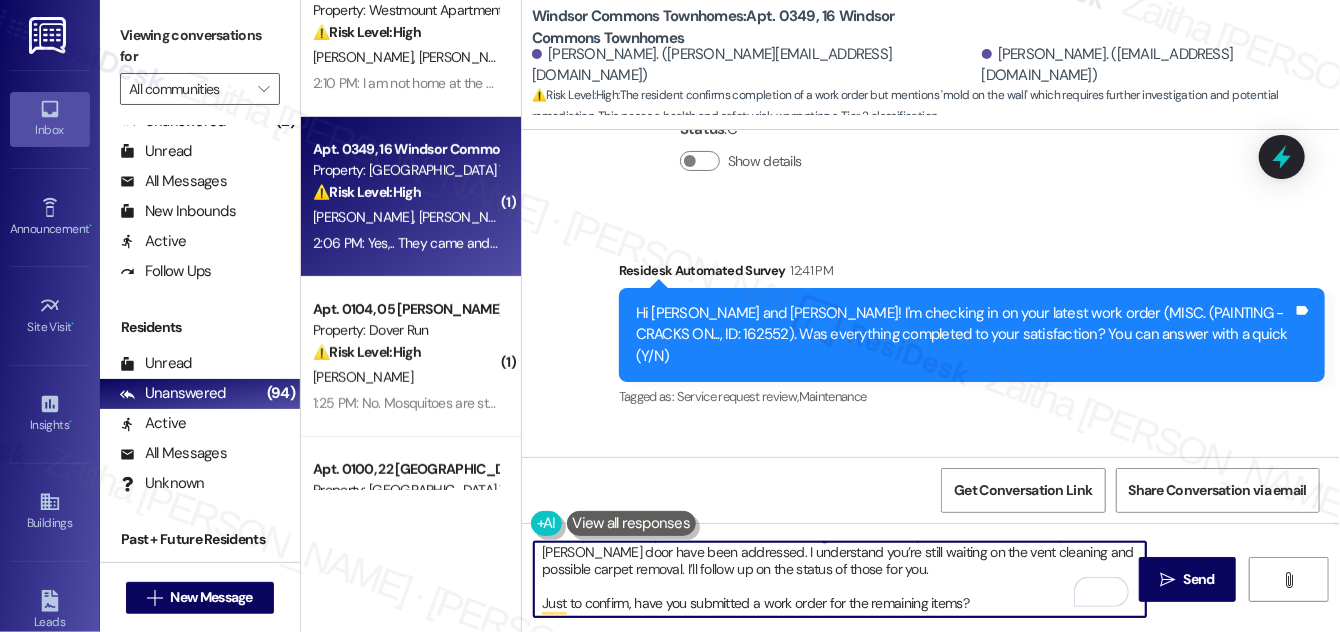 click on "Thank you for the update, Elisha! I’m glad to hear the paint cracks and the Lazy Susan door have been addressed. I understand you’re still waiting on the vent cleaning and possible carpet removal. I’ll follow up on the status of those for you.
Just to confirm, have you submitted a work order for the remaining items?" at bounding box center [840, 579] 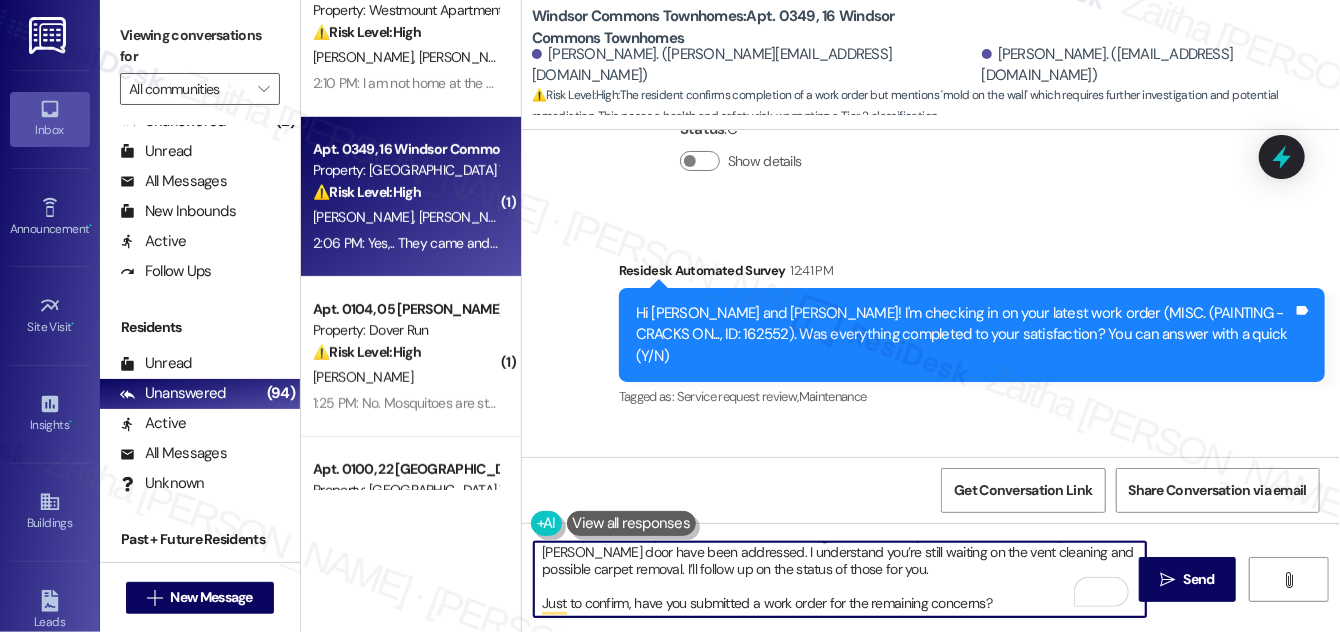 scroll, scrollTop: 12929, scrollLeft: 0, axis: vertical 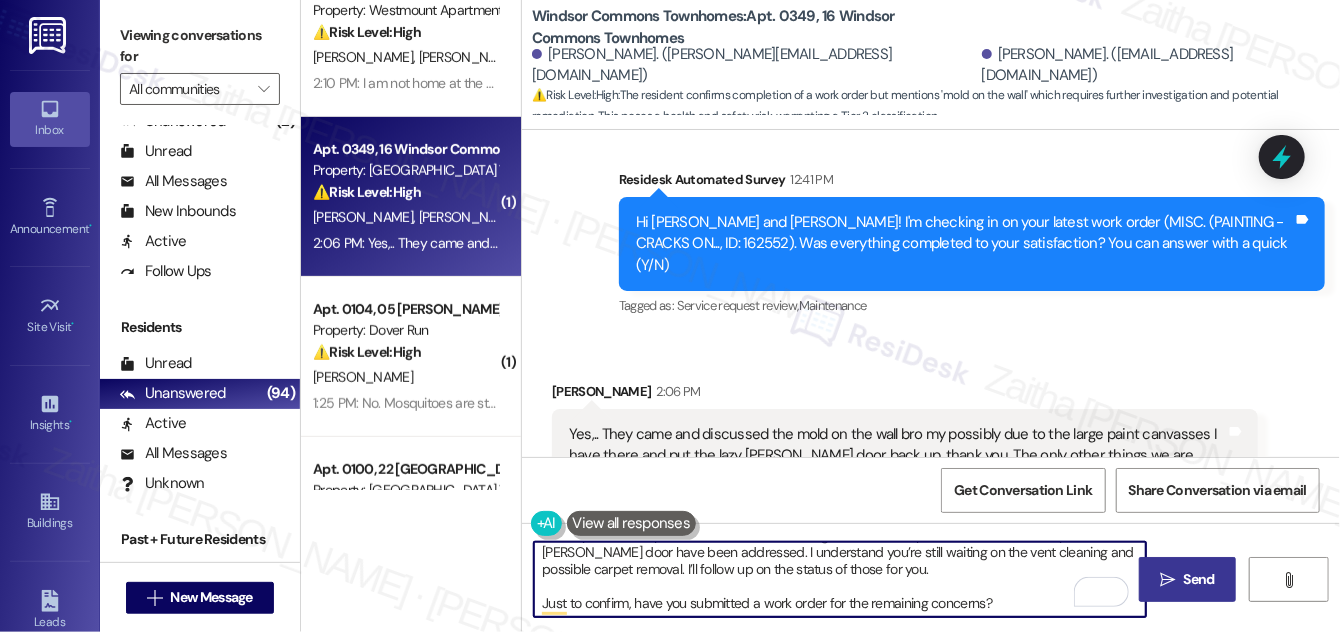 type on "Thank you for the update, Elisha! I’m glad to hear the paint cracks and the Lazy Susan door have been addressed. I understand you’re still waiting on the vent cleaning and possible carpet removal. I’ll follow up on the status of those for you.
Just to confirm, have you submitted a work order for the remaining concerns?" 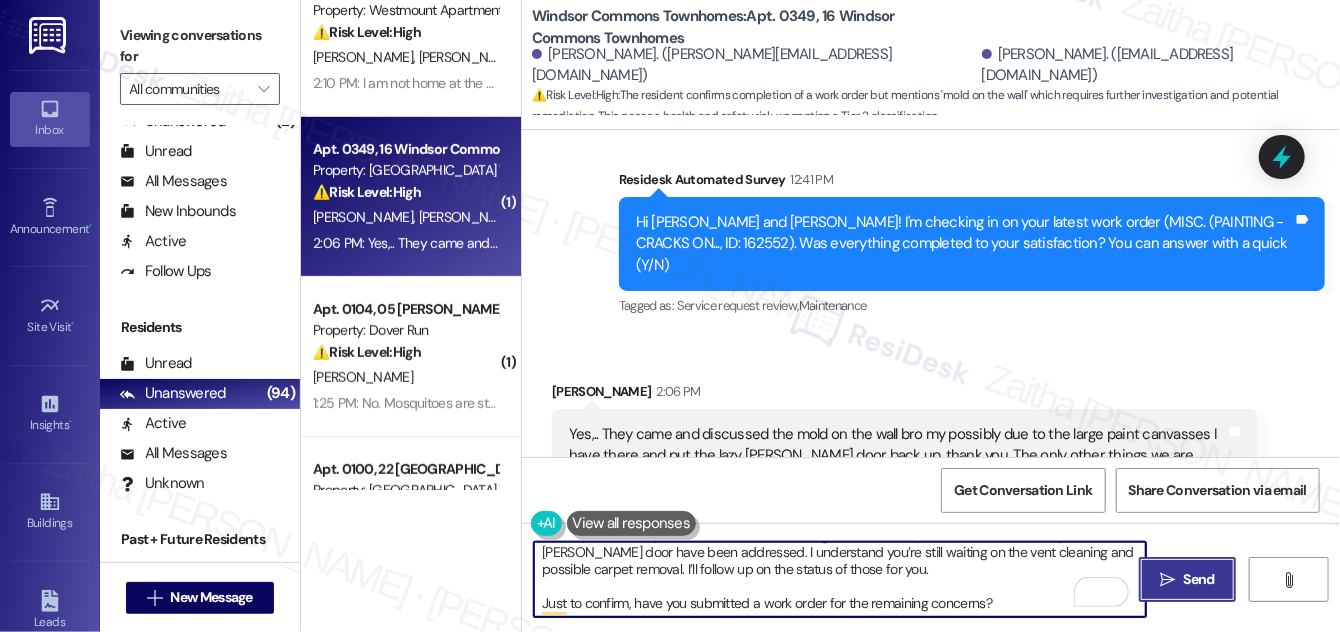 click on "" at bounding box center (1167, 580) 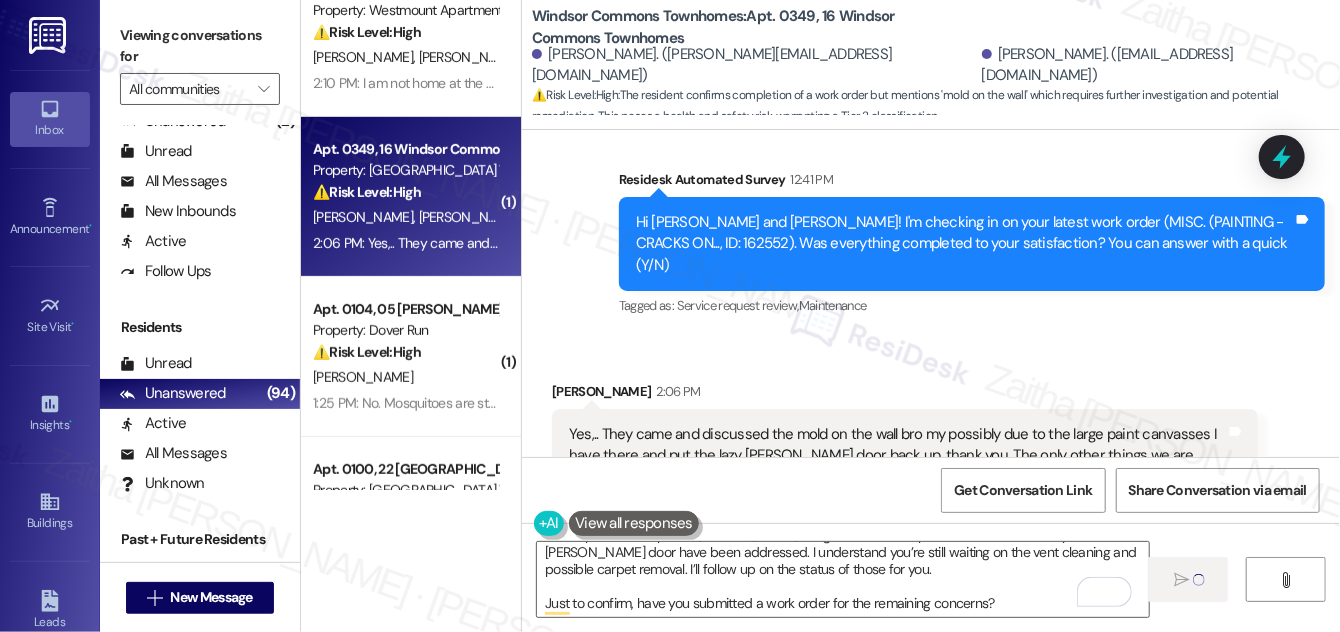 type 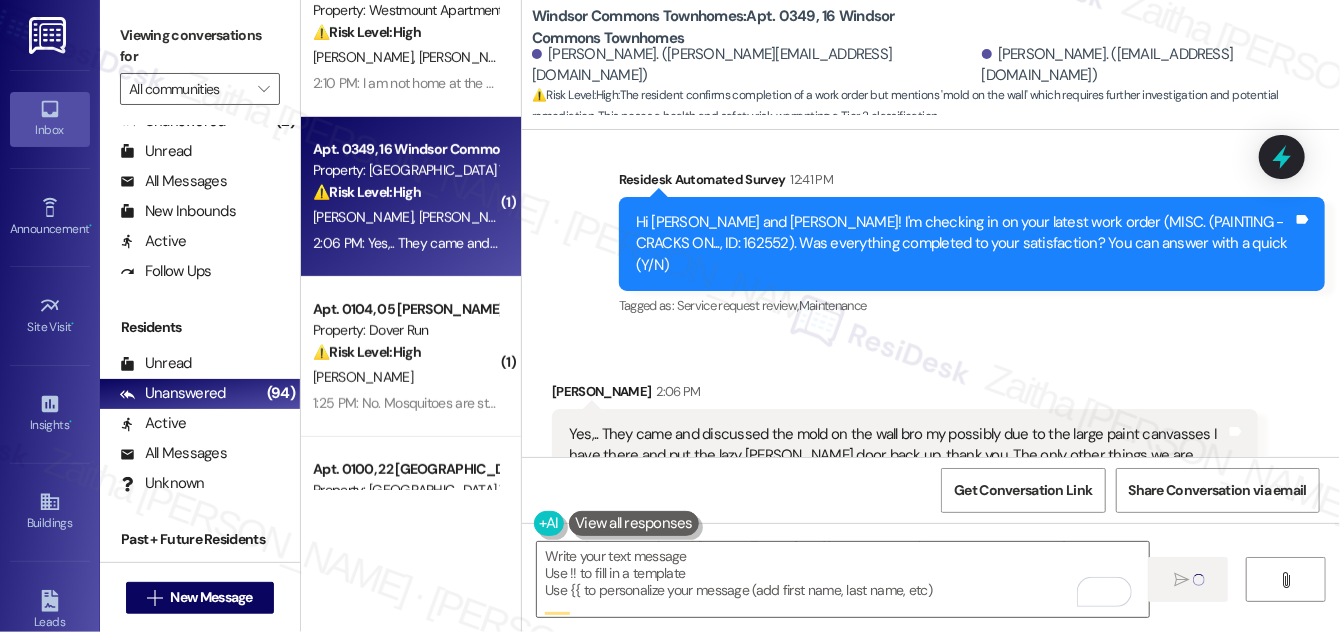 scroll, scrollTop: 0, scrollLeft: 0, axis: both 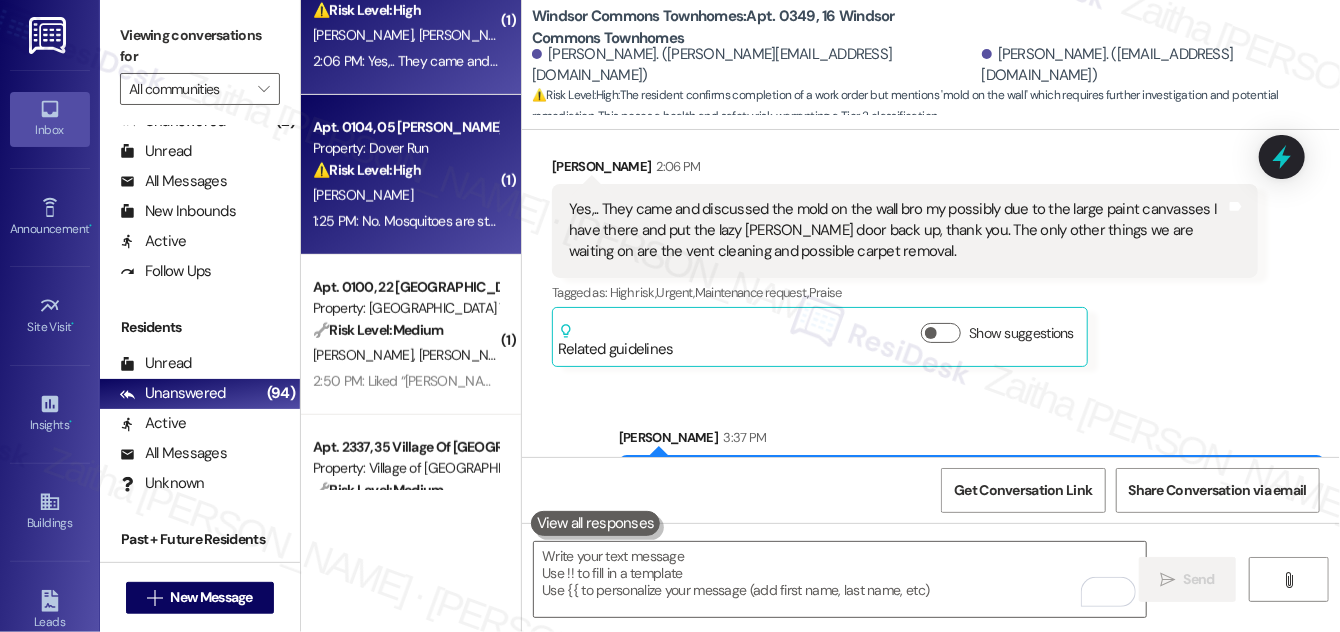 click on "[PERSON_NAME]" at bounding box center (405, 195) 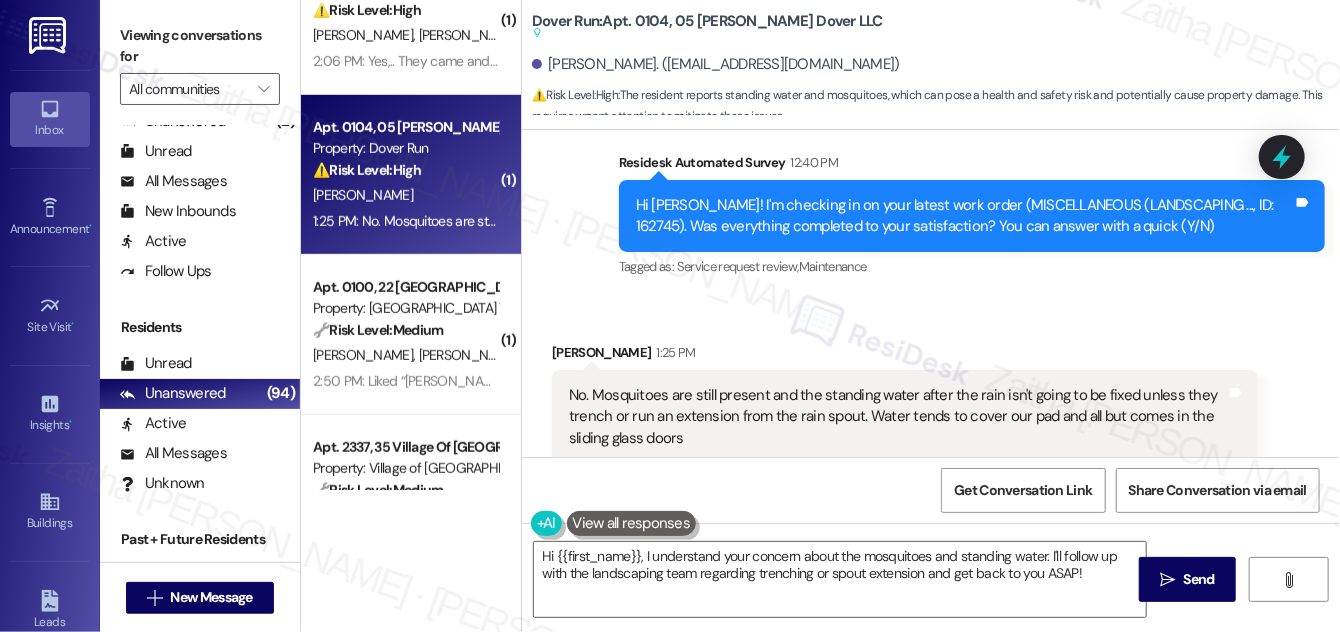 scroll, scrollTop: 11885, scrollLeft: 0, axis: vertical 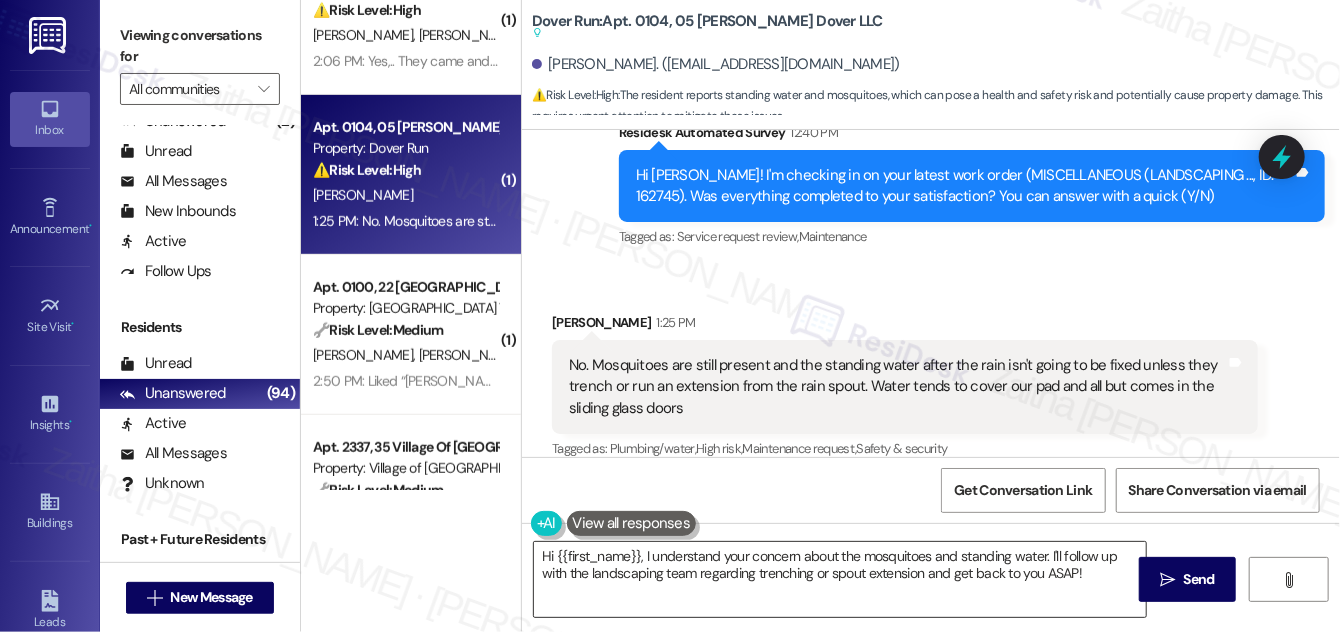 click on "Hi {{first_name}}, I understand your concern about the mosquitoes and standing water. I'll follow up with the landscaping team regarding trenching or spout extension and get back to you ASAP!" at bounding box center (840, 579) 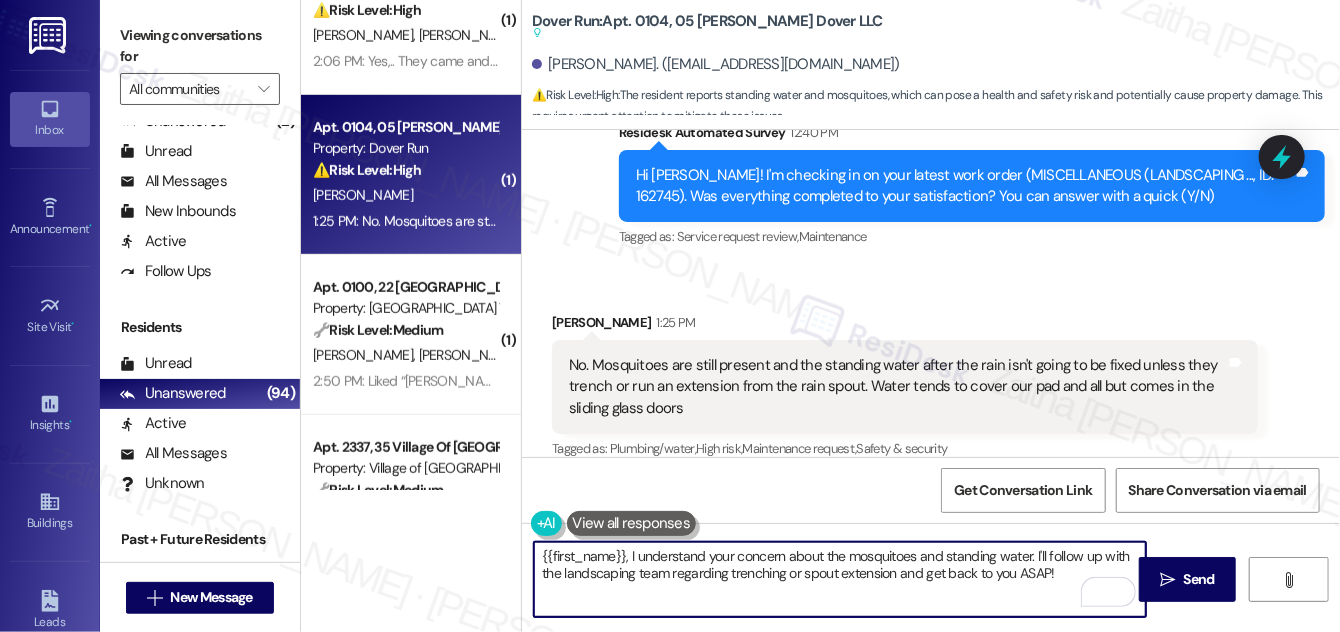 click on "{{first_name}}, I understand your concern about the mosquitoes and standing water. I'll follow up with the landscaping team regarding trenching or spout extension and get back to you ASAP!" at bounding box center (840, 579) 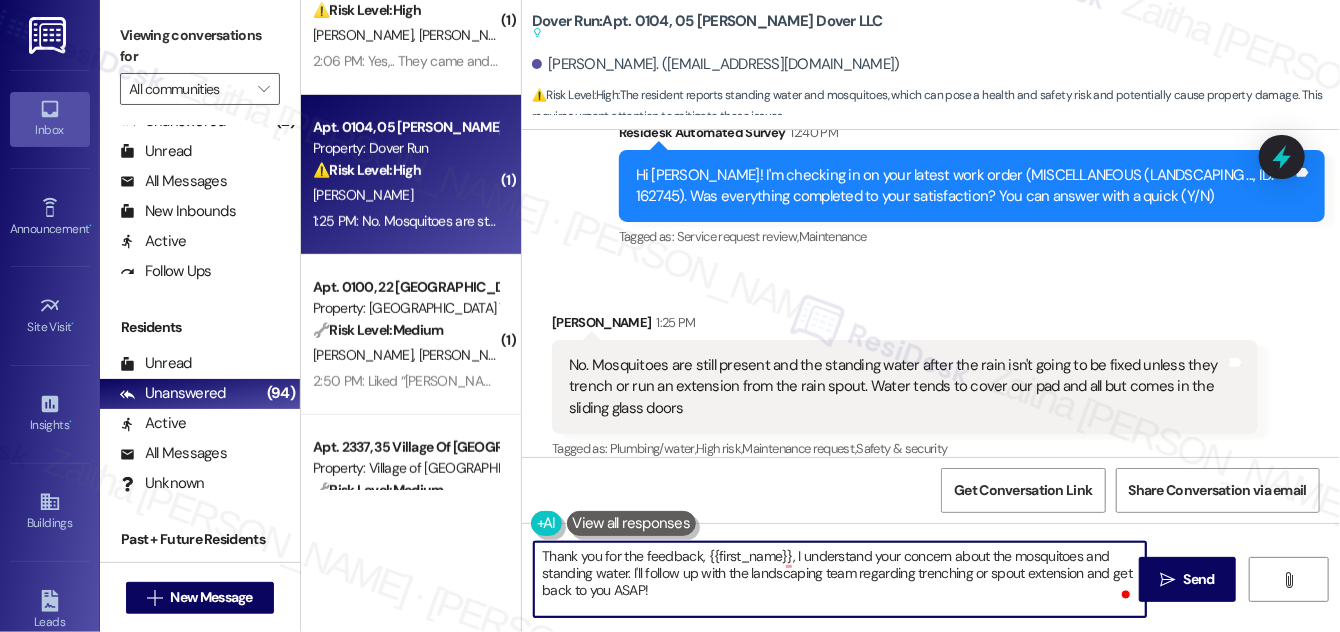 click on "Thank you for the feedback, {{first_name}}, I understand your concern about the mosquitoes and standing water. I'll follow up with the landscaping team regarding trenching or spout extension and get back to you ASAP!" at bounding box center [840, 579] 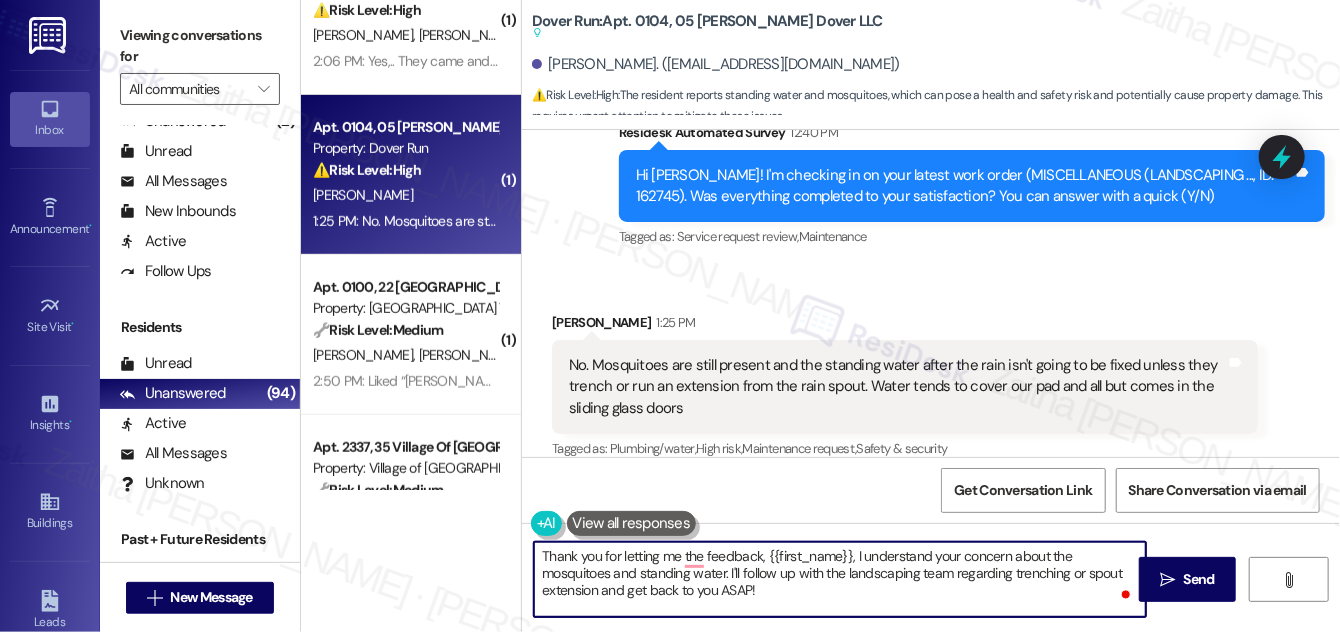 type on "Thank you for letting me the feedback, {{first_name}}, I understand your concern about the mosquitoes and standing water. I'll follow up with the landscaping team regarding trenching or spout extension and get back to you ASAP!" 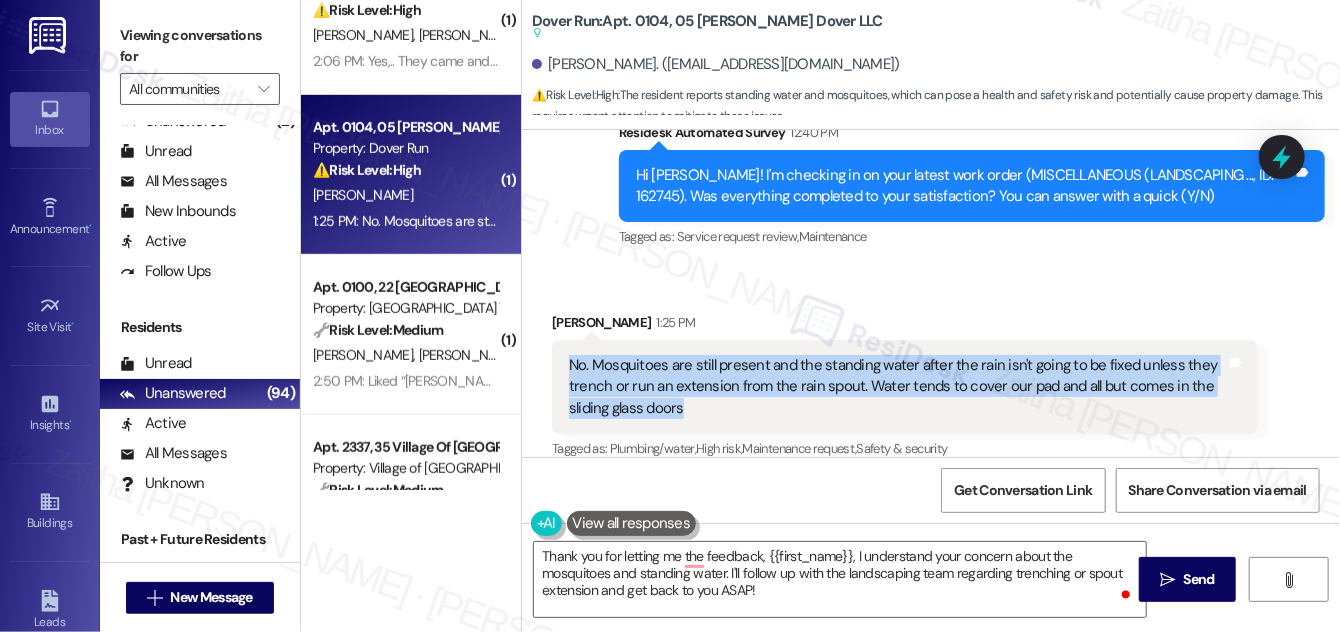 drag, startPoint x: 584, startPoint y: 352, endPoint x: 688, endPoint y: 390, distance: 110.724884 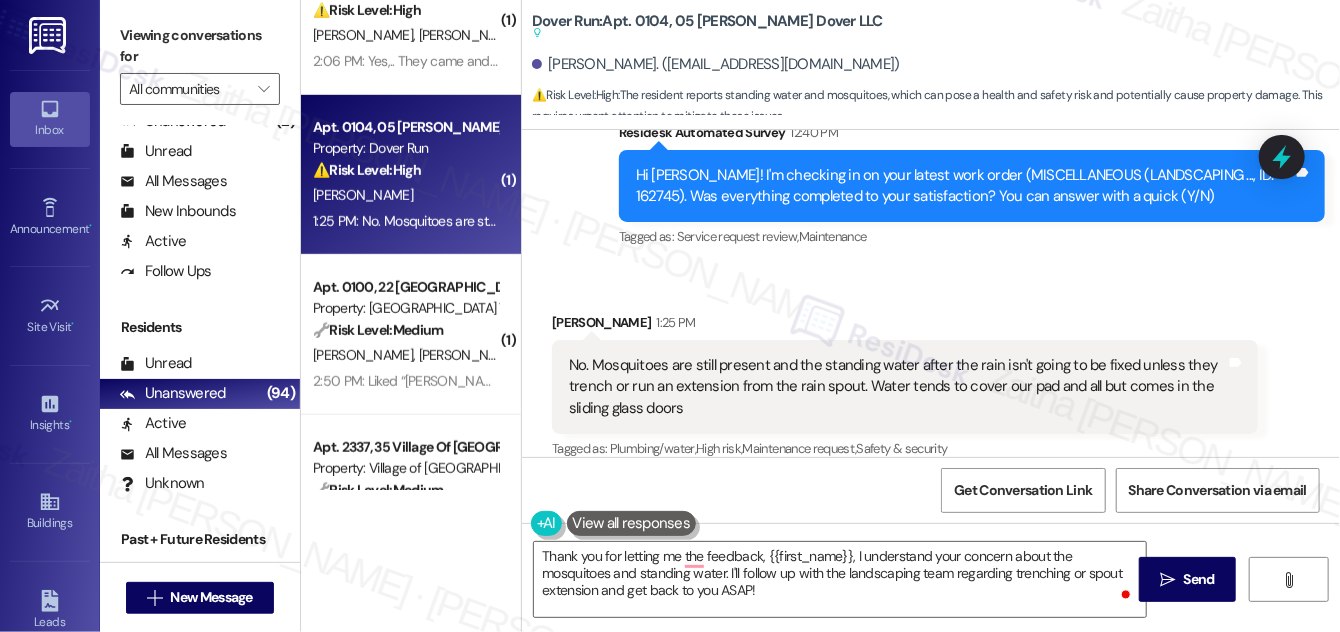 click on "Received via SMS Candy Edgecomb 1:25 PM No. Mosquitoes are still present and the standing water after the rain isn't going to be fixed unless they trench or run an extension from the rain spout. Water tends to cover our pad and all but comes in the sliding glass doors Tags and notes Tagged as:   Plumbing/water ,  Click to highlight conversations about Plumbing/water High risk ,  Click to highlight conversations about High risk Maintenance request ,  Click to highlight conversations about Maintenance request Safety & security Click to highlight conversations about Safety & security" at bounding box center (931, 373) 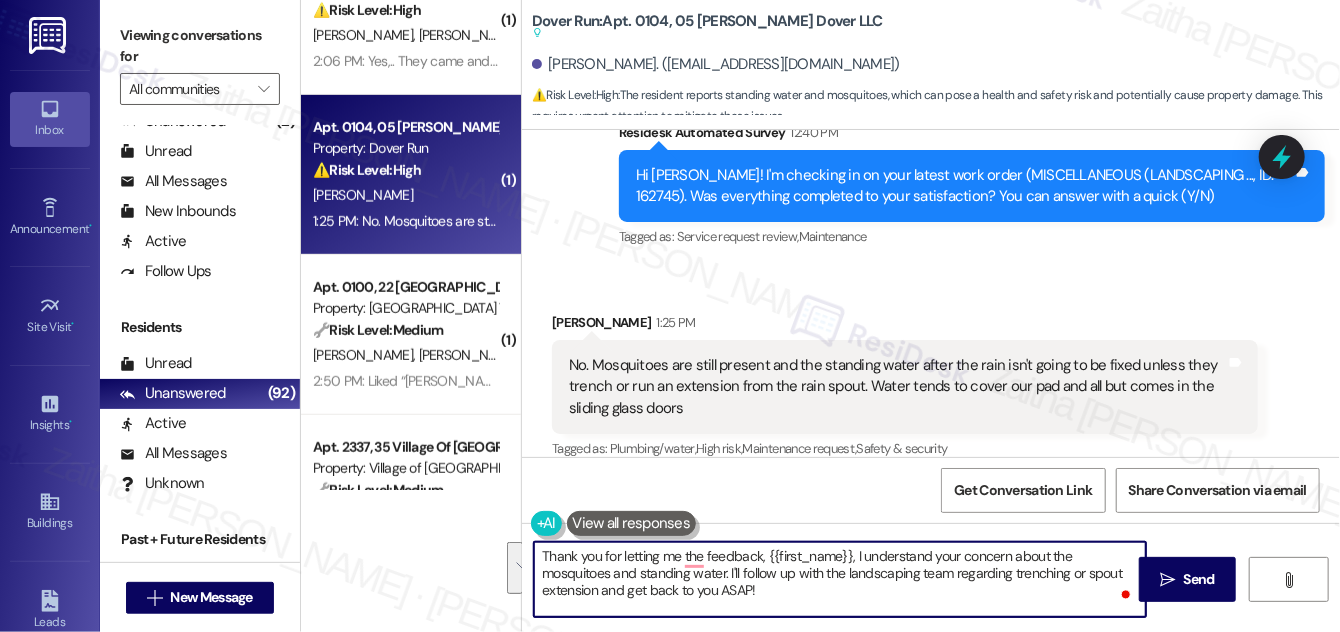 drag, startPoint x: 543, startPoint y: 556, endPoint x: 795, endPoint y: 589, distance: 254.15154 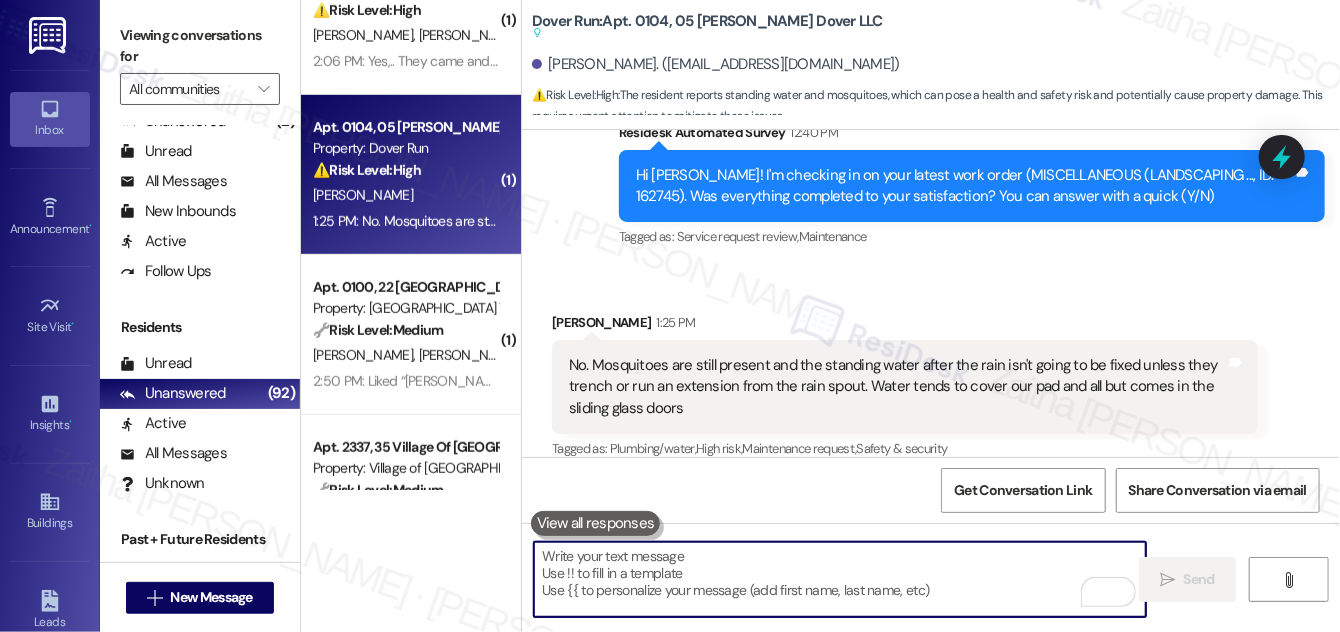 paste on "Thank you for the update. I’m sorry to hear the issue with the mosquitoes and standing water is still ongoing" 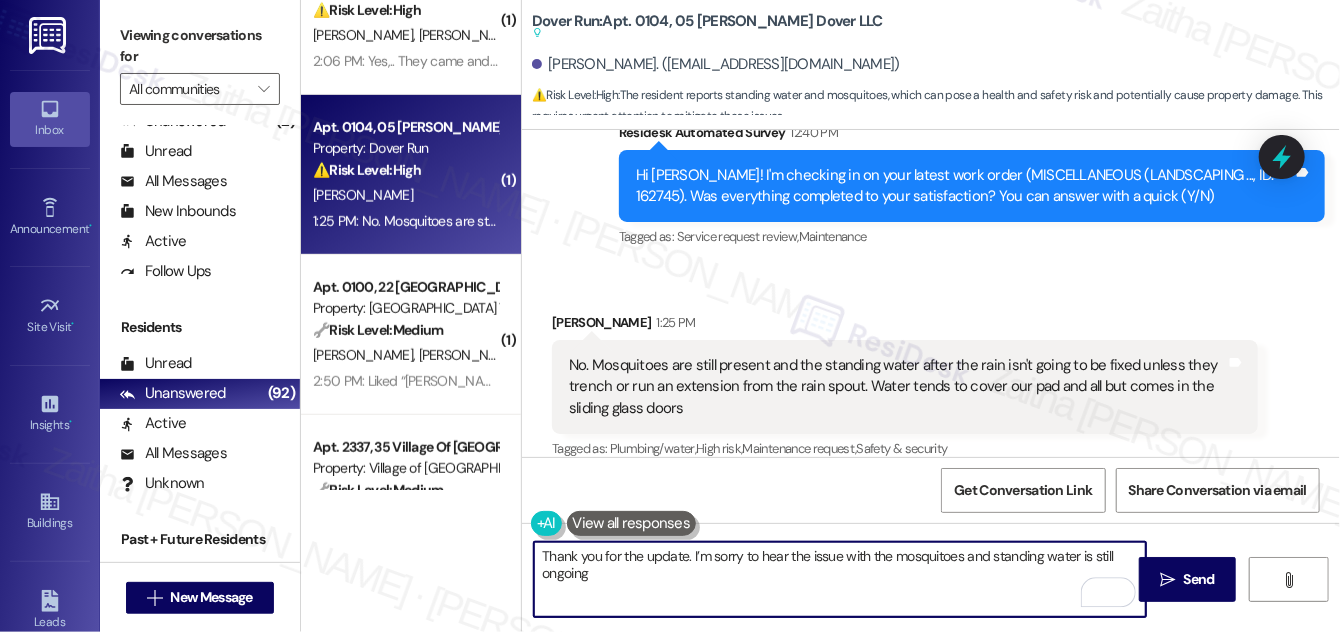 click on "Candy Edgecomb 1:25 PM" at bounding box center (905, 326) 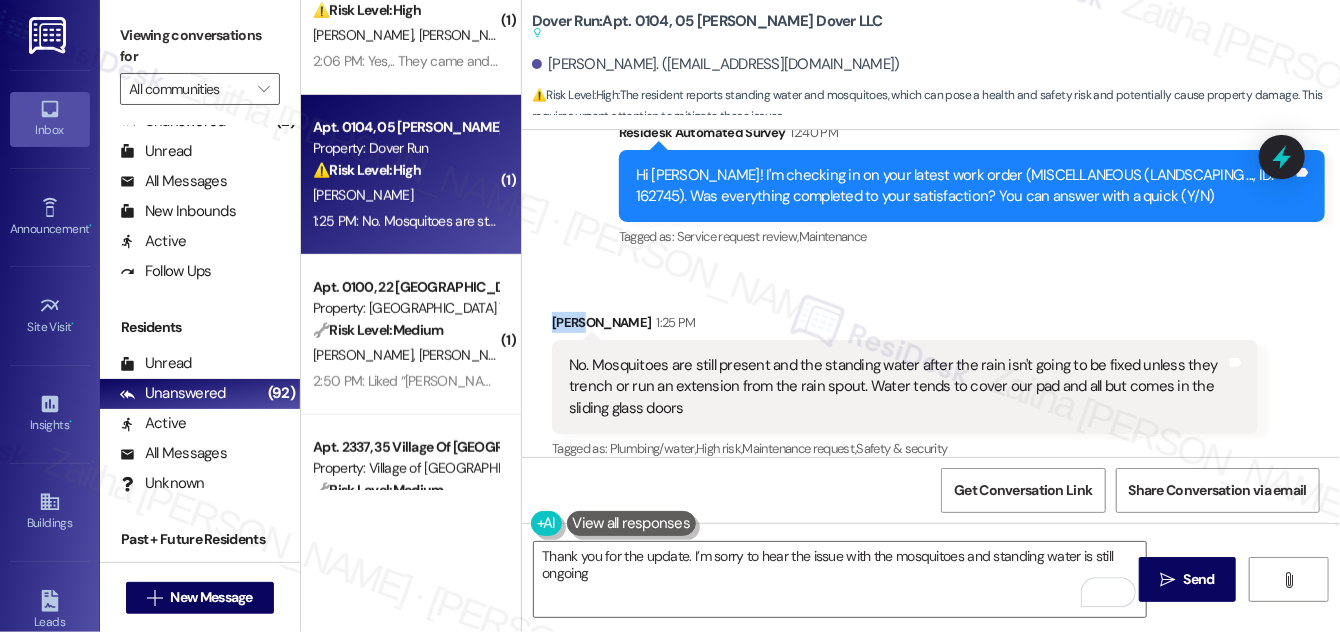 click on "Candy Edgecomb 1:25 PM" at bounding box center [905, 326] 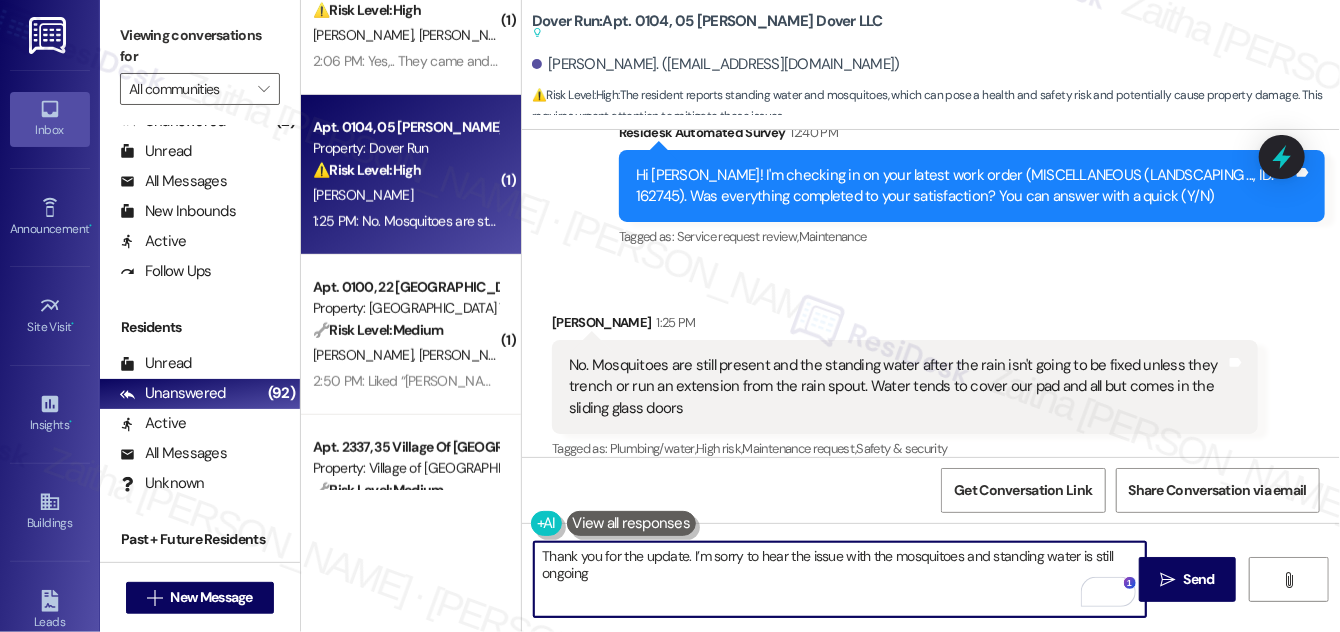 click on "Thank you for the update. I’m sorry to hear the issue with the mosquitoes and standing water is still ongoing" at bounding box center [840, 579] 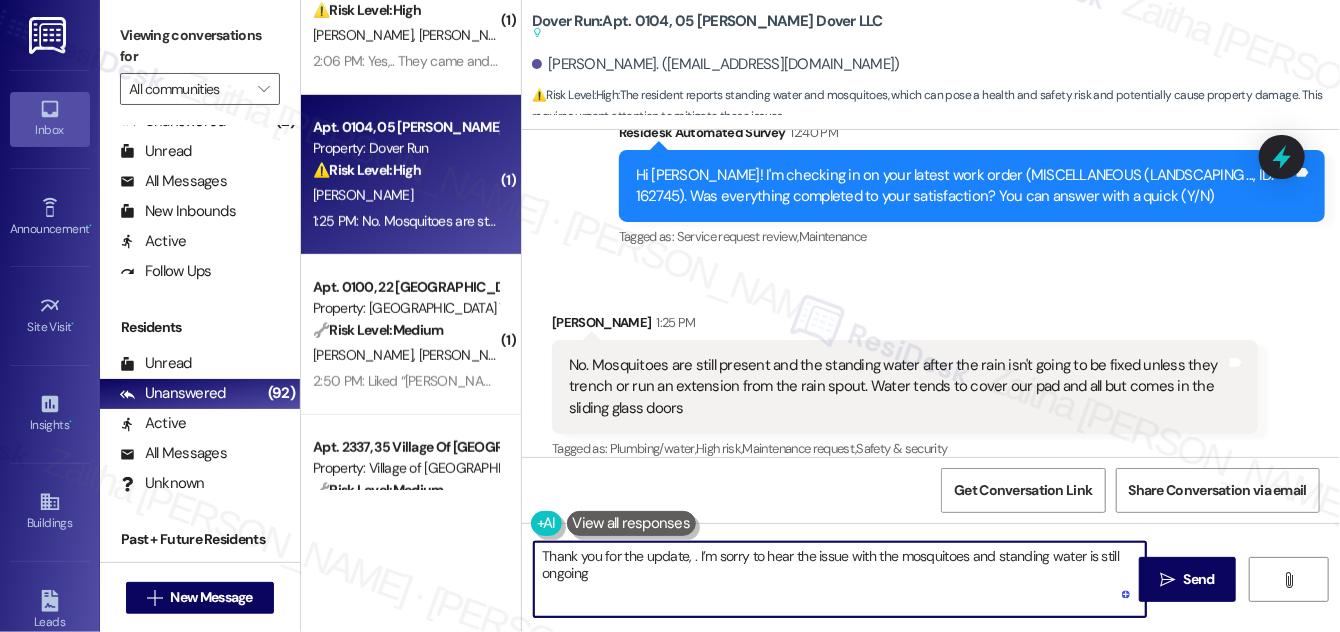 paste on "Candy" 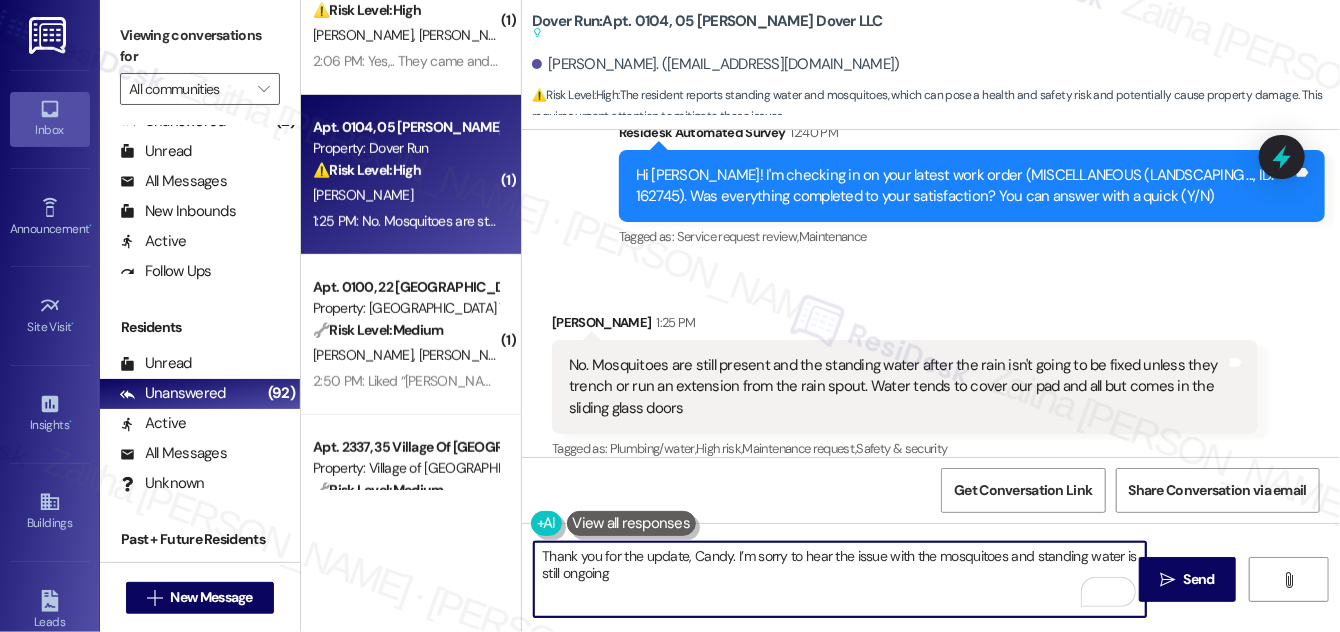 click on "Thank you for the update, Candy. I’m sorry to hear the issue with the mosquitoes and standing water is still ongoing" at bounding box center [840, 579] 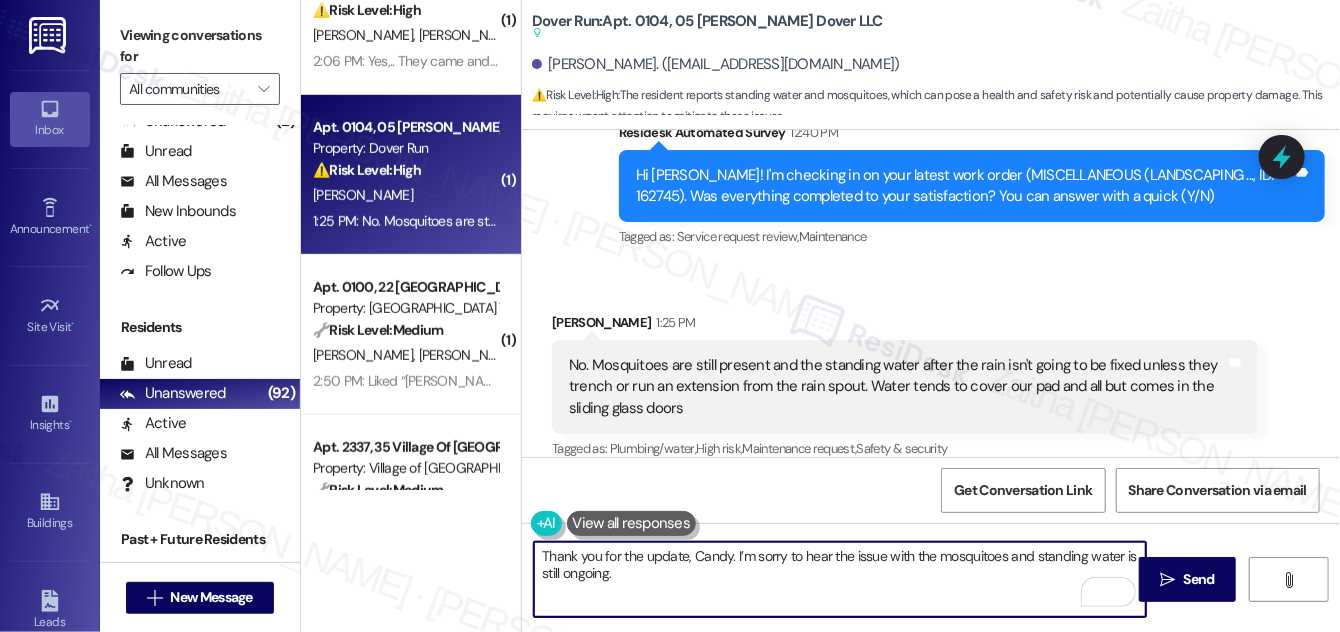 paste on "I’ll follow up with the team to see what options might be available, including the possibility of trenching or extending the rain spout." 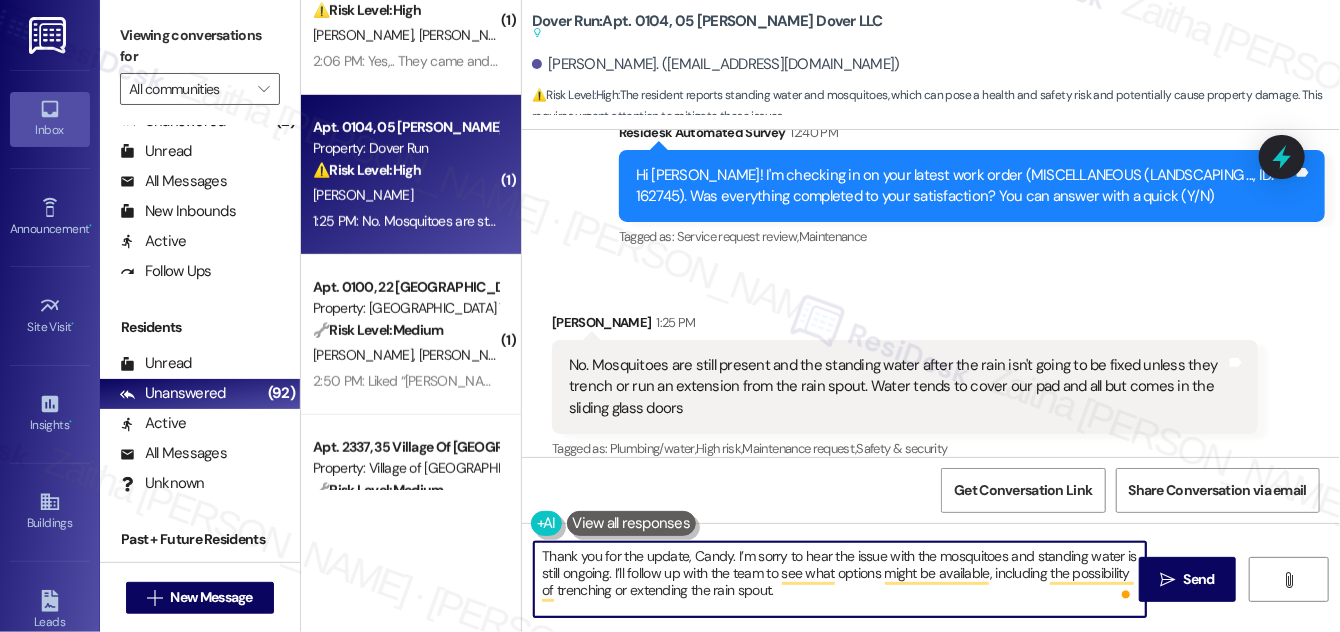 paste on "I’ll keep you posted as soon as I hear back." 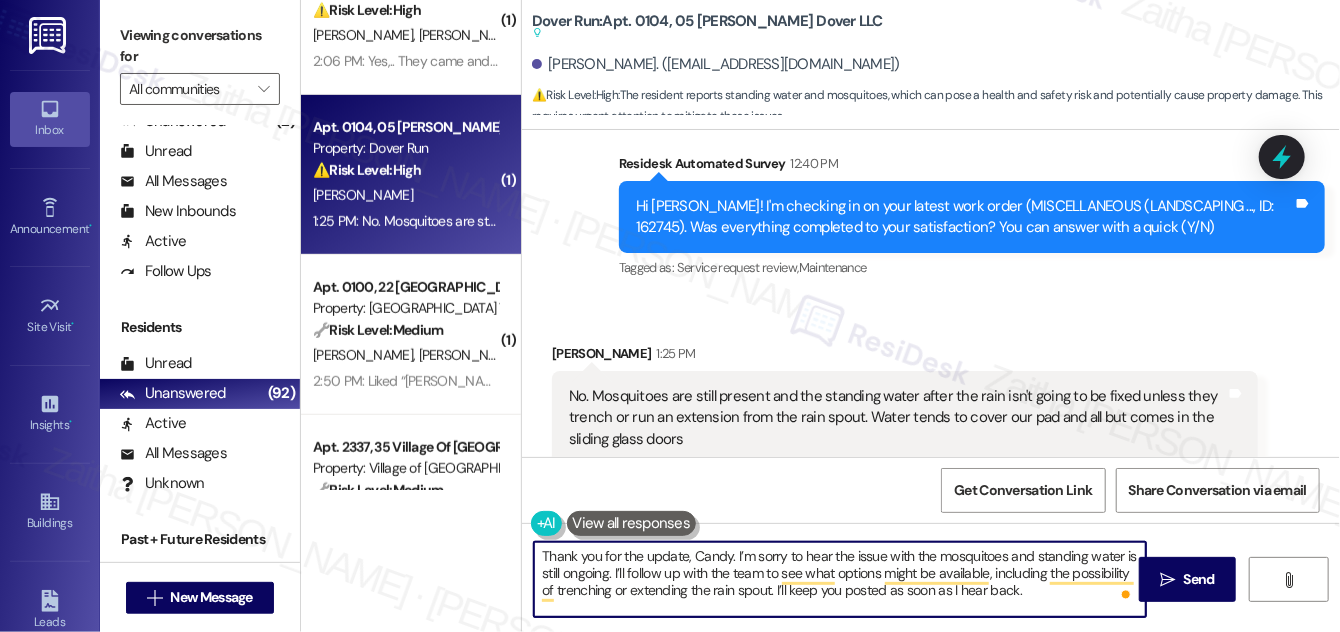 scroll, scrollTop: 11885, scrollLeft: 0, axis: vertical 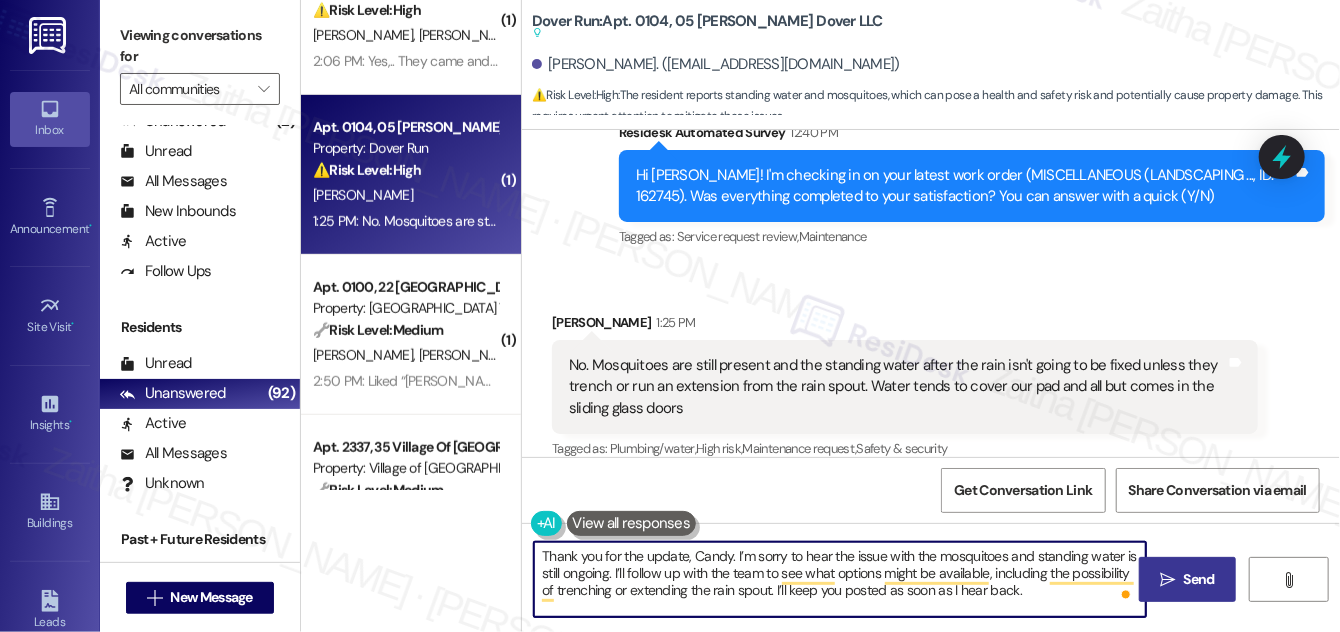 type on "Thank you for the update, Candy. I’m sorry to hear the issue with the mosquitoes and standing water is still ongoing. I’ll follow up with the team to see what options might be available, including the possibility of trenching or extending the rain spout. I’ll keep you posted as soon as I hear back." 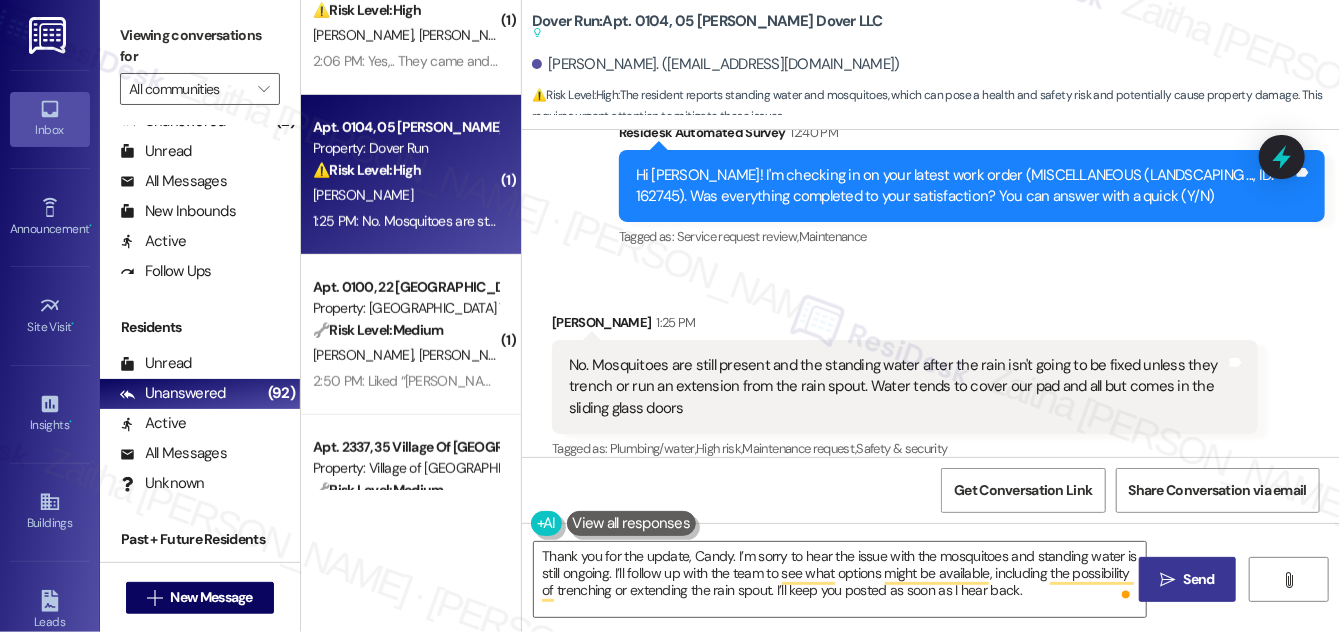 click on " Send" at bounding box center [1187, 579] 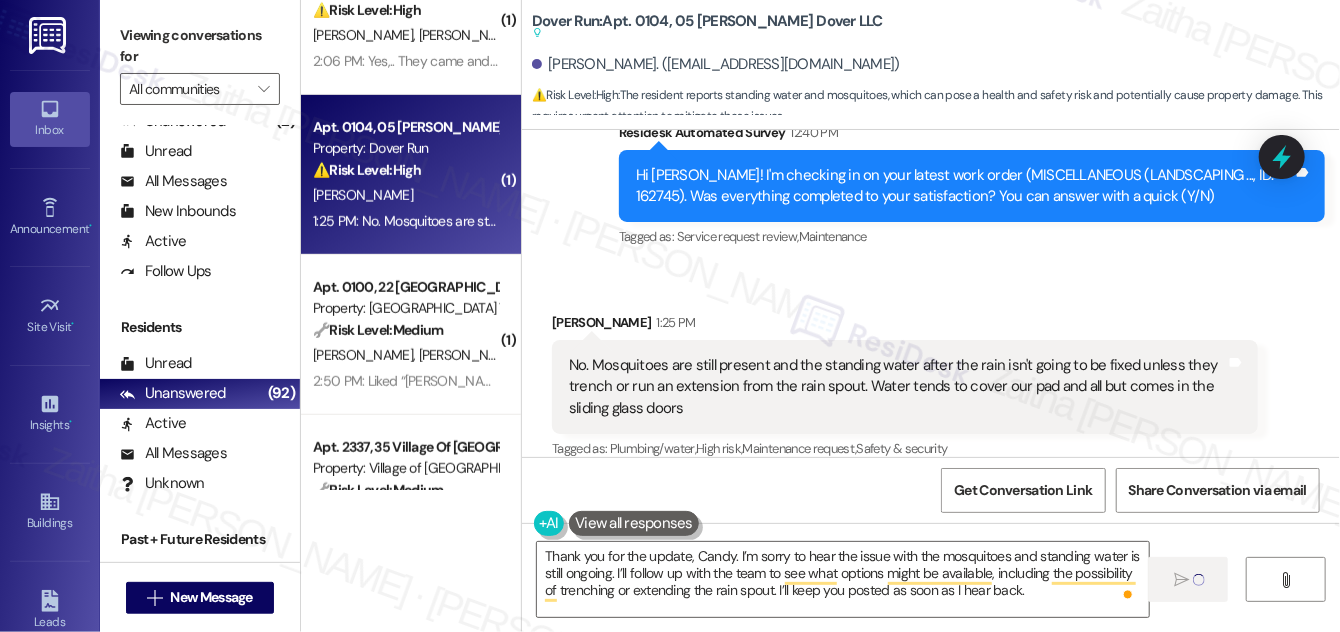 type 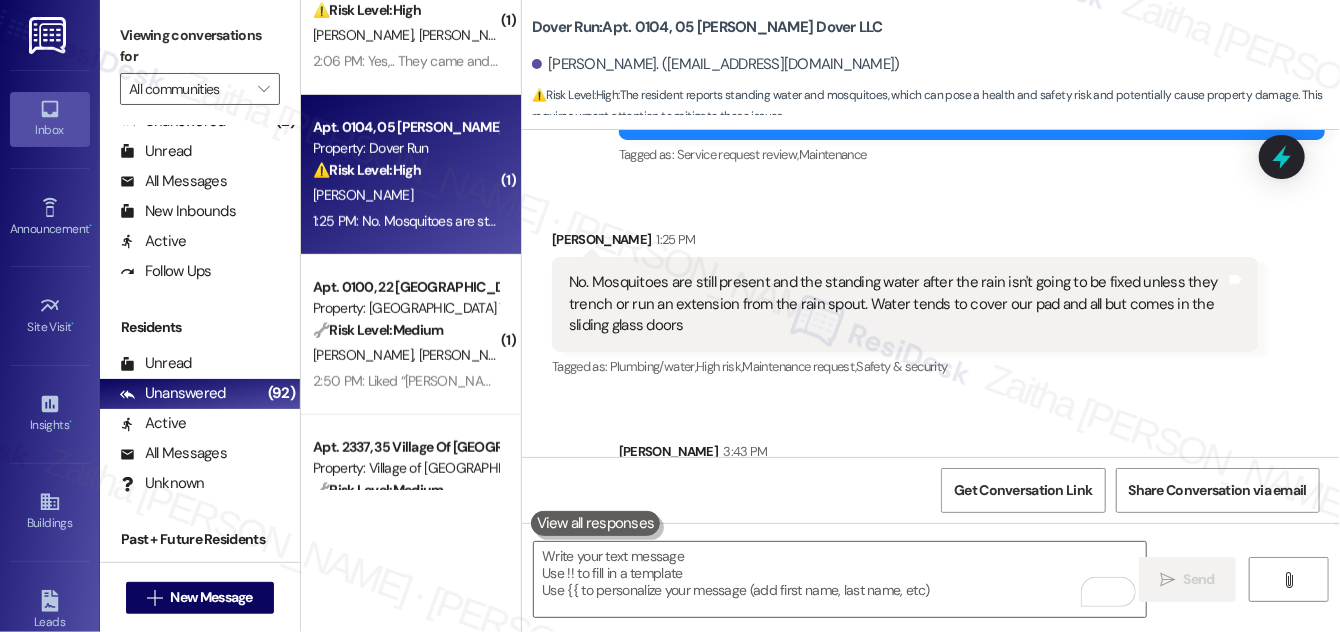 scroll, scrollTop: 12008, scrollLeft: 0, axis: vertical 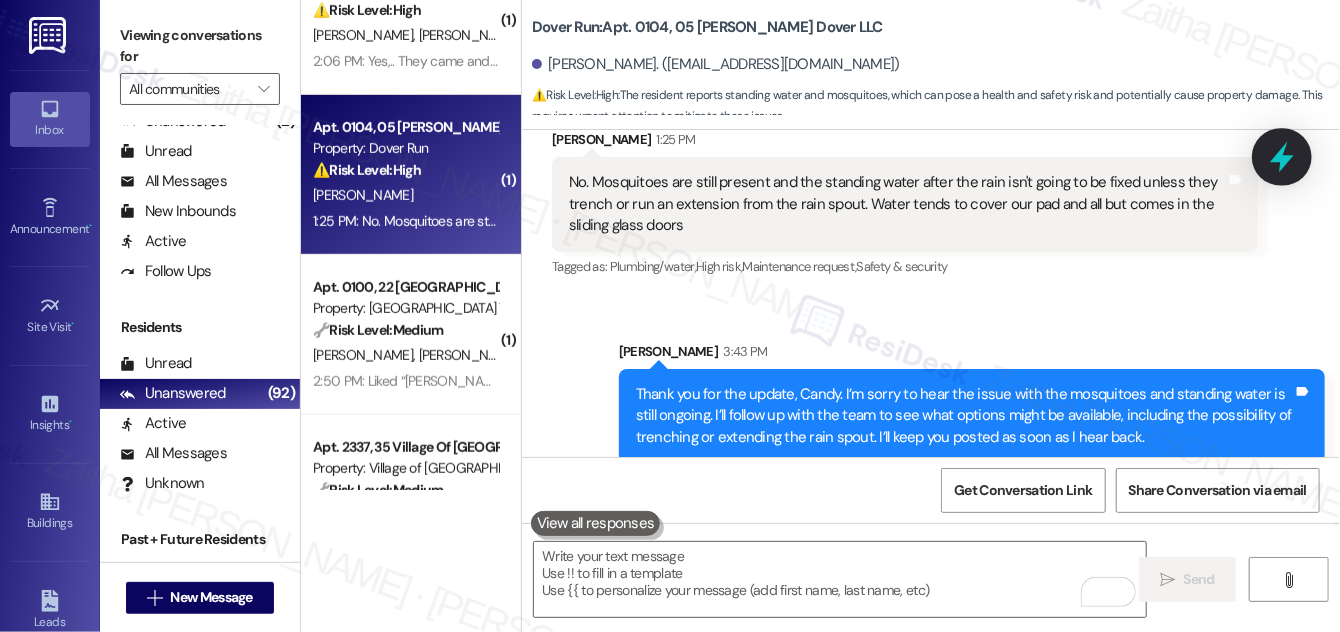 click 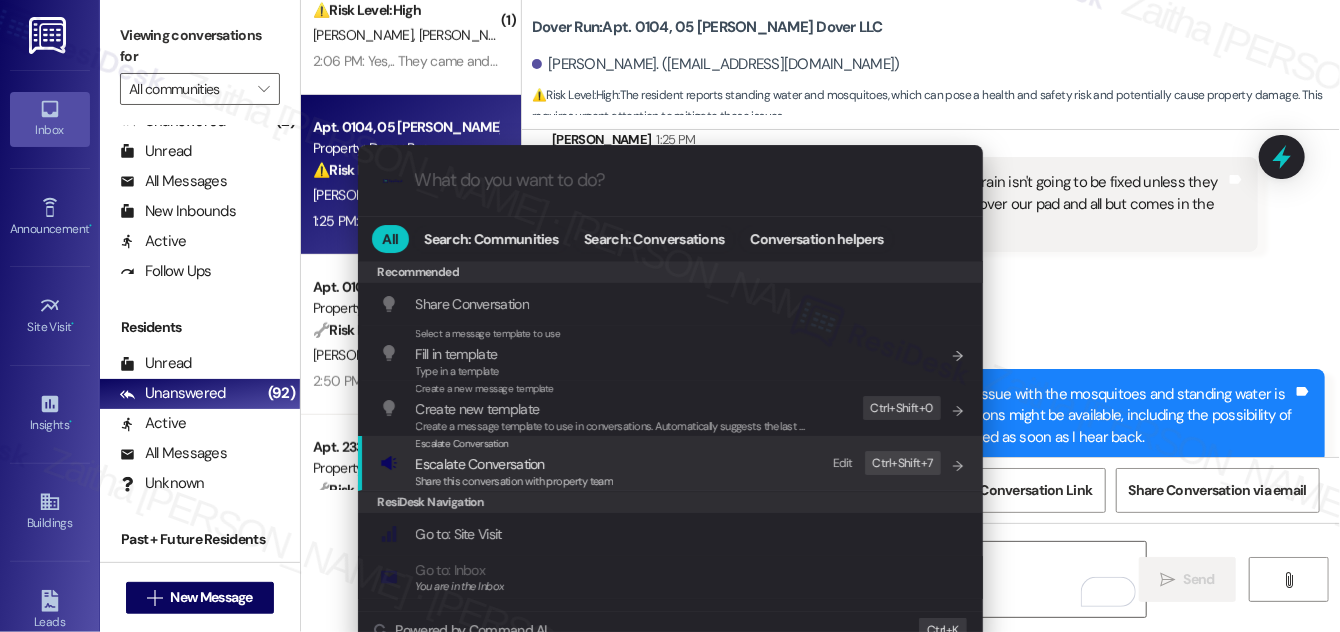 click on "Escalate Conversation" at bounding box center [480, 464] 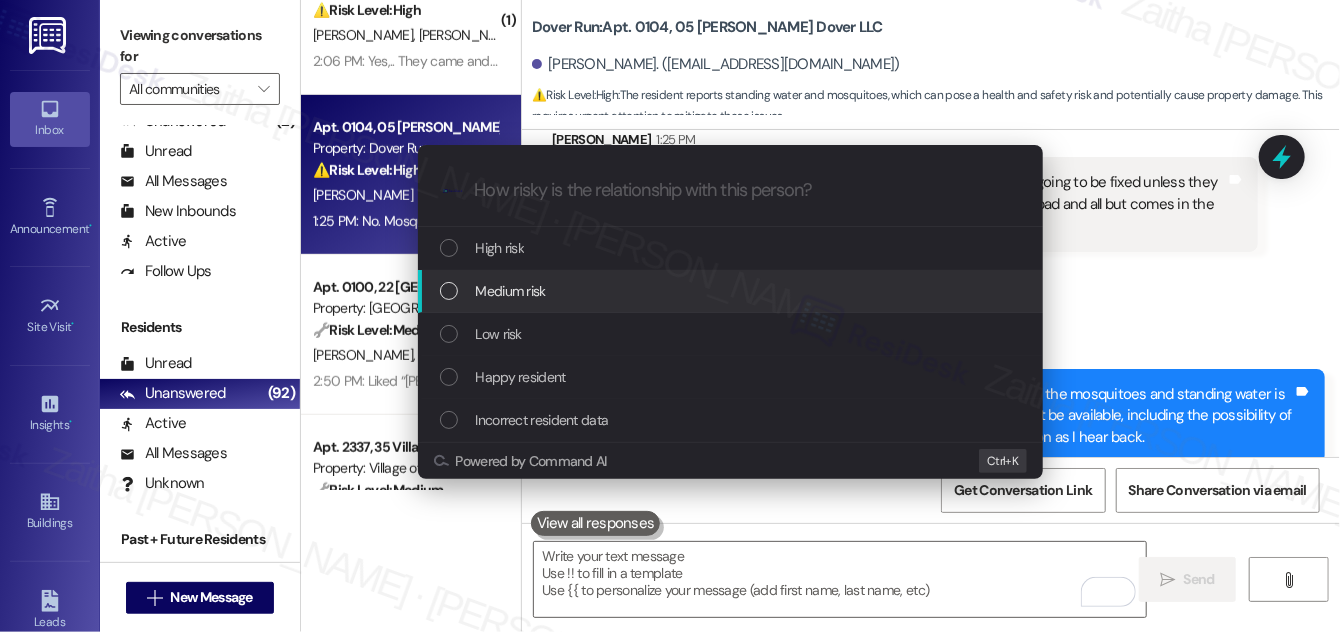 click on "Medium risk" at bounding box center [730, 291] 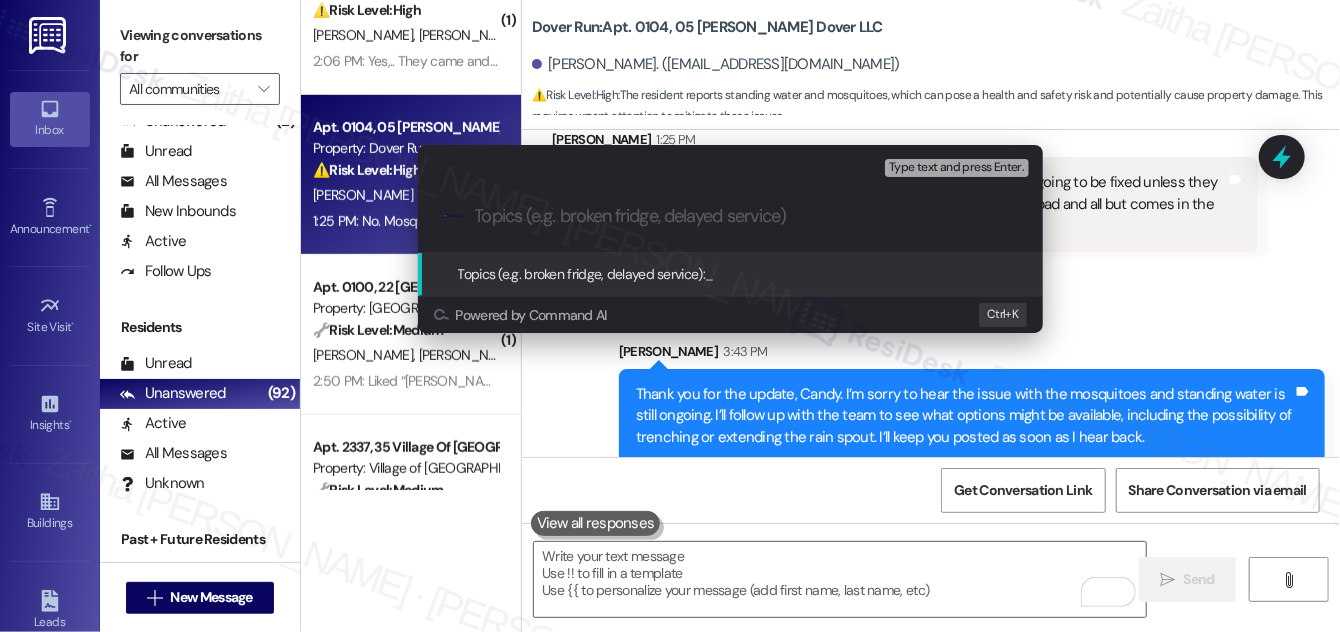 paste on "Follow-Up: Standing Water and Mosquito Concern" 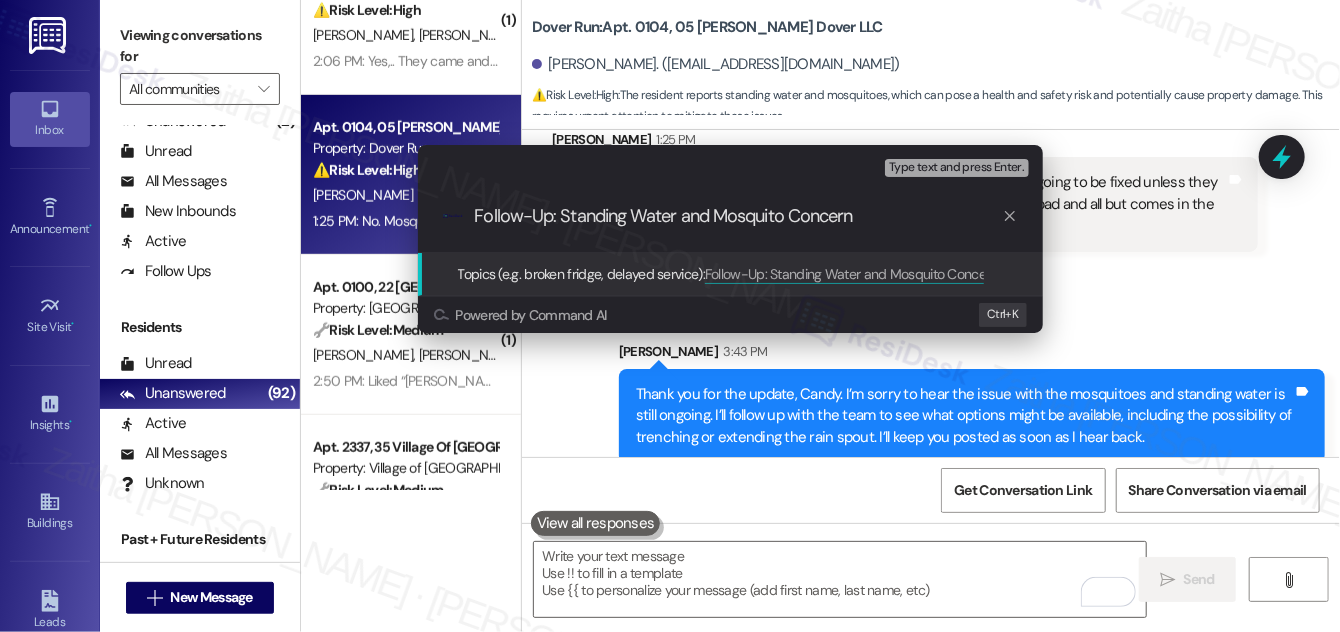 type 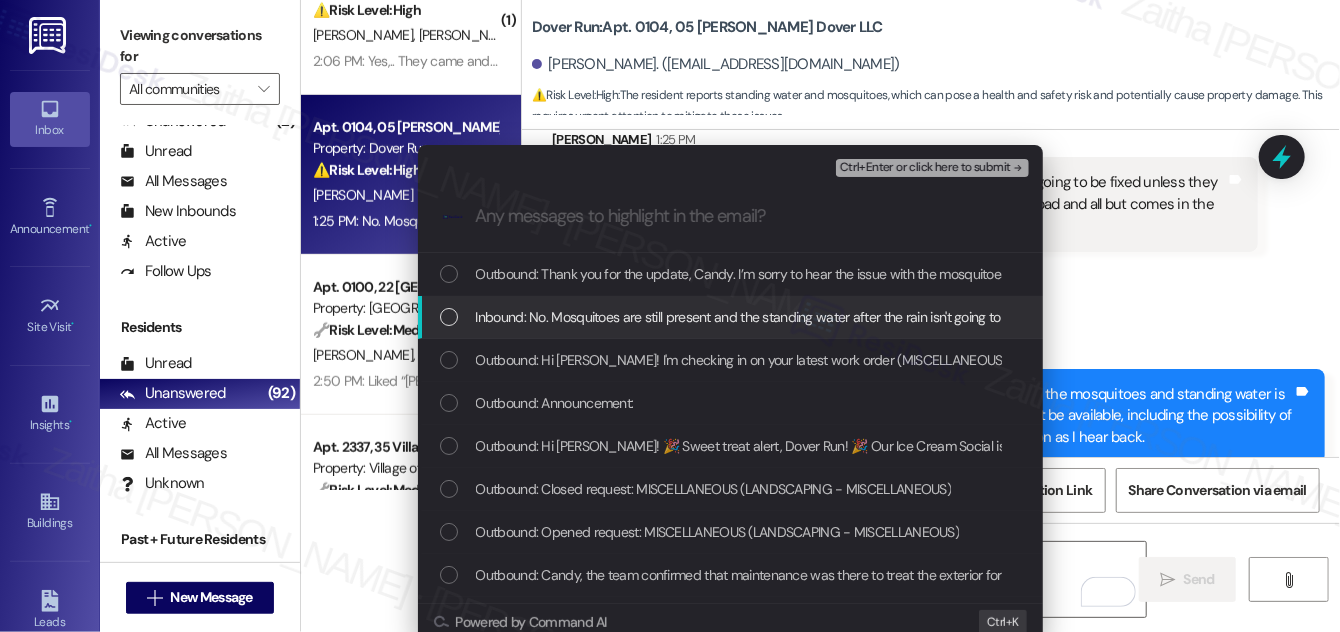 click at bounding box center [449, 317] 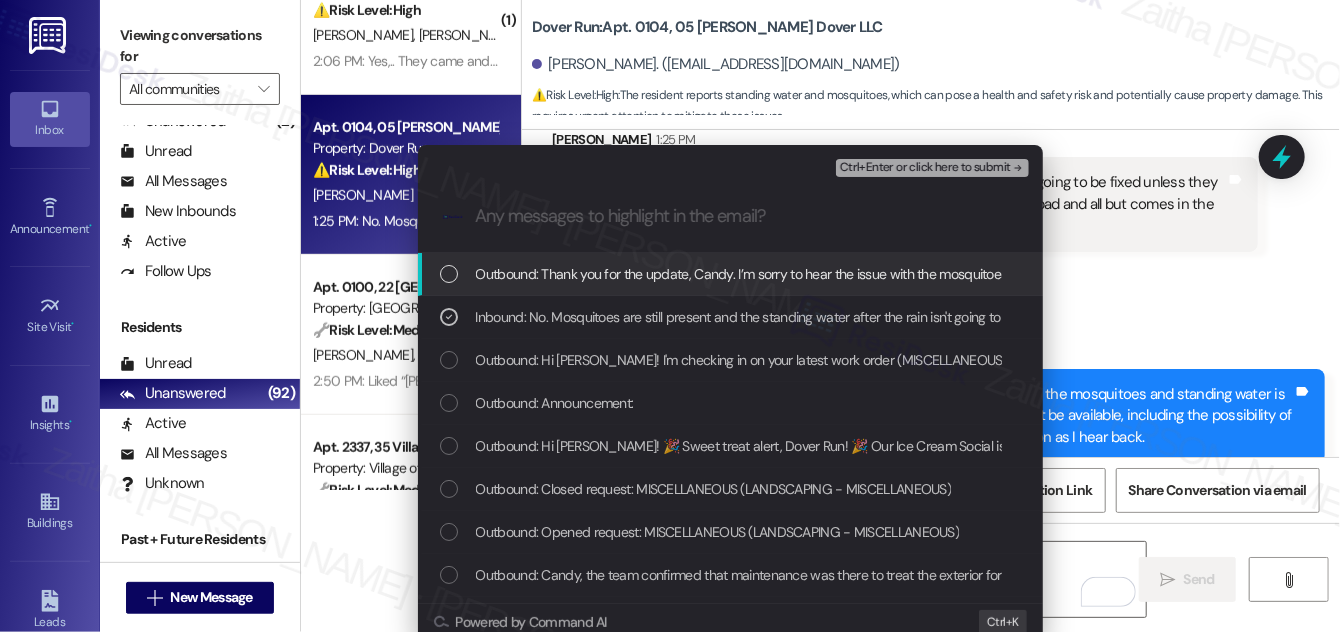 click on "Ctrl+Enter or click here to submit" at bounding box center [925, 168] 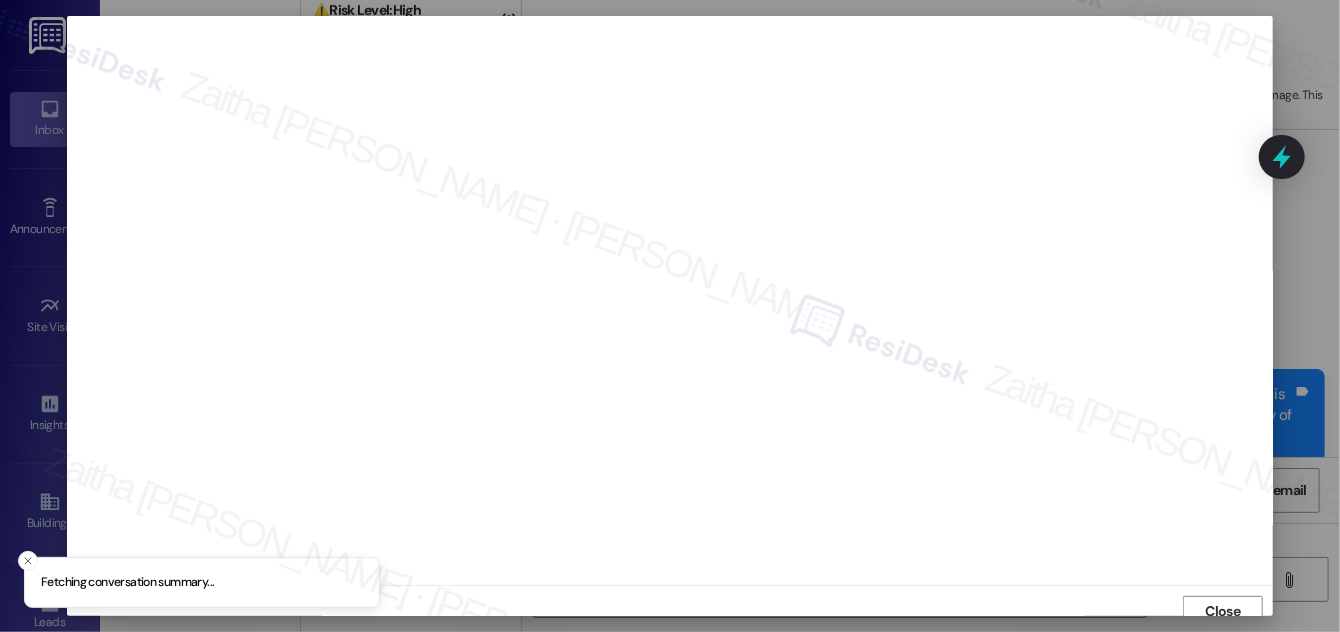 scroll, scrollTop: 11, scrollLeft: 0, axis: vertical 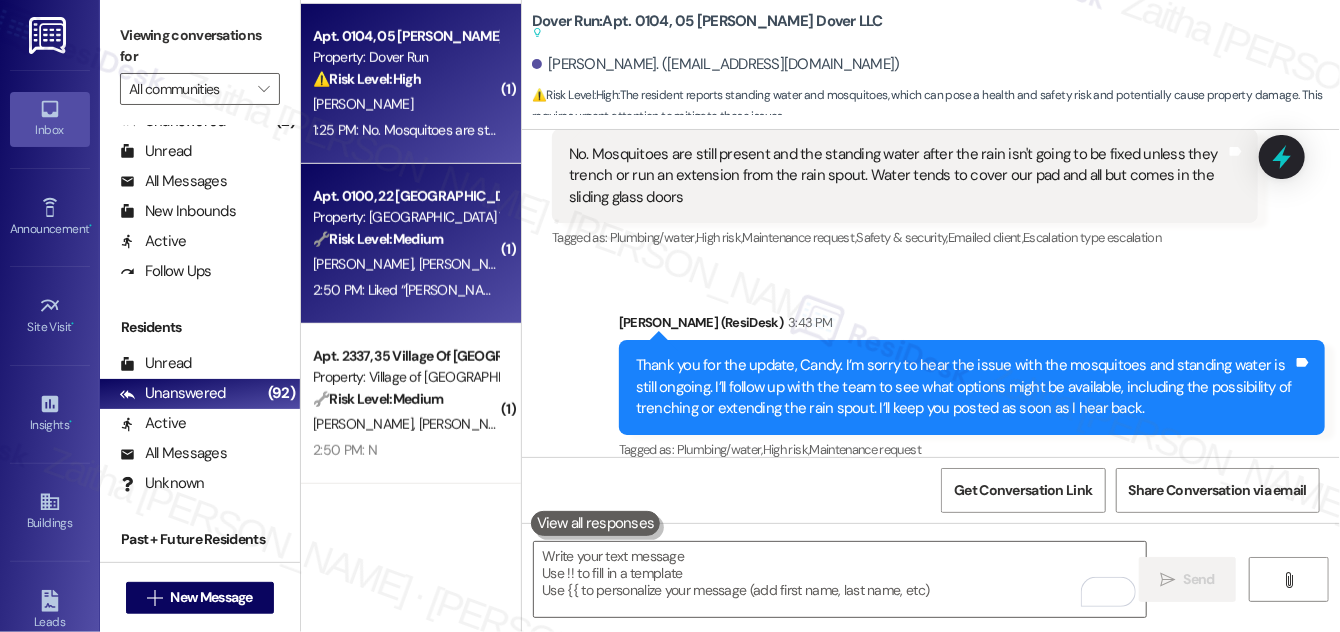 click on "C. Telewicz W. Telewicz" at bounding box center [405, 264] 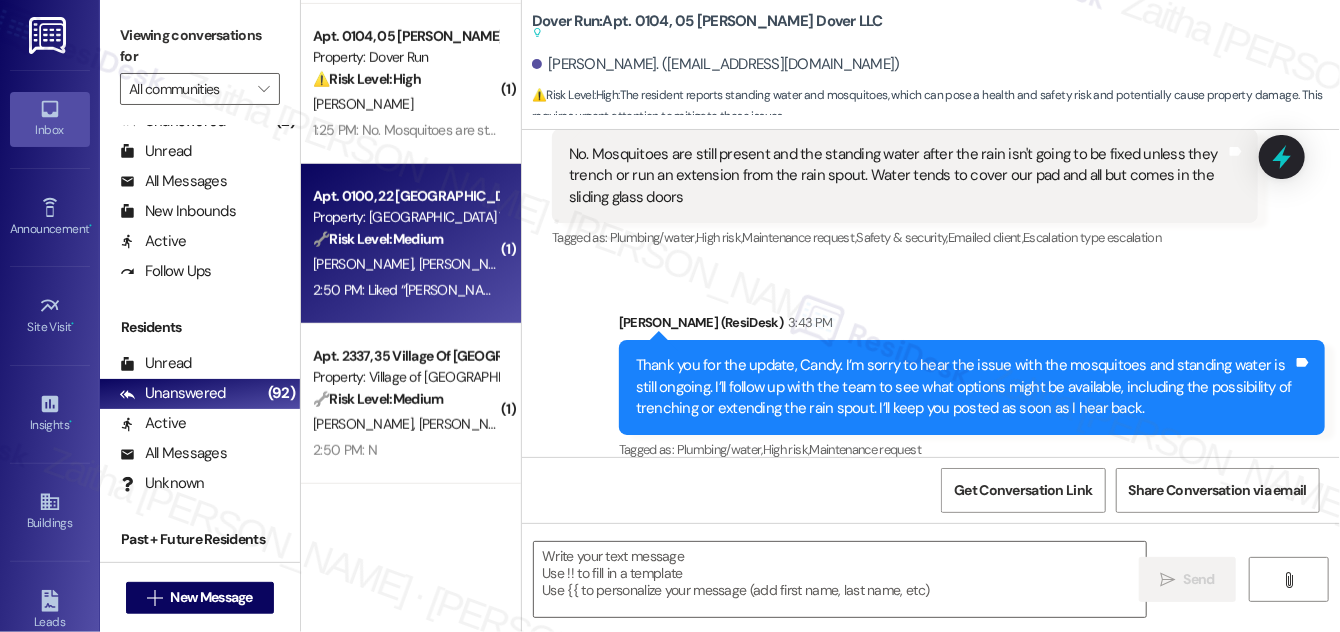 type on "Fetching suggested responses. Please feel free to read through the conversation in the meantime." 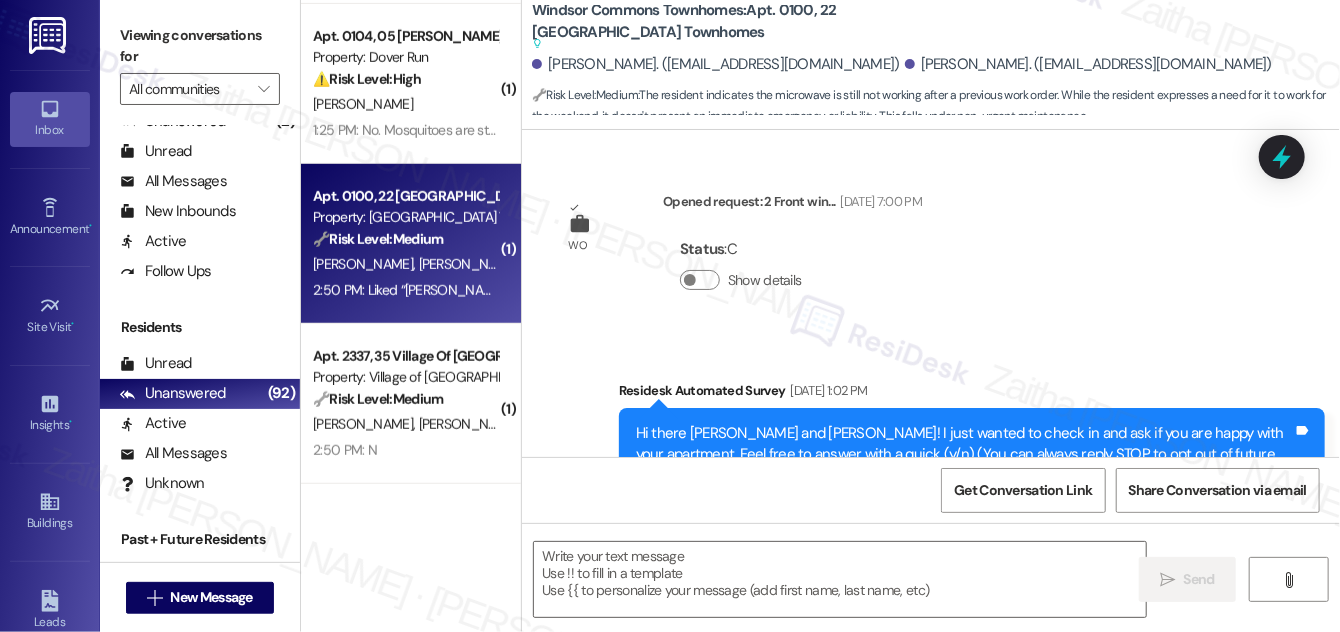 scroll, scrollTop: 19896, scrollLeft: 0, axis: vertical 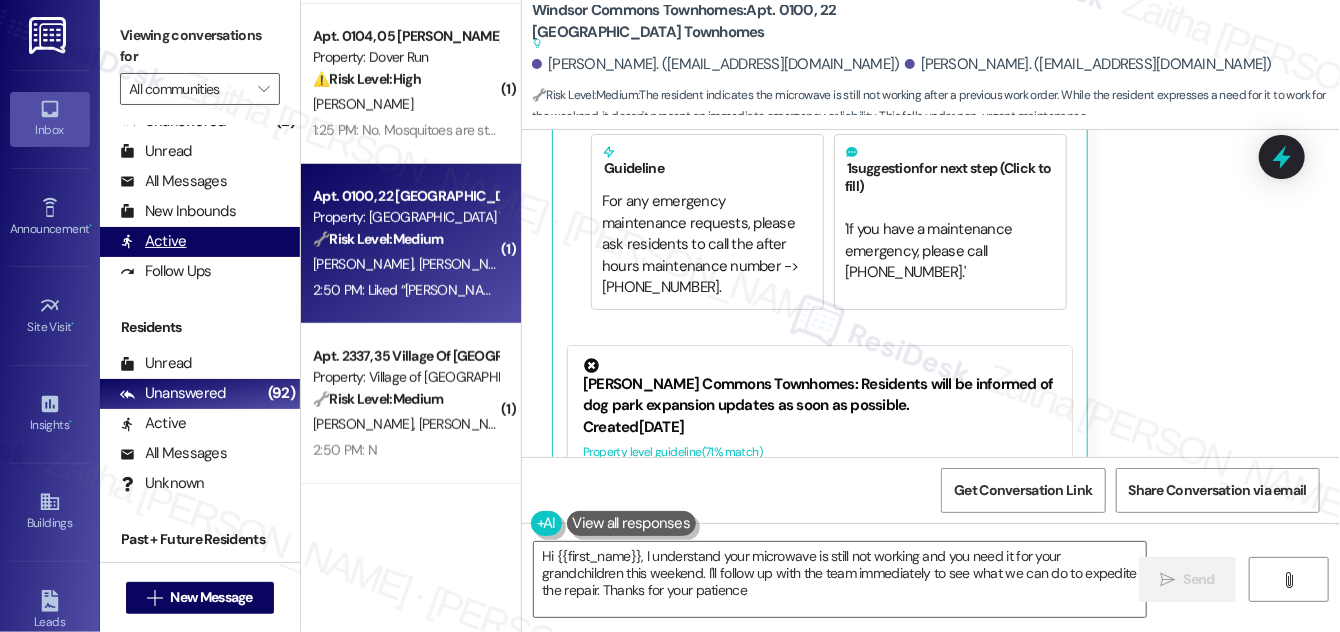 type on "Hi {{first_name}}, I understand your microwave is still not working and you need it for your grandchildren this weekend. I'll follow up with the team immediately to see what we can do to expedite the repair. Thanks for your patience!" 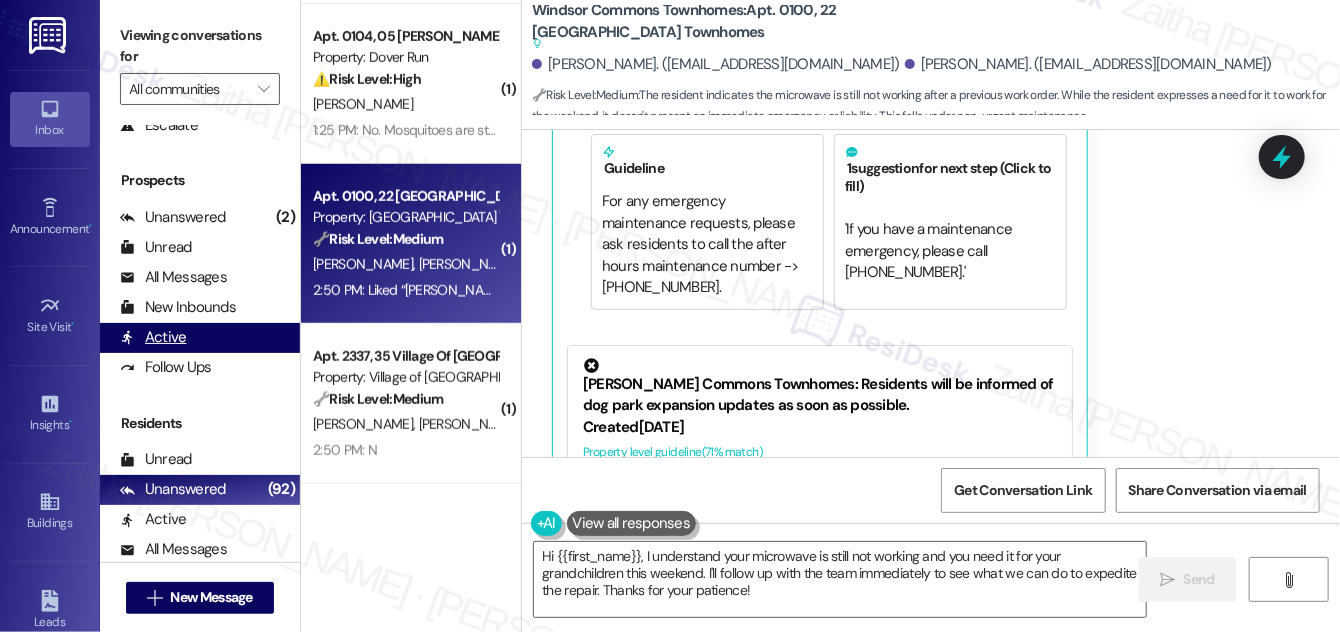 scroll, scrollTop: 181, scrollLeft: 0, axis: vertical 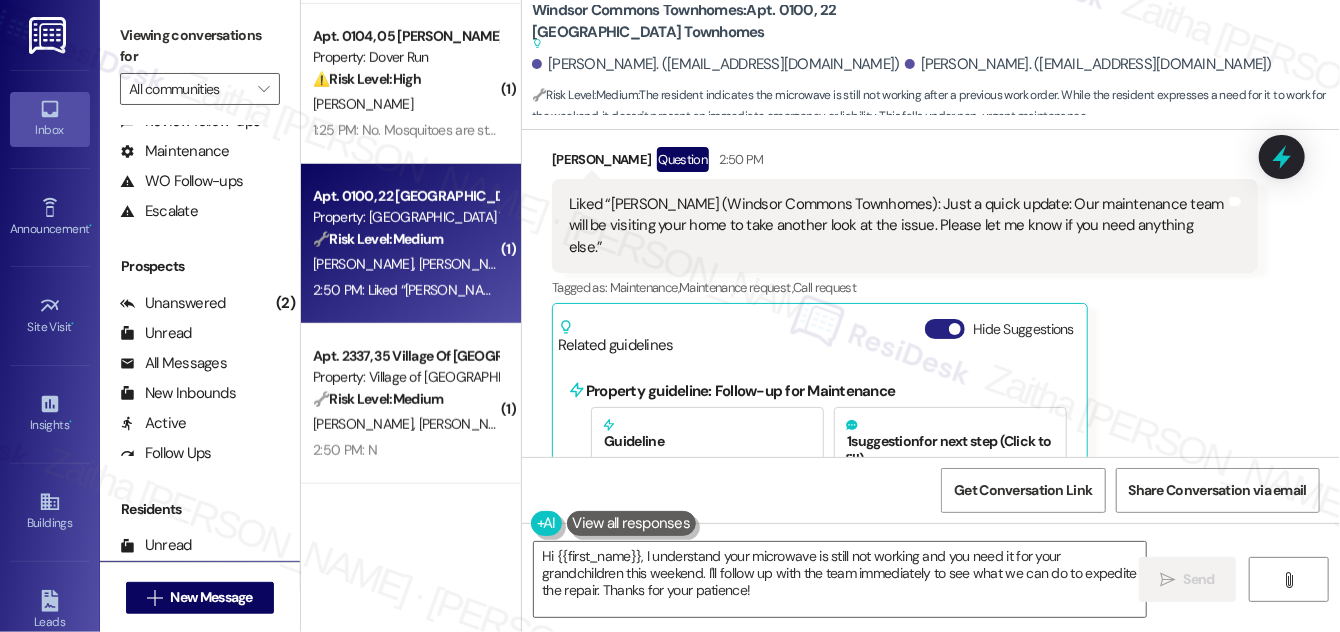 click on "Hide Suggestions" at bounding box center [945, 329] 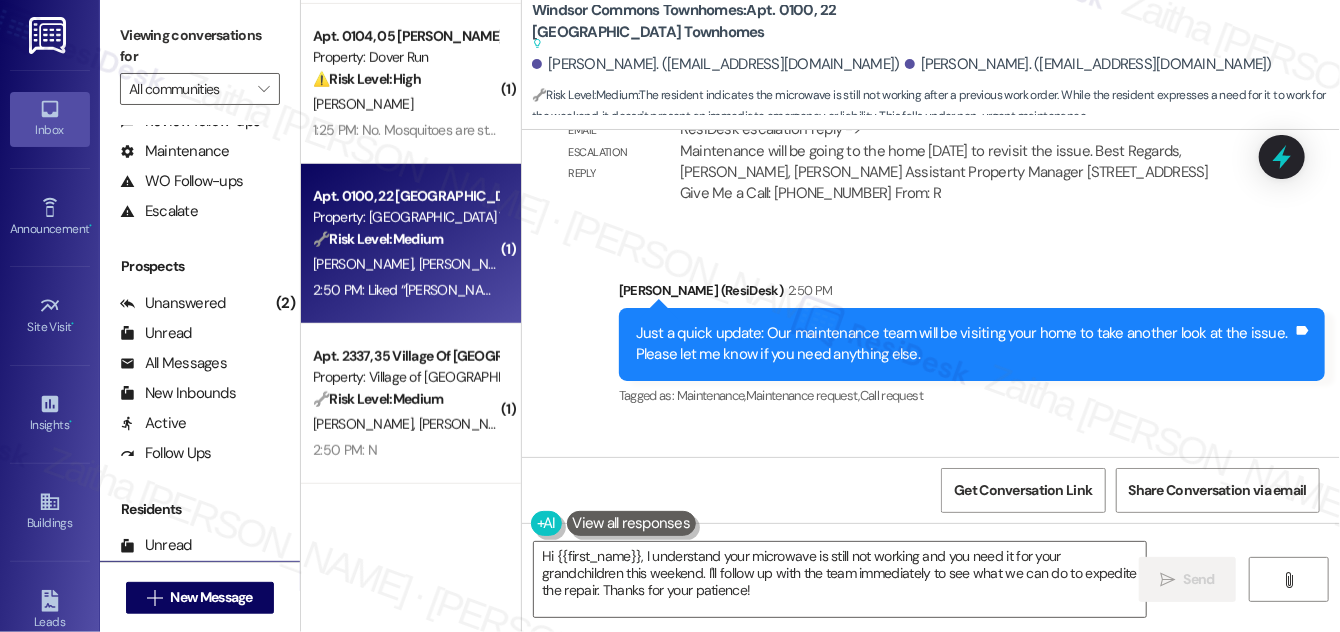 scroll, scrollTop: 19391, scrollLeft: 0, axis: vertical 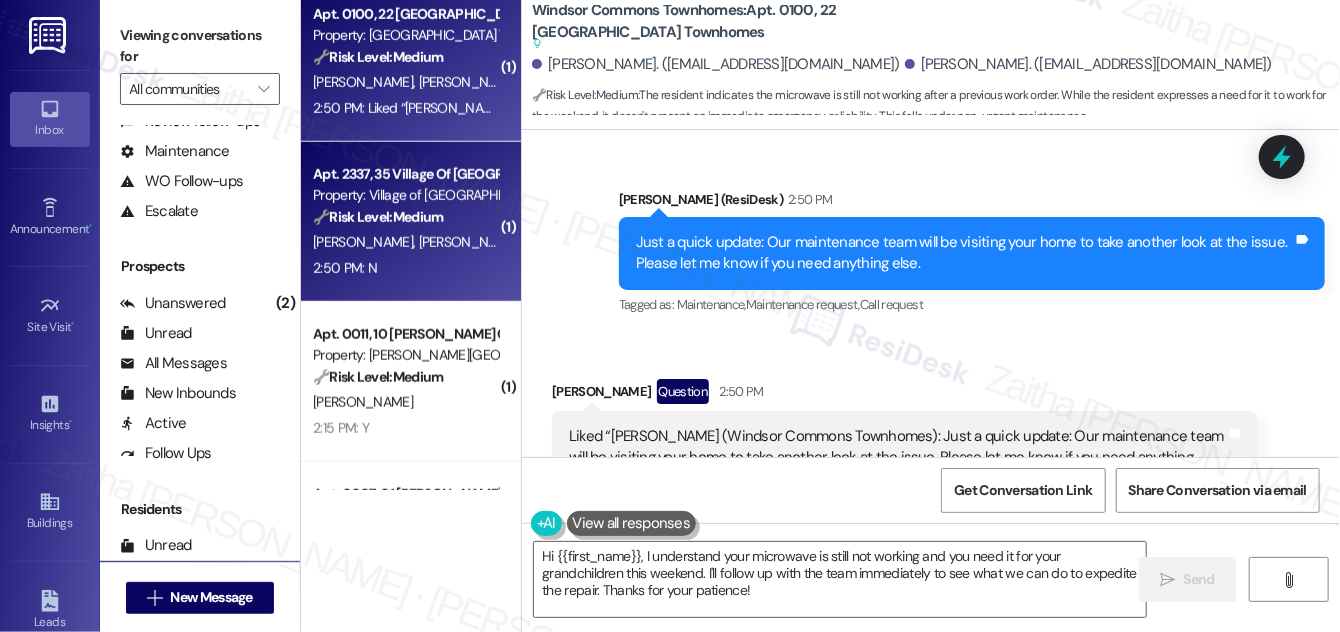 click on "2:50 PM: N 2:50 PM: N" at bounding box center (405, 268) 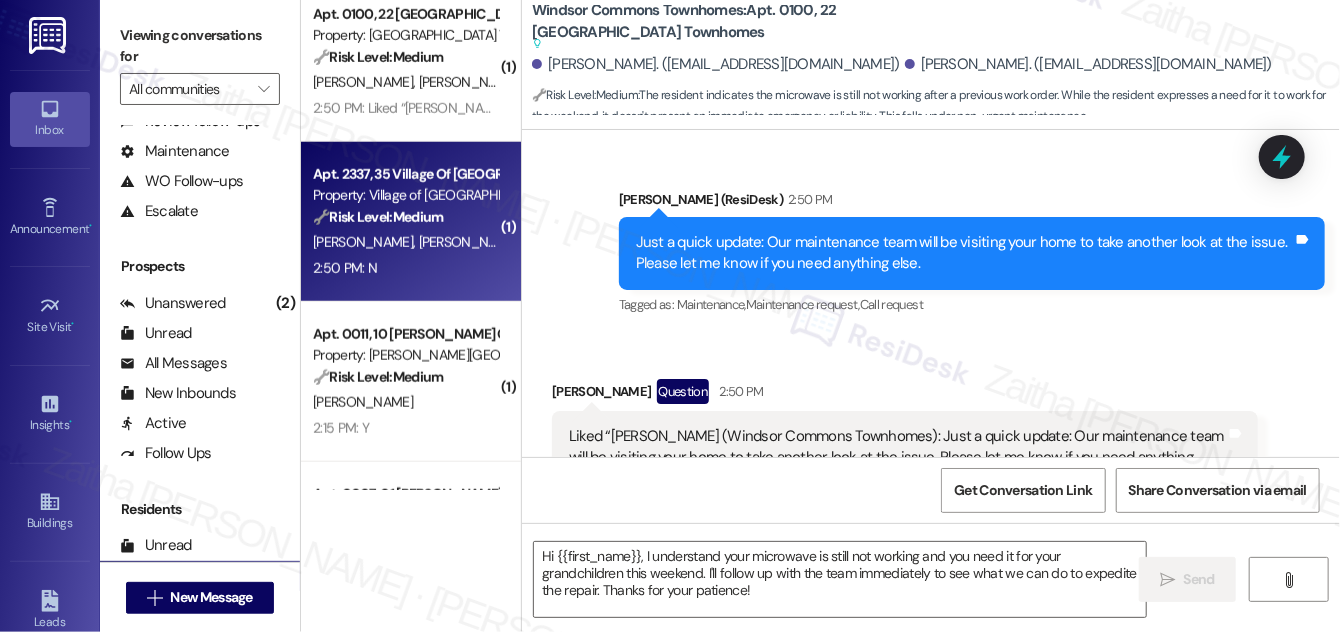 type on "Fetching suggested responses. Please feel free to read through the conversation in the meantime." 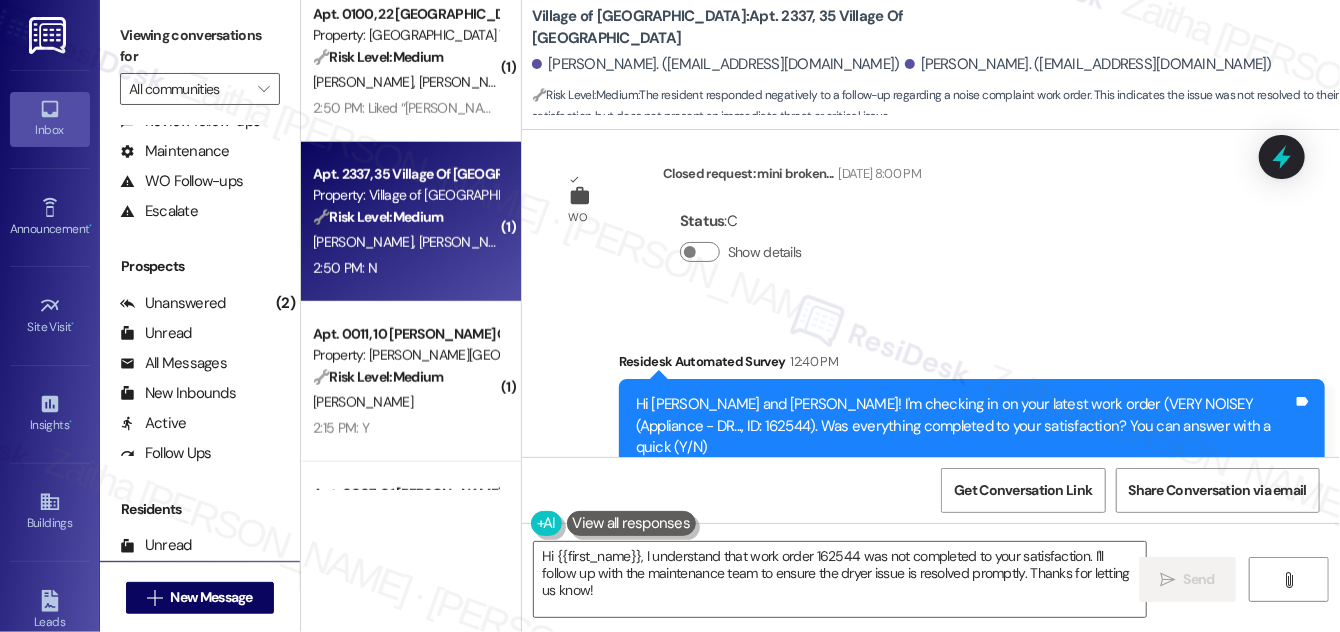 scroll, scrollTop: 14143, scrollLeft: 0, axis: vertical 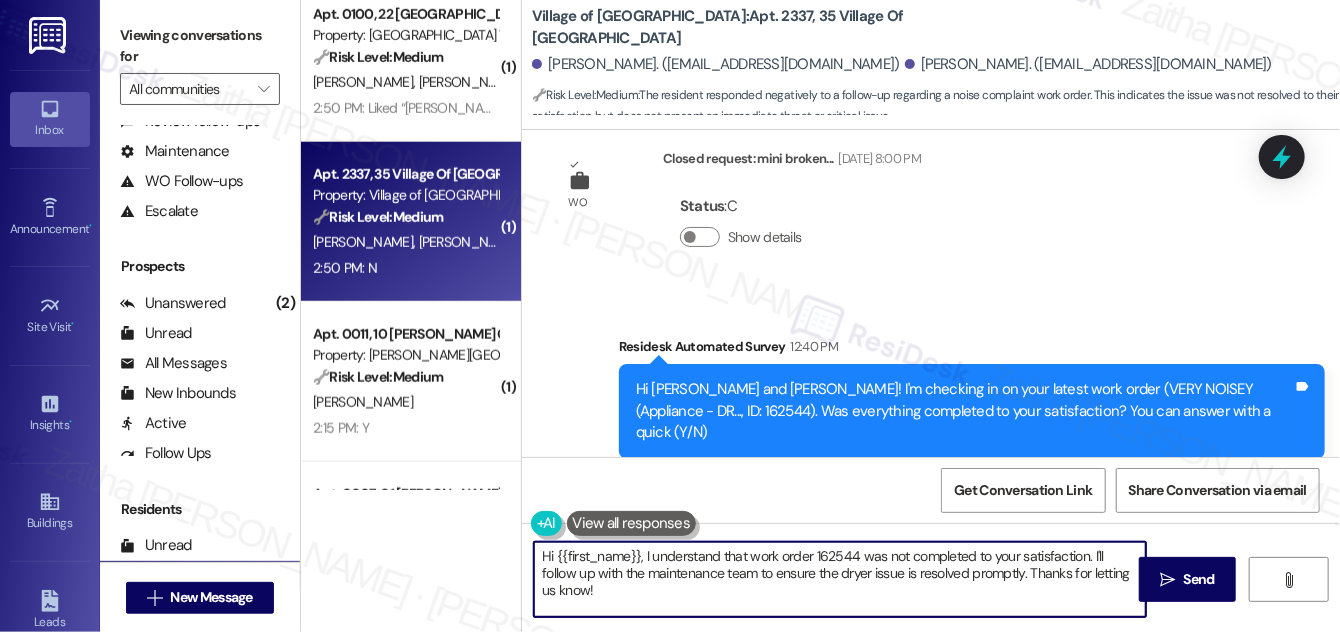 click on "Hi {{first_name}}, I understand that work order 162544 was not completed to your satisfaction. I'll follow up with the maintenance team to ensure the dryer issue is resolved promptly. Thanks for letting us know!" at bounding box center (840, 579) 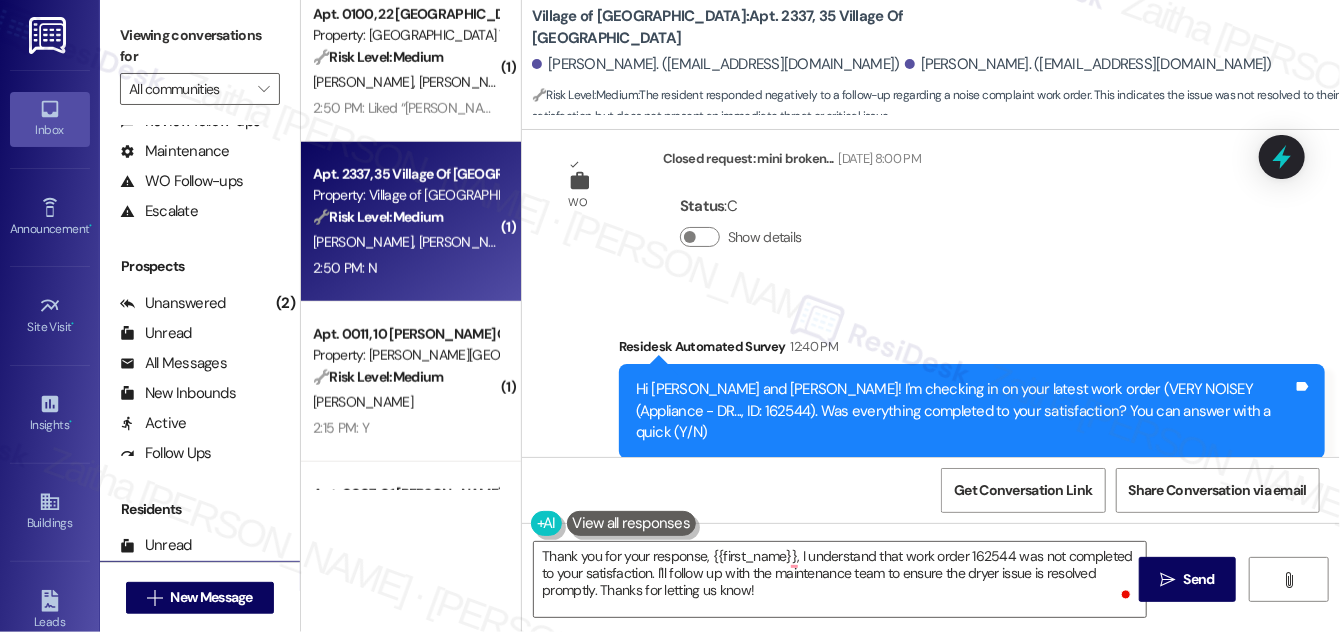 click on "Joshua Guidroz 2:50 PM" at bounding box center (631, 562) 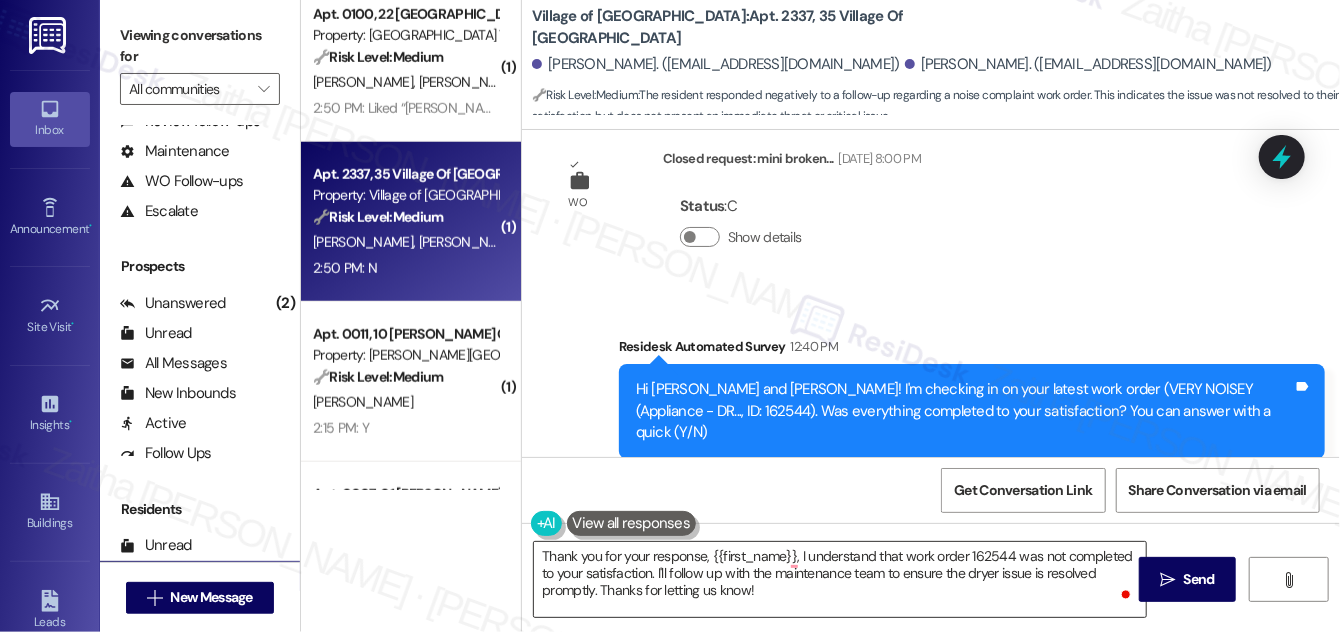 click on "Thank you for your response, {{first_name}}, I understand that work order 162544 was not completed to your satisfaction. I'll follow up with the maintenance team to ensure the dryer issue is resolved promptly. Thanks for letting us know!" at bounding box center (840, 579) 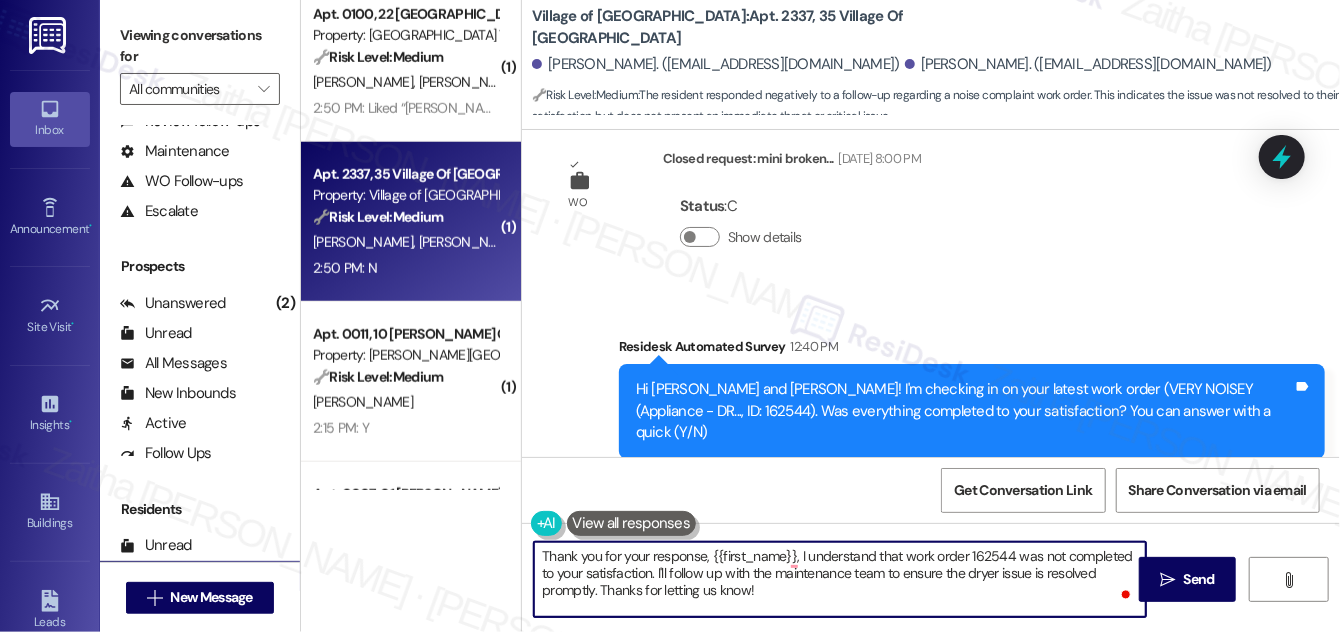 click on "Thank you for your response, {{first_name}}, I understand that work order 162544 was not completed to your satisfaction. I'll follow up with the maintenance team to ensure the dryer issue is resolved promptly. Thanks for letting us know!" at bounding box center (840, 579) 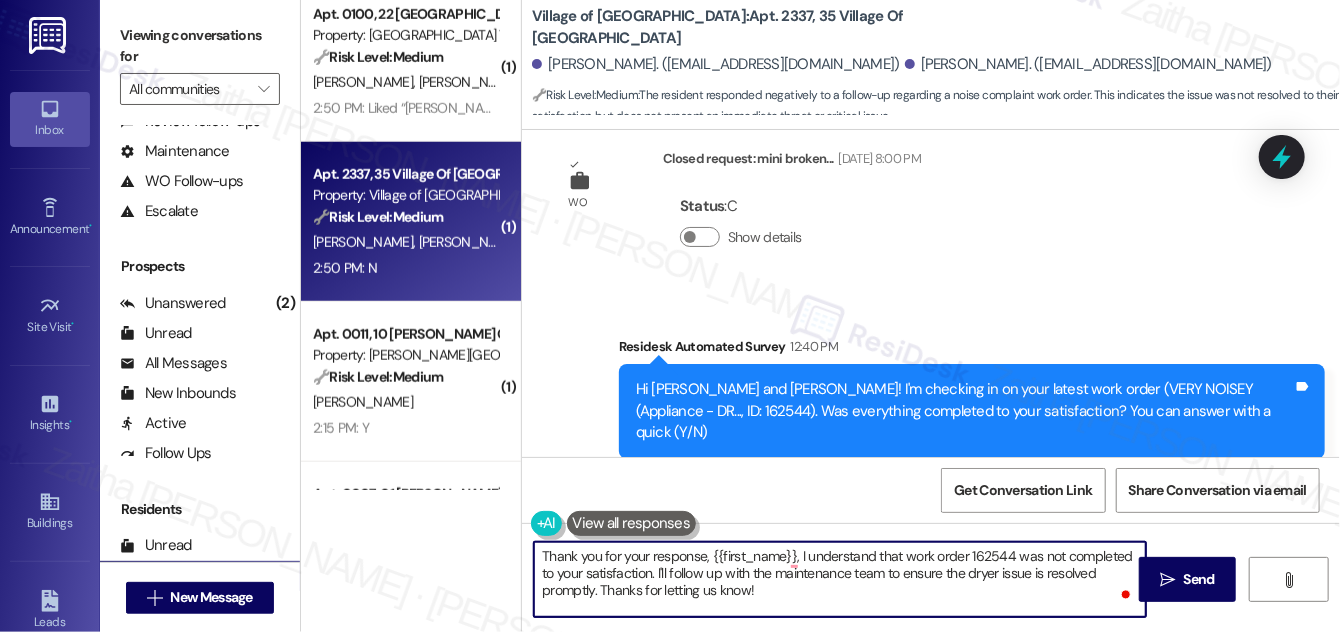 drag, startPoint x: 791, startPoint y: 553, endPoint x: 716, endPoint y: 553, distance: 75 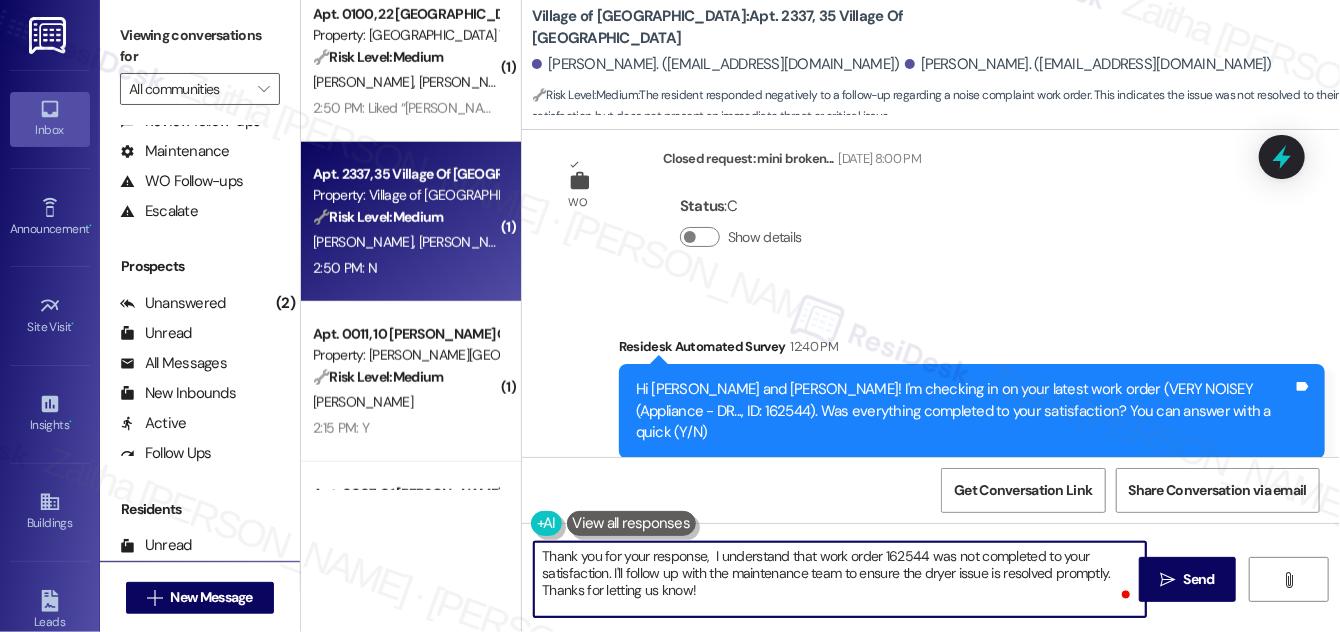 paste on "Joshua" 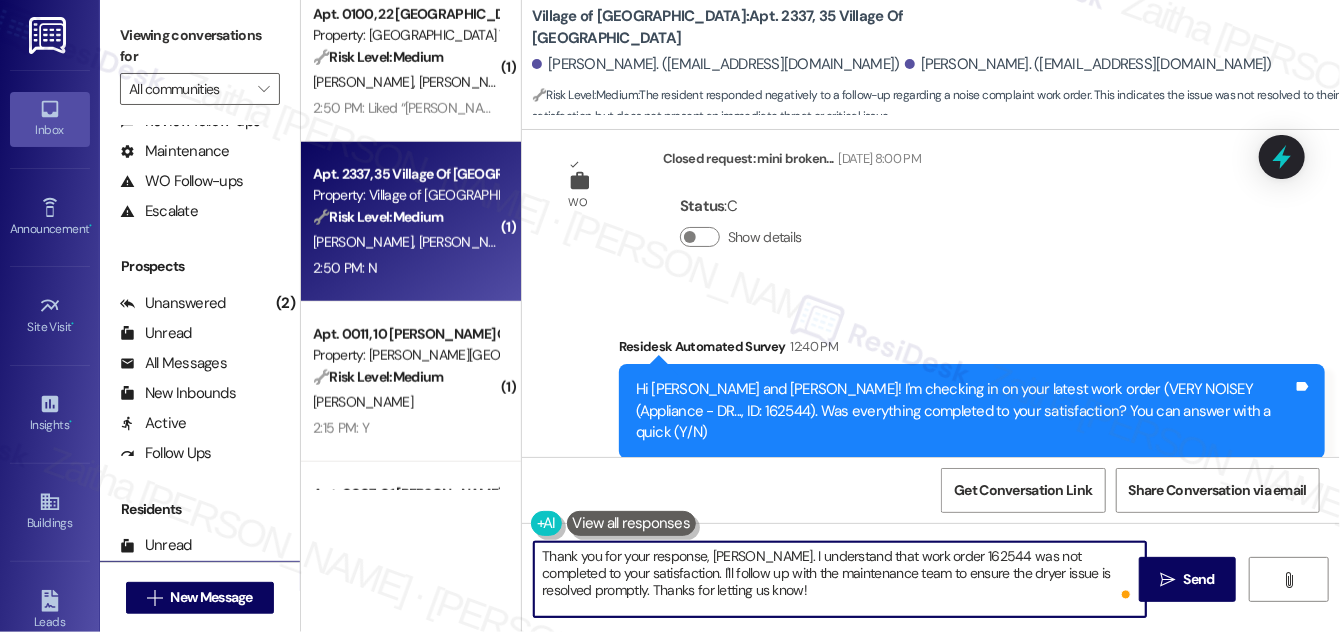 click on "Thank you for your response, Joshua. I understand that work order 162544 was not completed to your satisfaction. I'll follow up with the maintenance team to ensure the dryer issue is resolved promptly. Thanks for letting us know!" at bounding box center (840, 579) 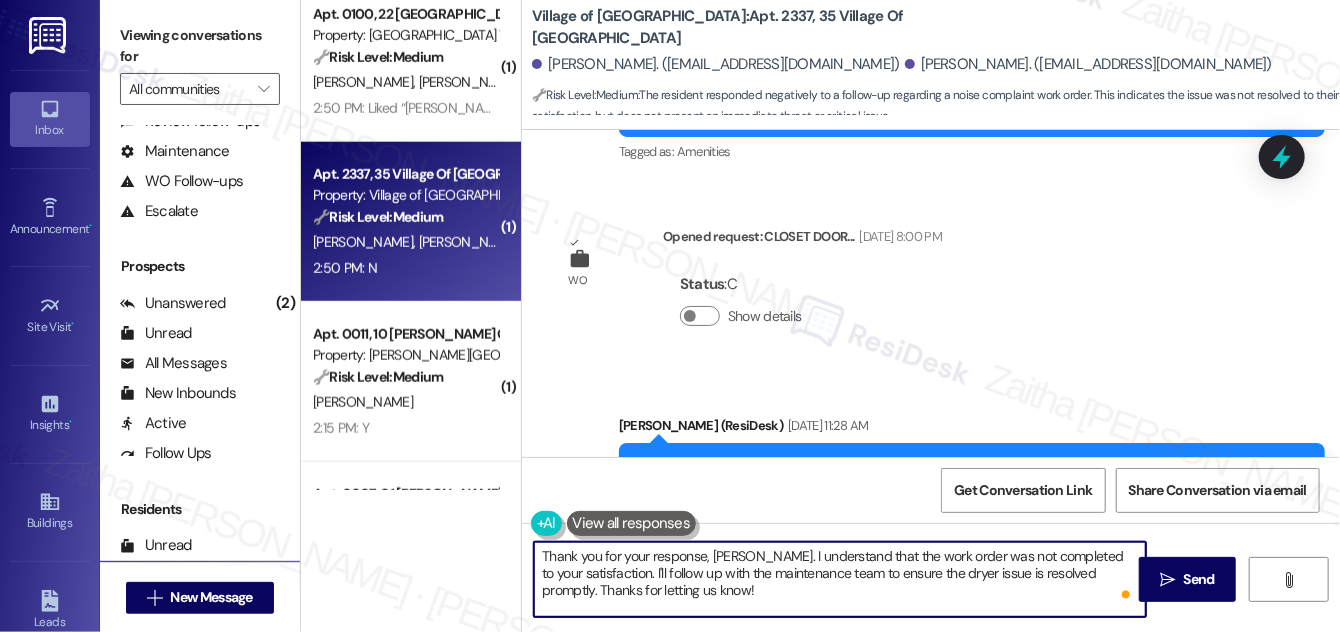 scroll, scrollTop: 12961, scrollLeft: 0, axis: vertical 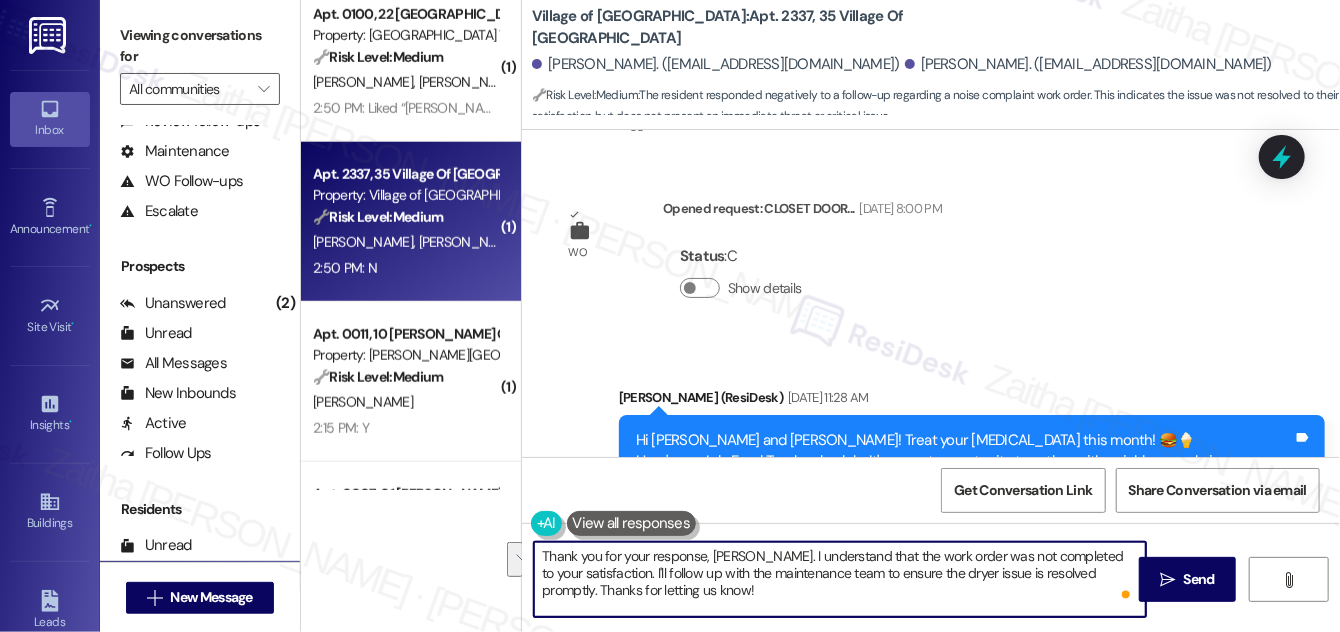 drag, startPoint x: 629, startPoint y: 576, endPoint x: 728, endPoint y: 595, distance: 100.80675 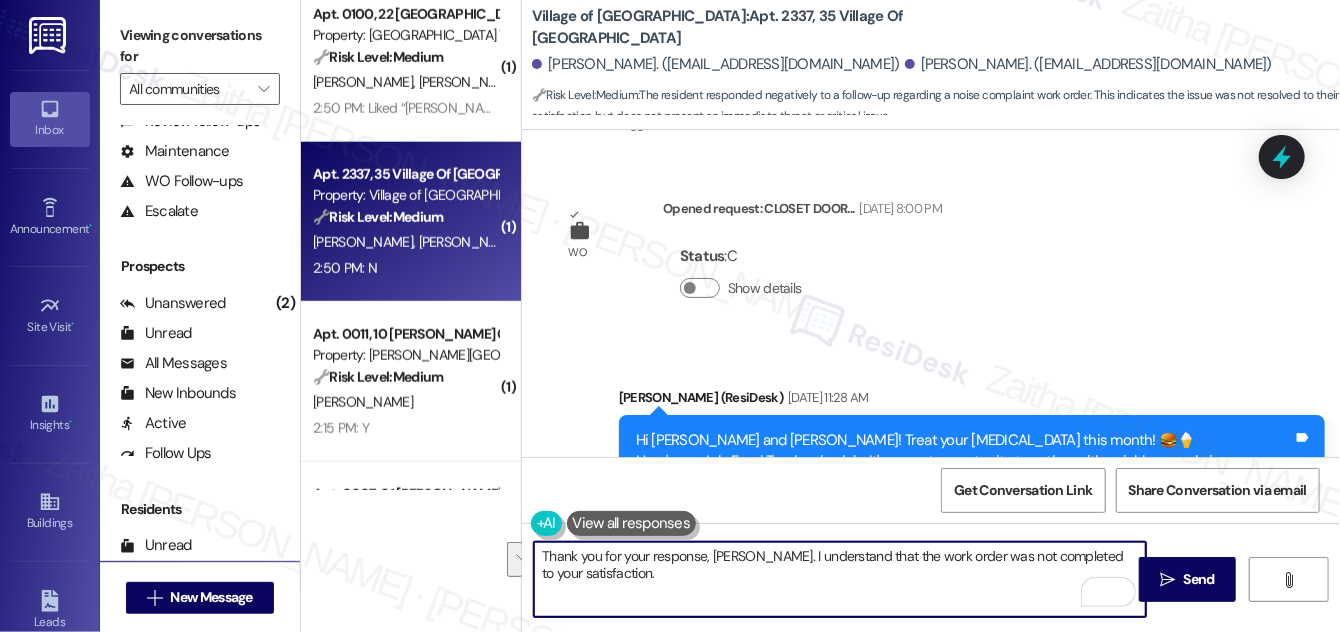 drag, startPoint x: 758, startPoint y: 553, endPoint x: 775, endPoint y: 576, distance: 28.600698 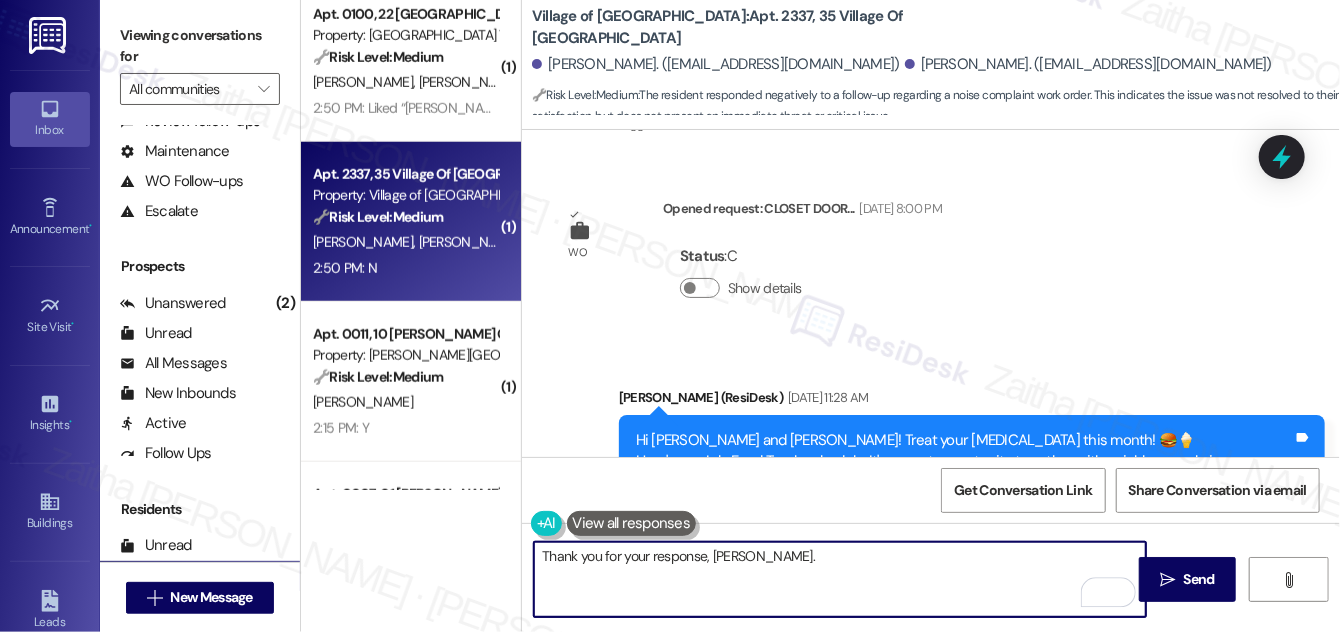 paste on "I understand the work order wasn't completed to your satisfaction. Can you please provide more details about what went wrong?" 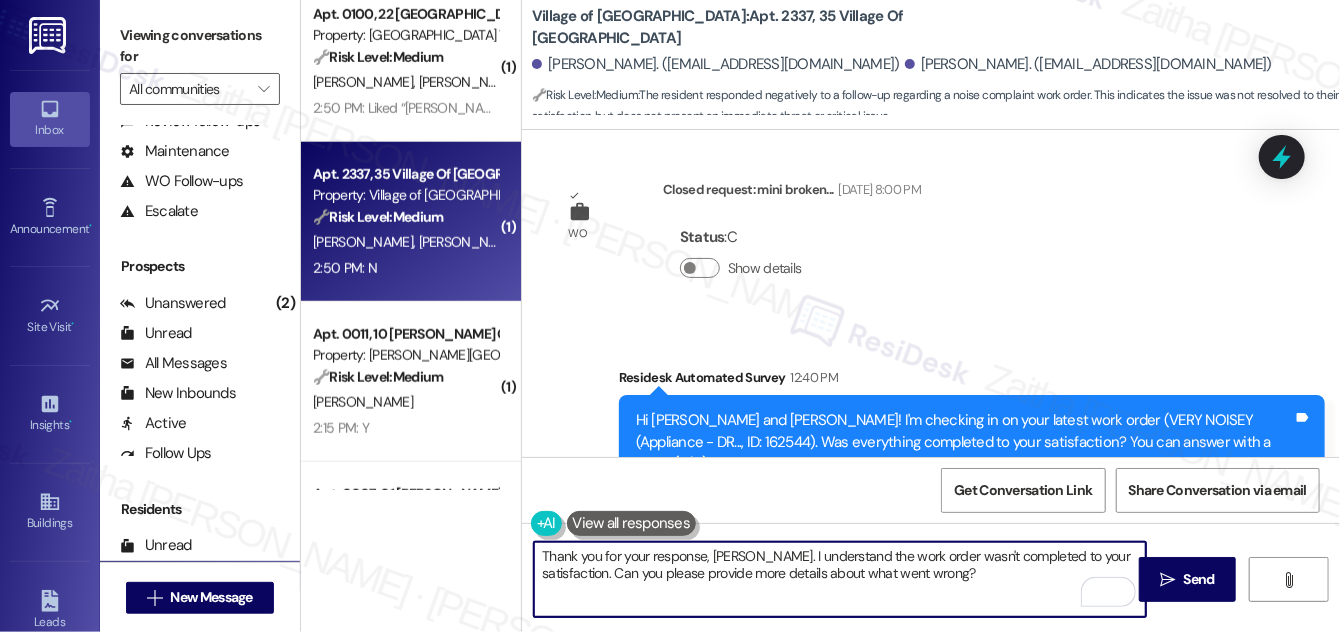scroll, scrollTop: 14143, scrollLeft: 0, axis: vertical 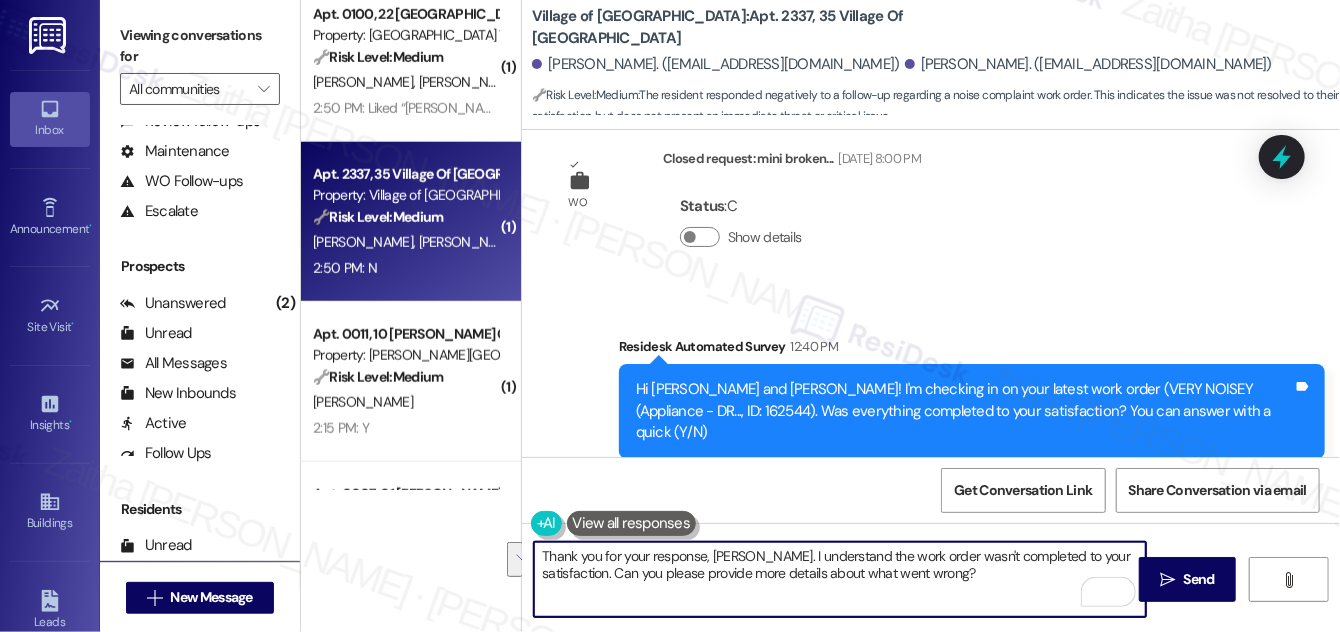 drag, startPoint x: 774, startPoint y: 555, endPoint x: 993, endPoint y: 583, distance: 220.7827 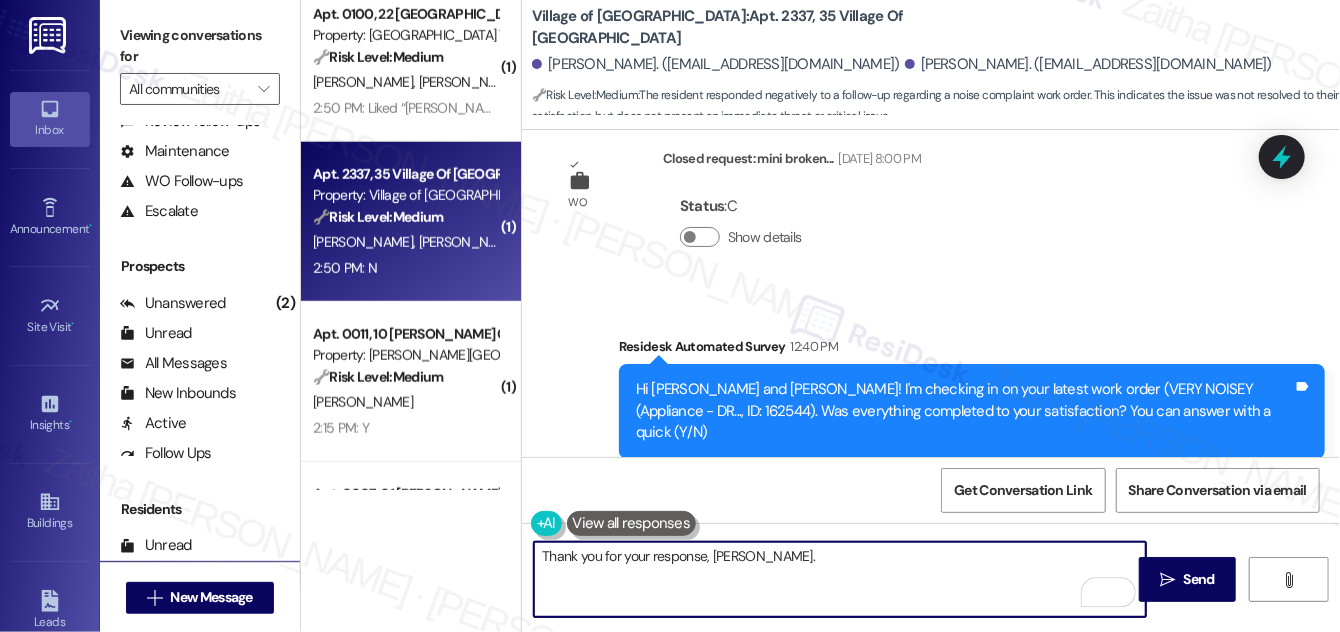 paste on "I'm really sorry to hear that the work order wasn’t resolved to your satisfaction. To help me better understand how we can make things right, could you please share more details about what’s still unresolved" 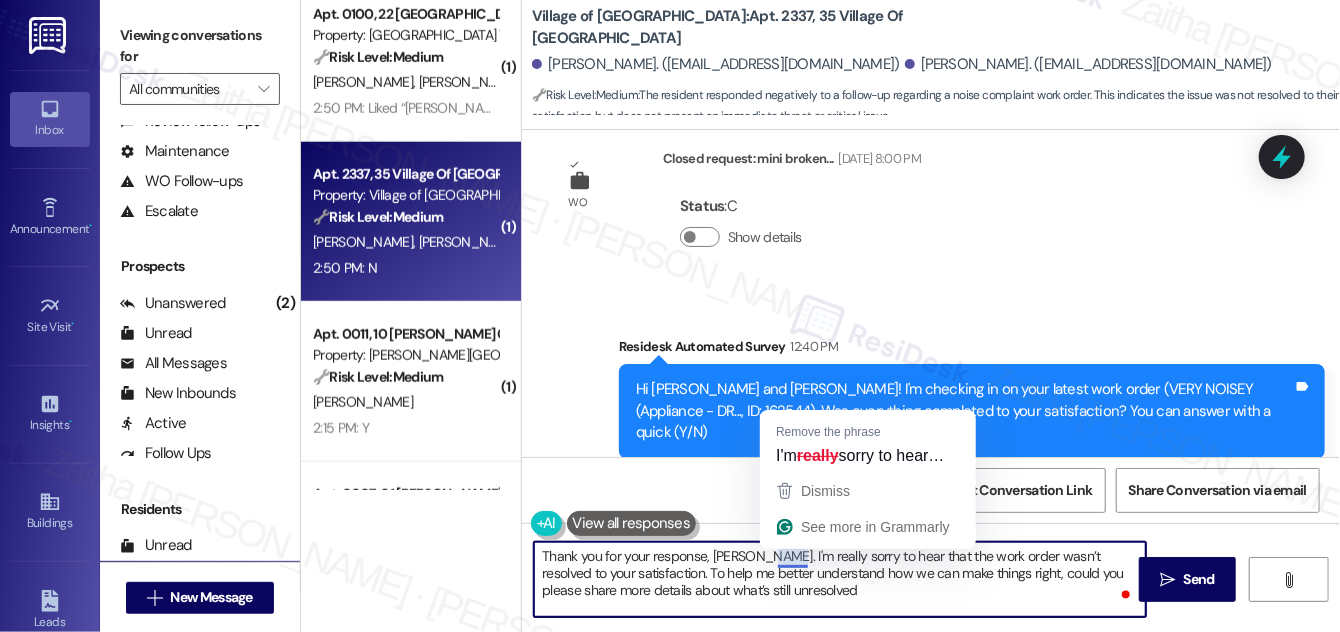 type on "Thank you for your response, Joshua. I'm sorry to hear that the work order wasn’t resolved to your satisfaction. To help me better understand how we can make things right, could you please share more details about what’s still unresolved" 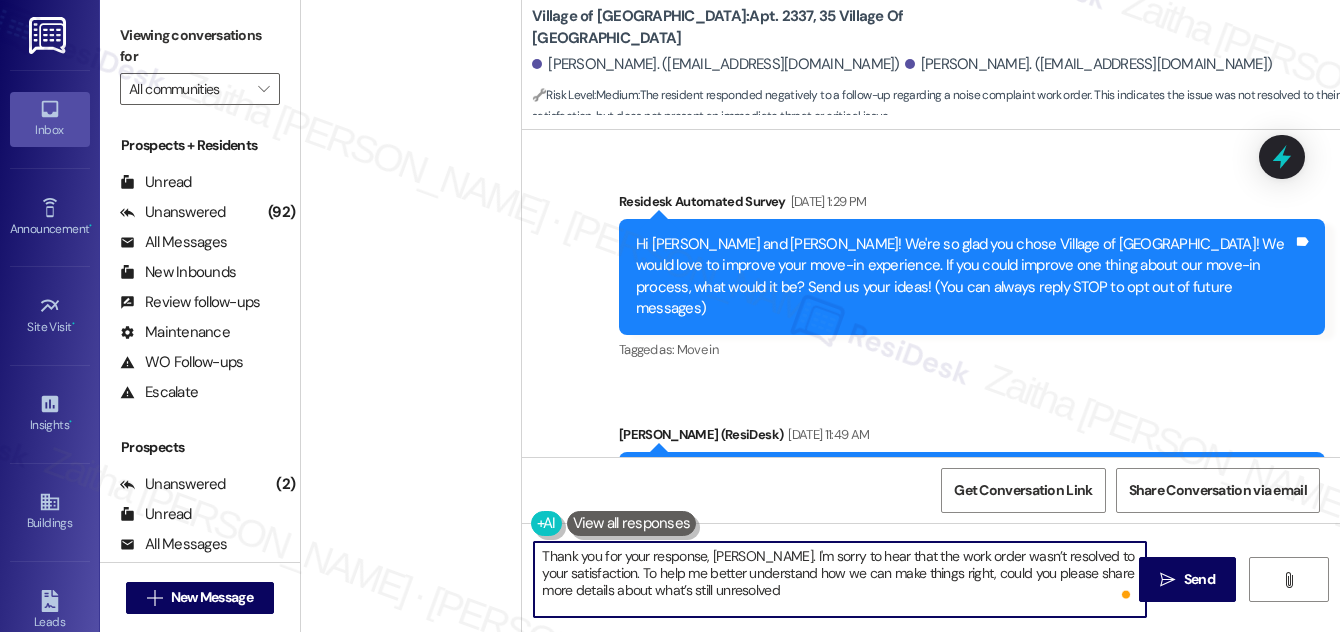 scroll, scrollTop: 0, scrollLeft: 0, axis: both 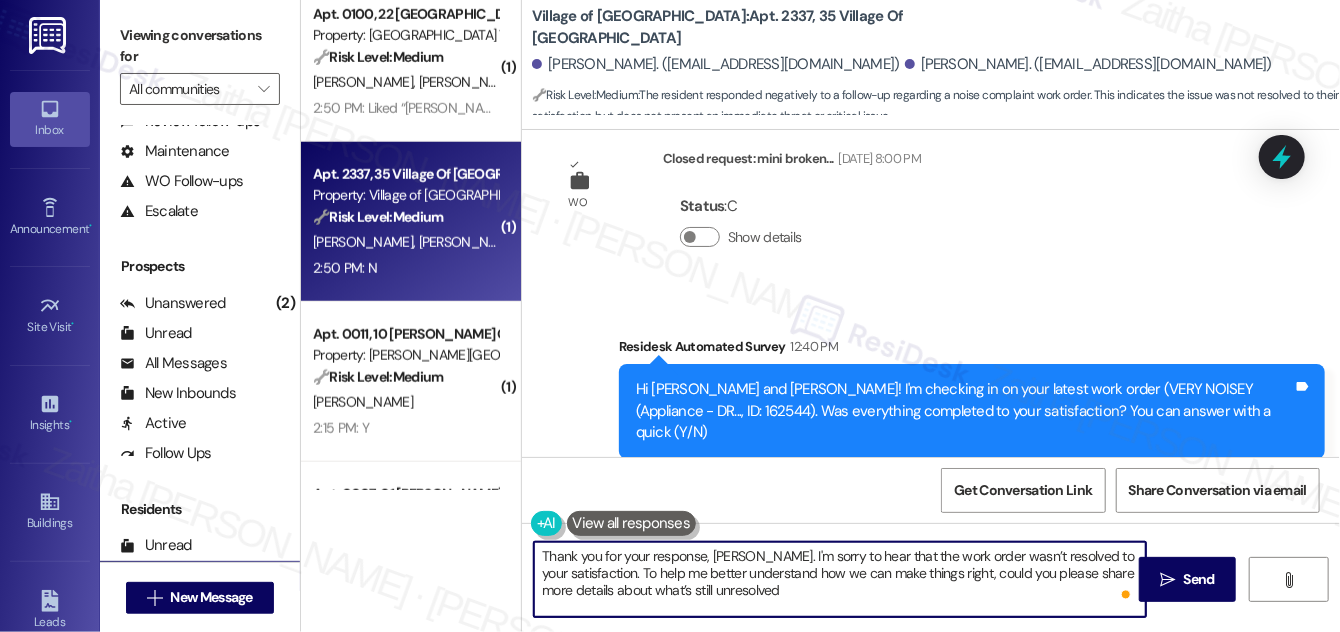 click on "Thank you for your response, [PERSON_NAME]. I'm sorry to hear that the work order wasn’t resolved to your satisfaction. To help me better understand how we can make things right, could you please share more details about what’s still unresolved" at bounding box center (840, 579) 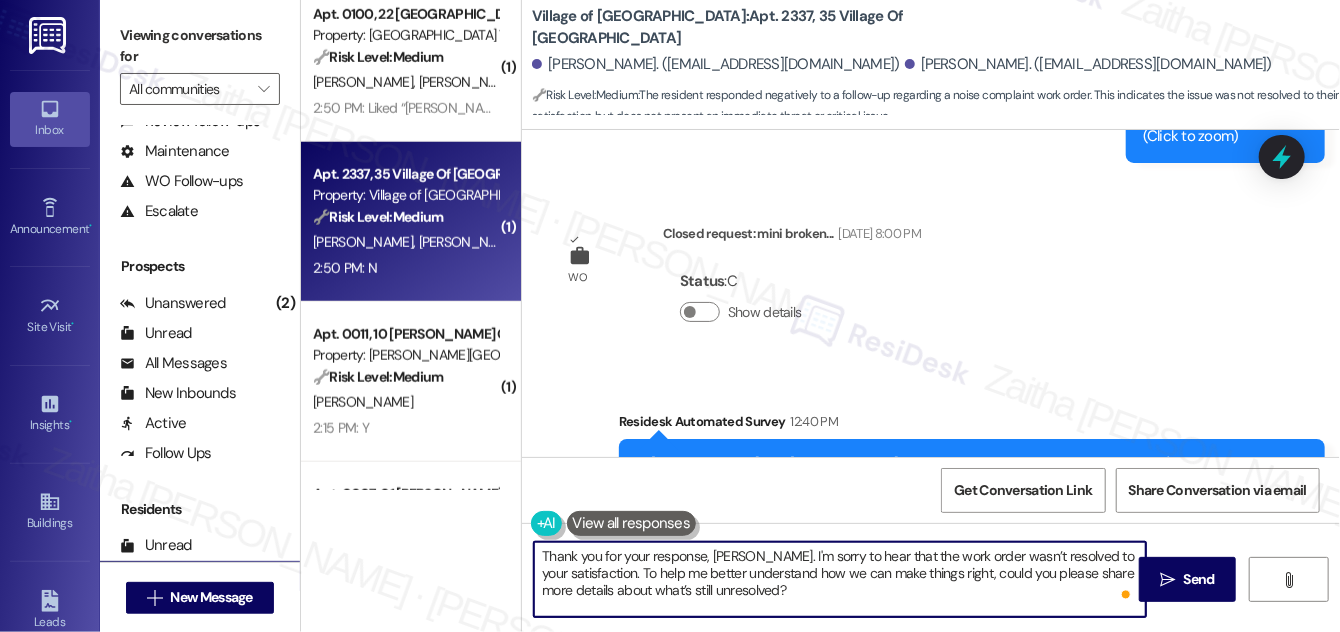 scroll, scrollTop: 14143, scrollLeft: 0, axis: vertical 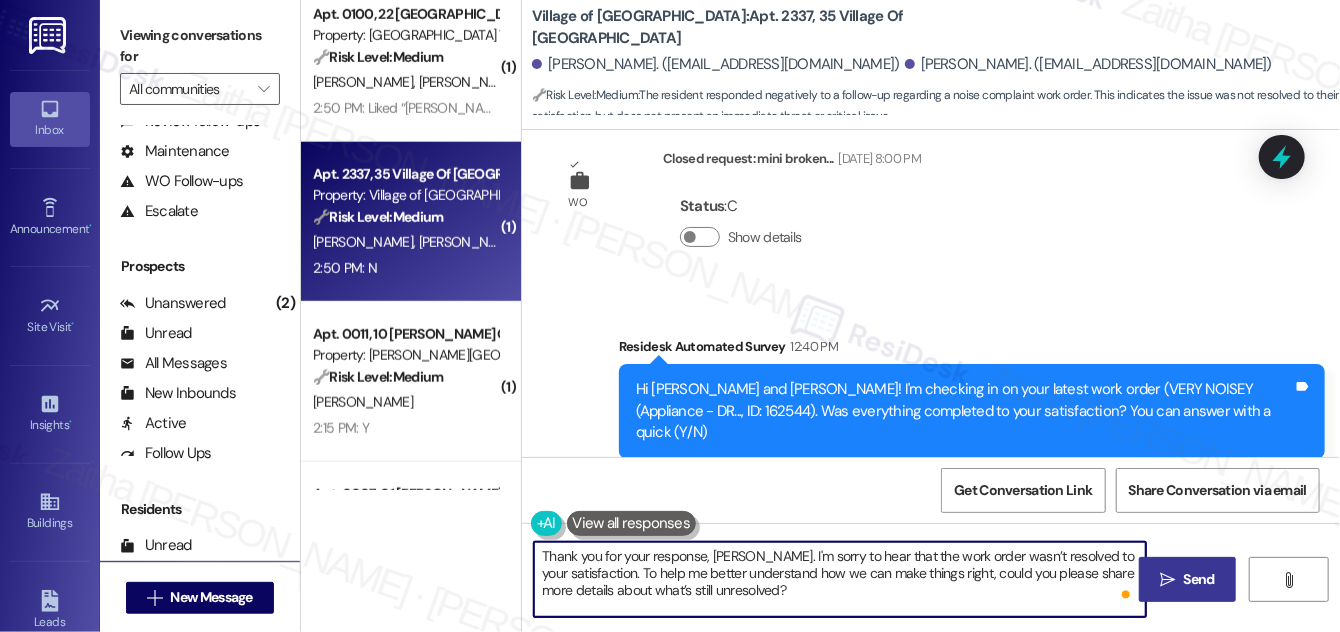 type on "Thank you for your response, [PERSON_NAME]. I'm sorry to hear that the work order wasn’t resolved to your satisfaction. To help me better understand how we can make things right, could you please share more details about what’s still unresolved?" 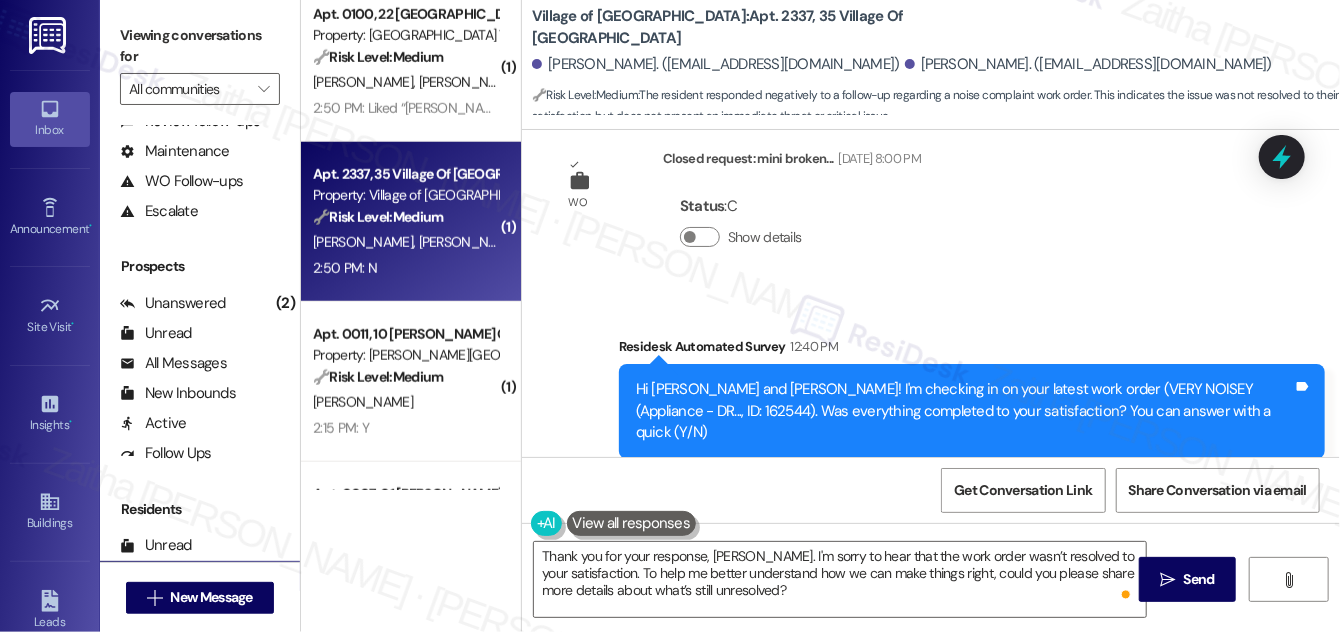 drag, startPoint x: 1216, startPoint y: 578, endPoint x: 1154, endPoint y: 536, distance: 74.88658 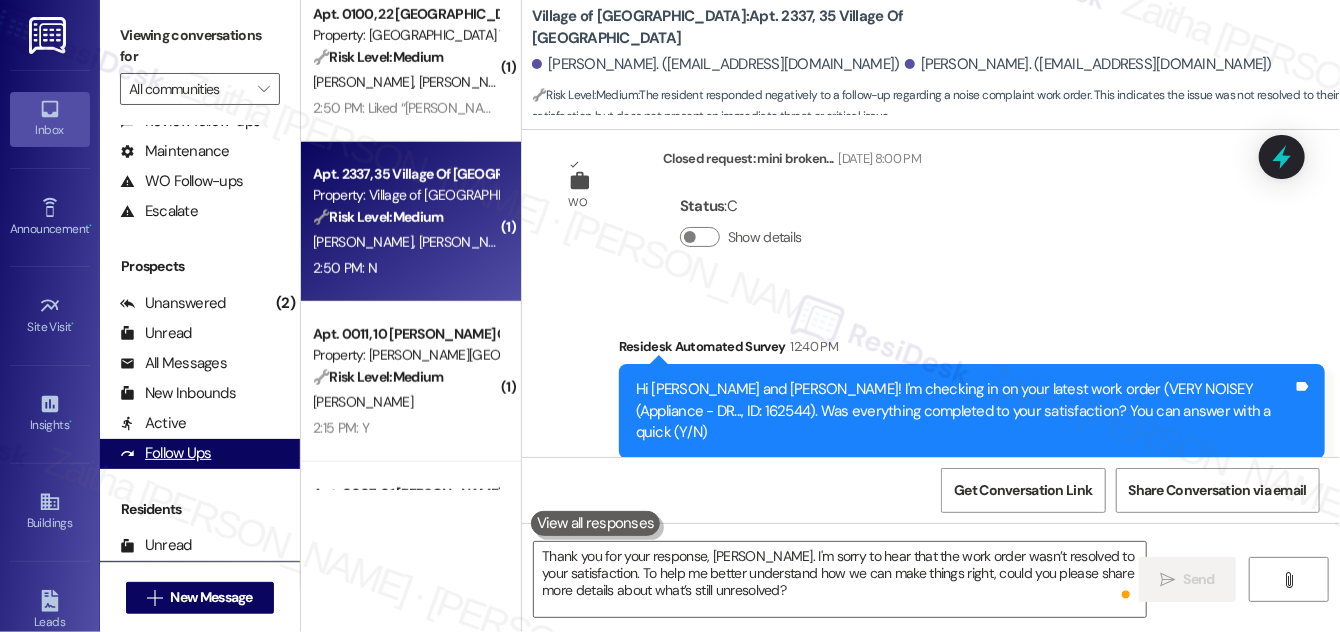 scroll, scrollTop: 14142, scrollLeft: 0, axis: vertical 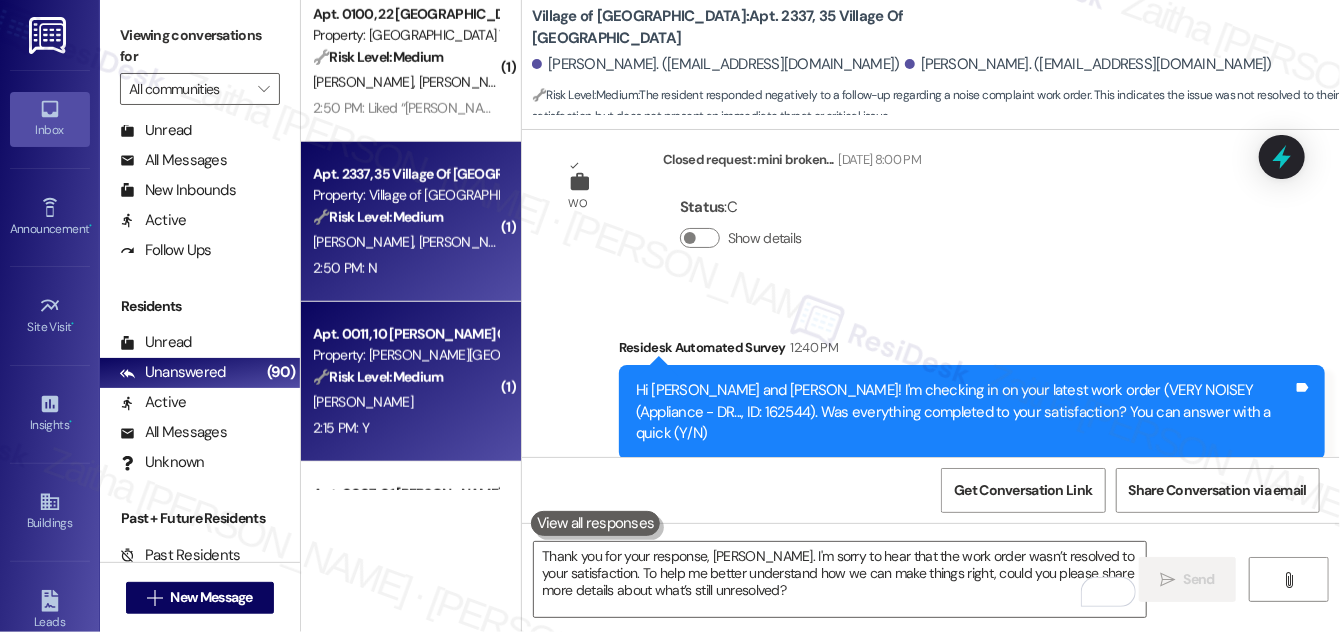 click on "2:15 PM: Y 2:15 PM: Y" at bounding box center (405, 428) 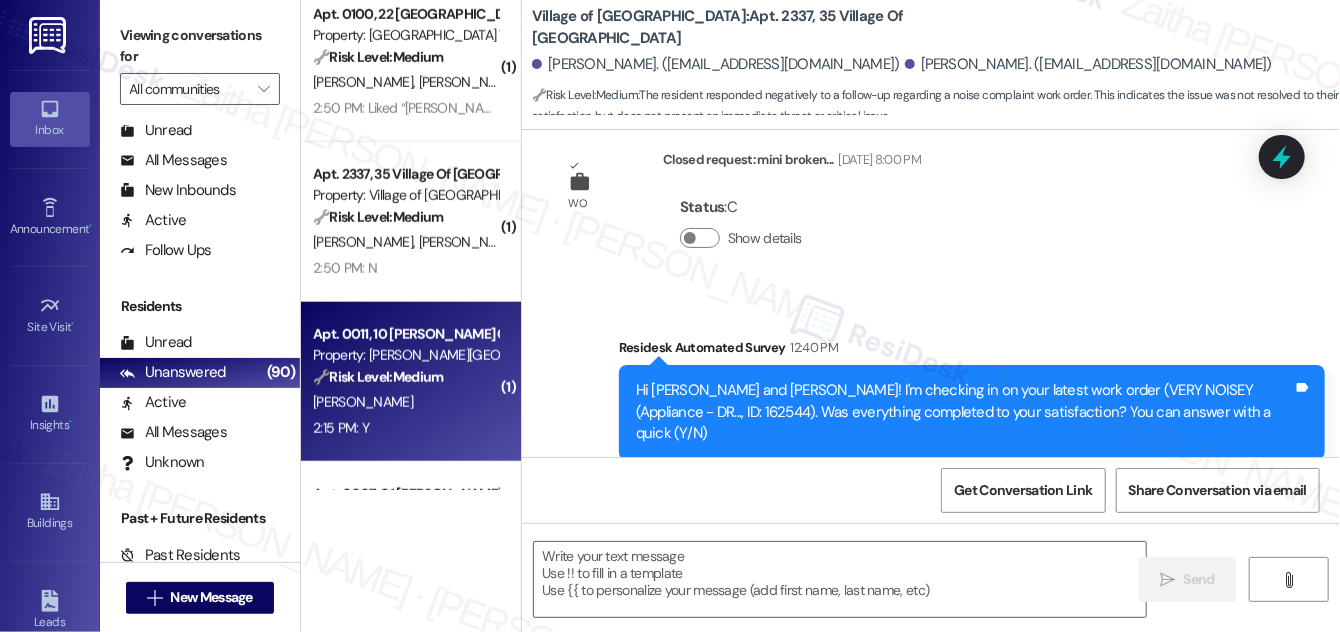 type on "Fetching suggested responses. Please feel free to read through the conversation in the meantime." 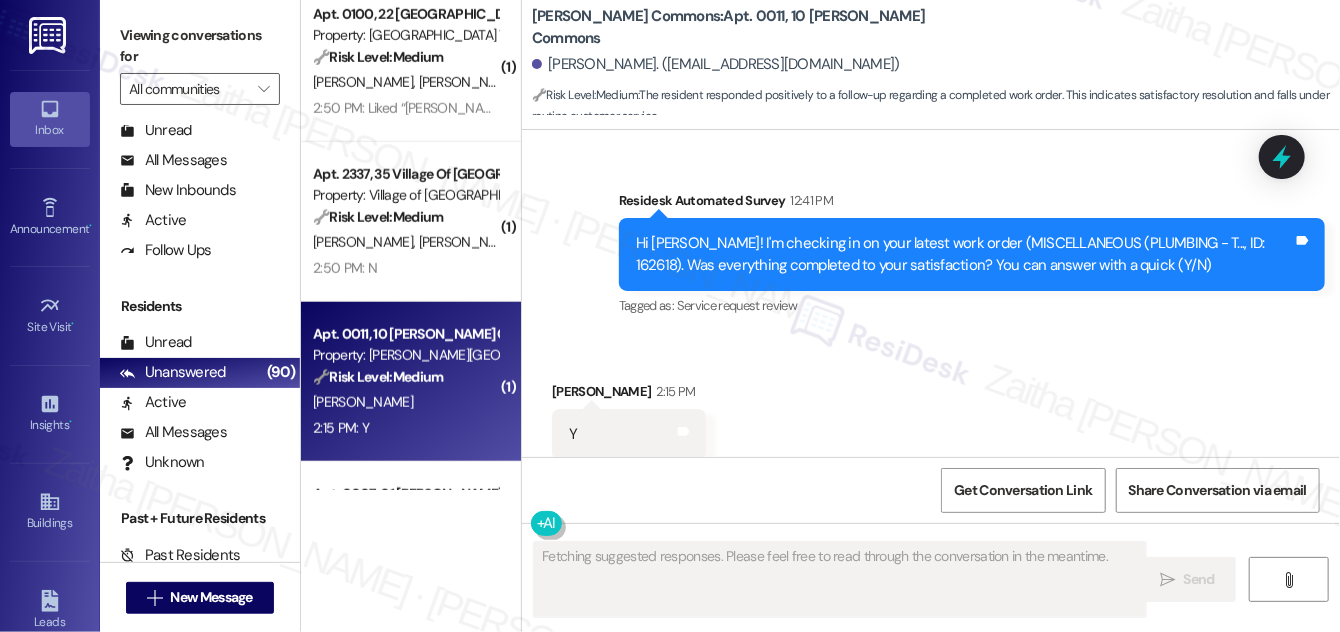 scroll, scrollTop: 23387, scrollLeft: 0, axis: vertical 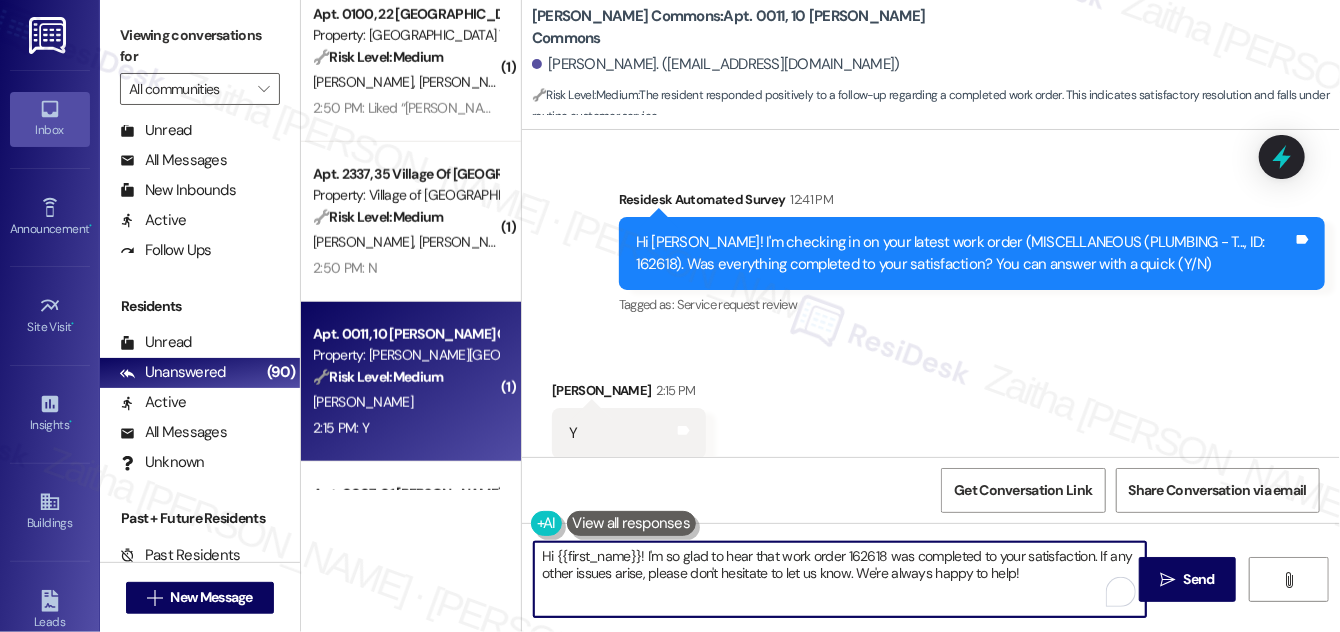 drag, startPoint x: 643, startPoint y: 554, endPoint x: 1025, endPoint y: 577, distance: 382.69177 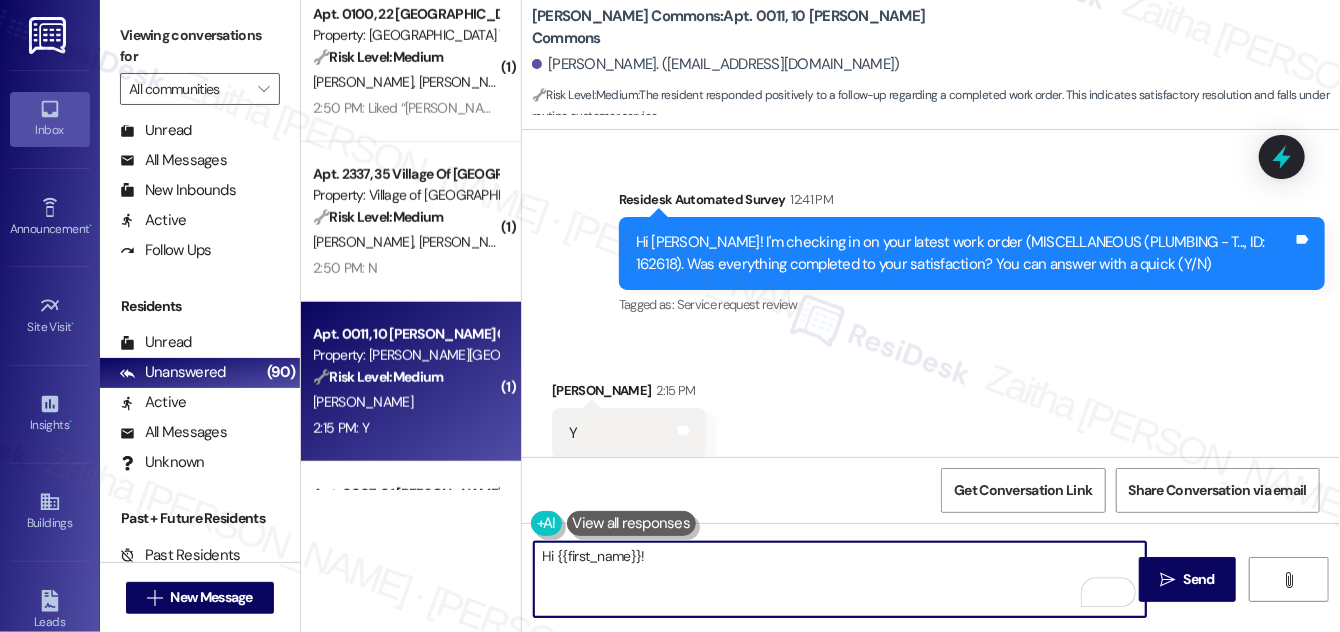 paste on "I'm happy the work order was completed to your satisfaction! We'd also love to hear your thoughts, has {{property}} lived up to your expectations?" 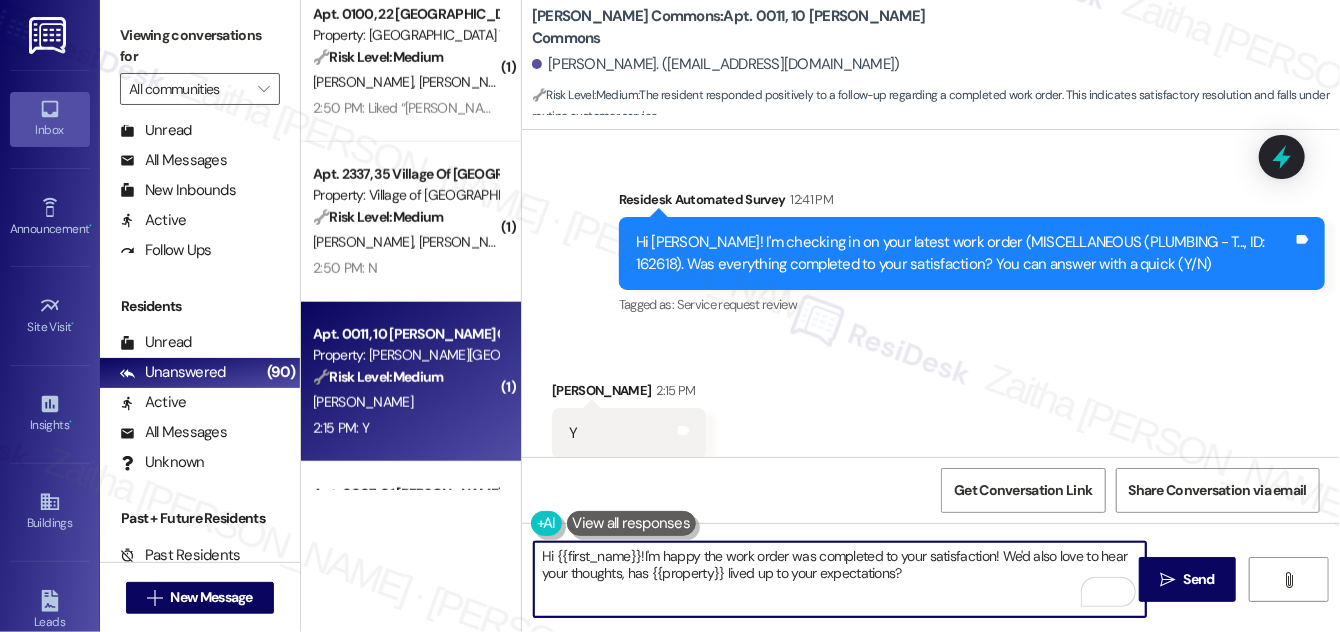 click on "Hi {{first_name}}!I'm happy the work order was completed to your satisfaction! We'd also love to hear your thoughts, has {{property}} lived up to your expectations?" at bounding box center [840, 579] 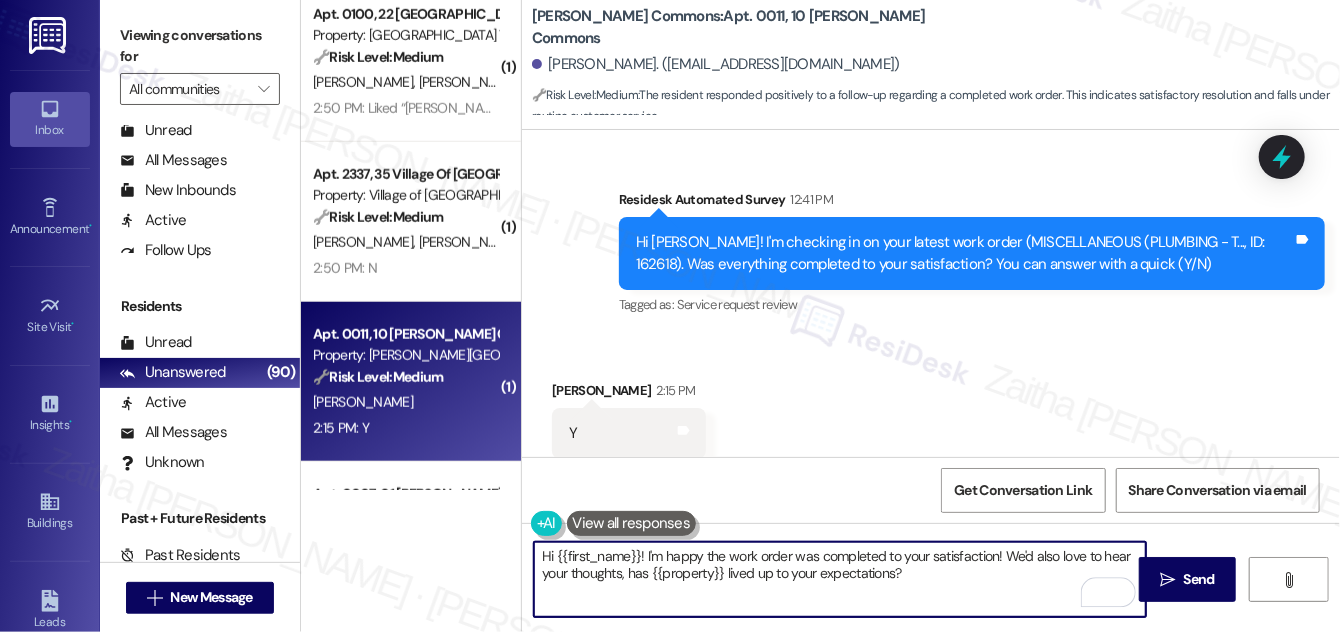 click on "Hi {{first_name}}! I'm happy the work order was completed to your satisfaction! We'd also love to hear your thoughts, has {{property}} lived up to your expectations?" at bounding box center [840, 579] 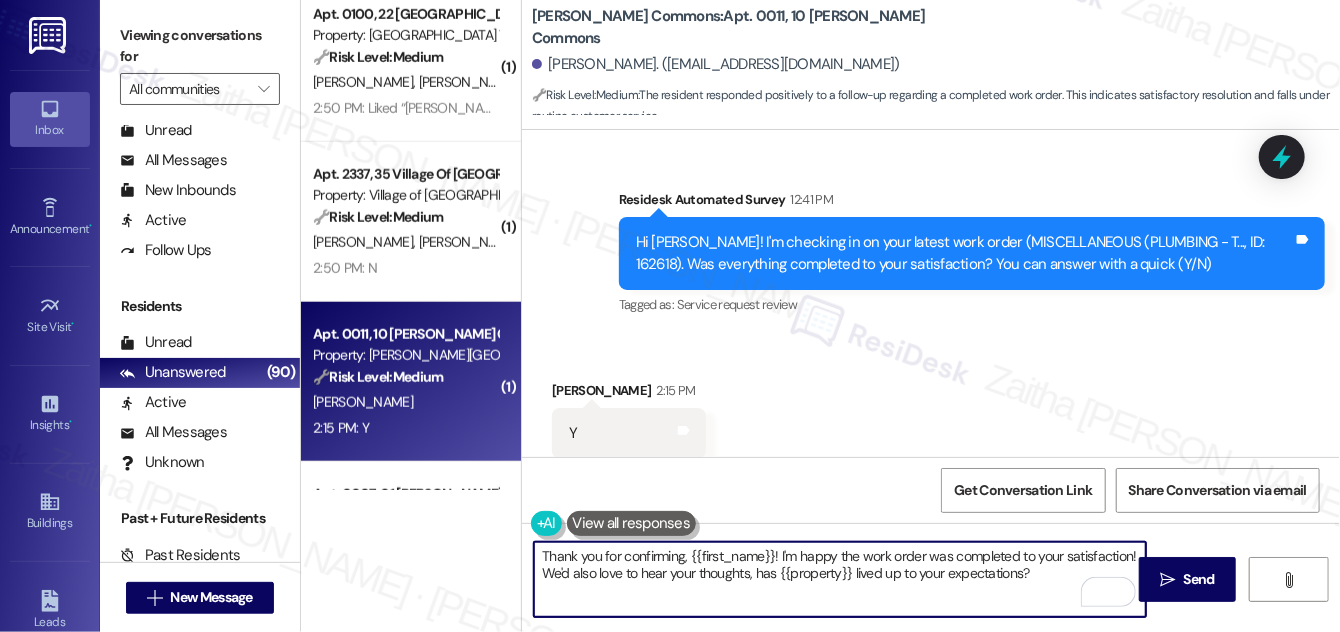 type on "Thank you for confirming, {{first_name}}! I'm happy the work order was completed to your satisfaction! We'd also love to hear your thoughts, has {{property}} lived up to your expectations?" 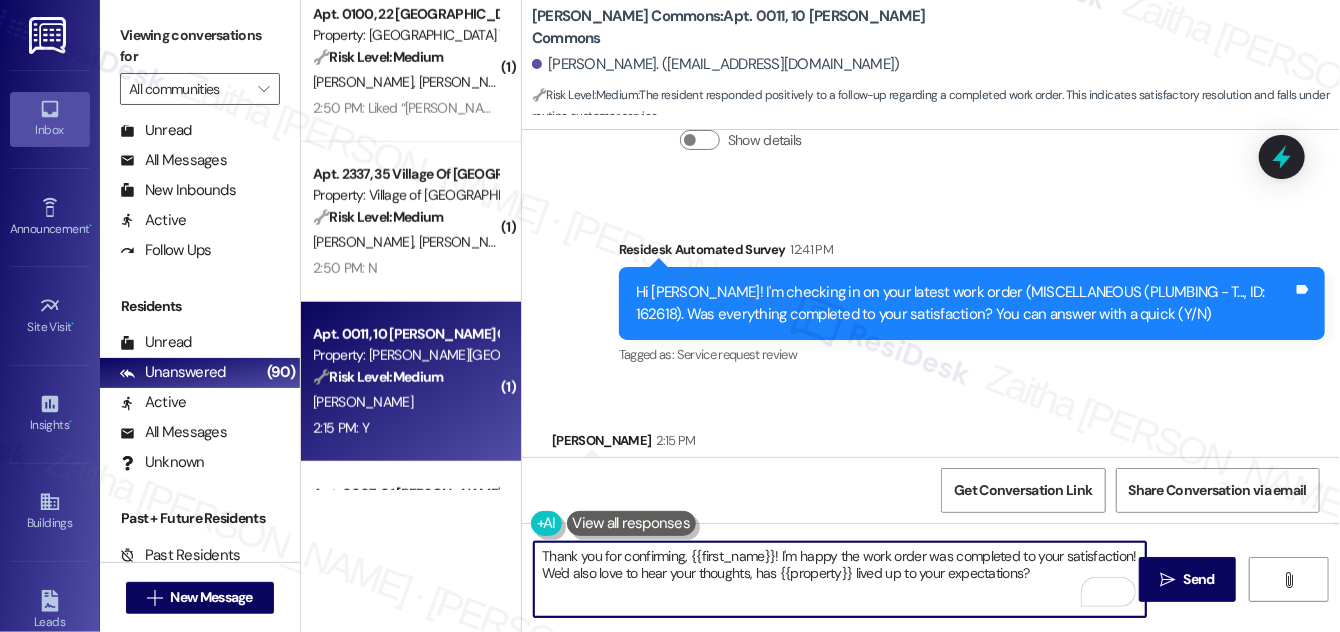 scroll, scrollTop: 23387, scrollLeft: 0, axis: vertical 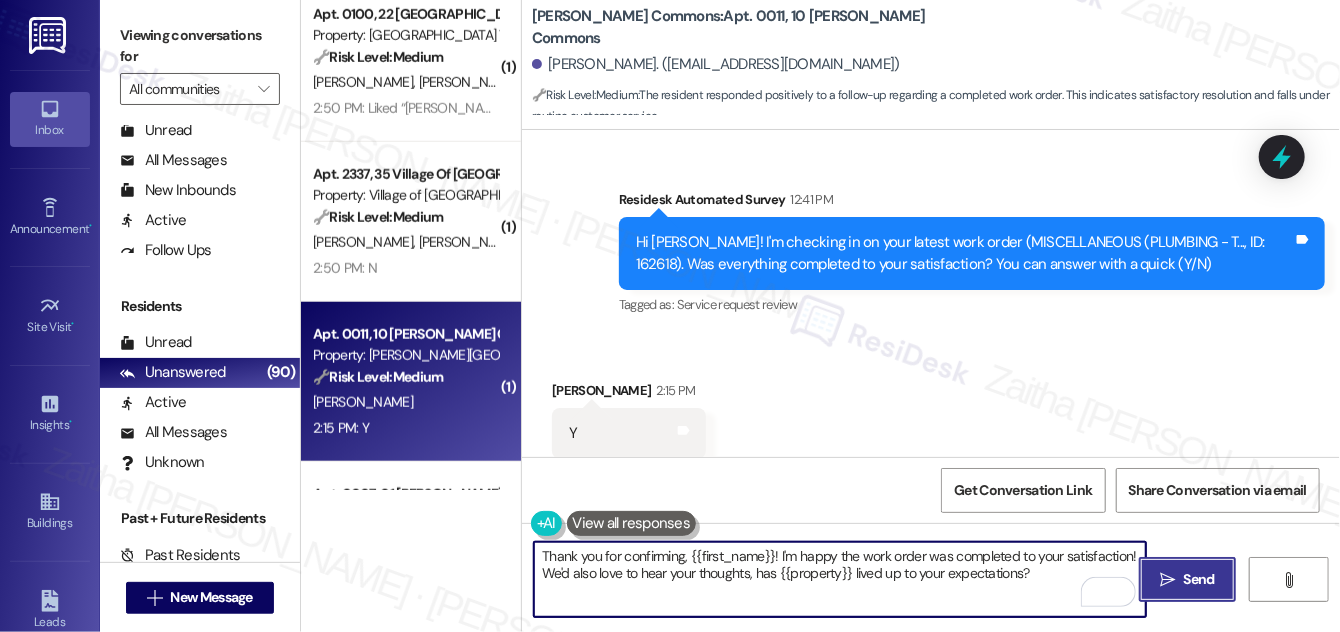 click on "Send" at bounding box center (1199, 579) 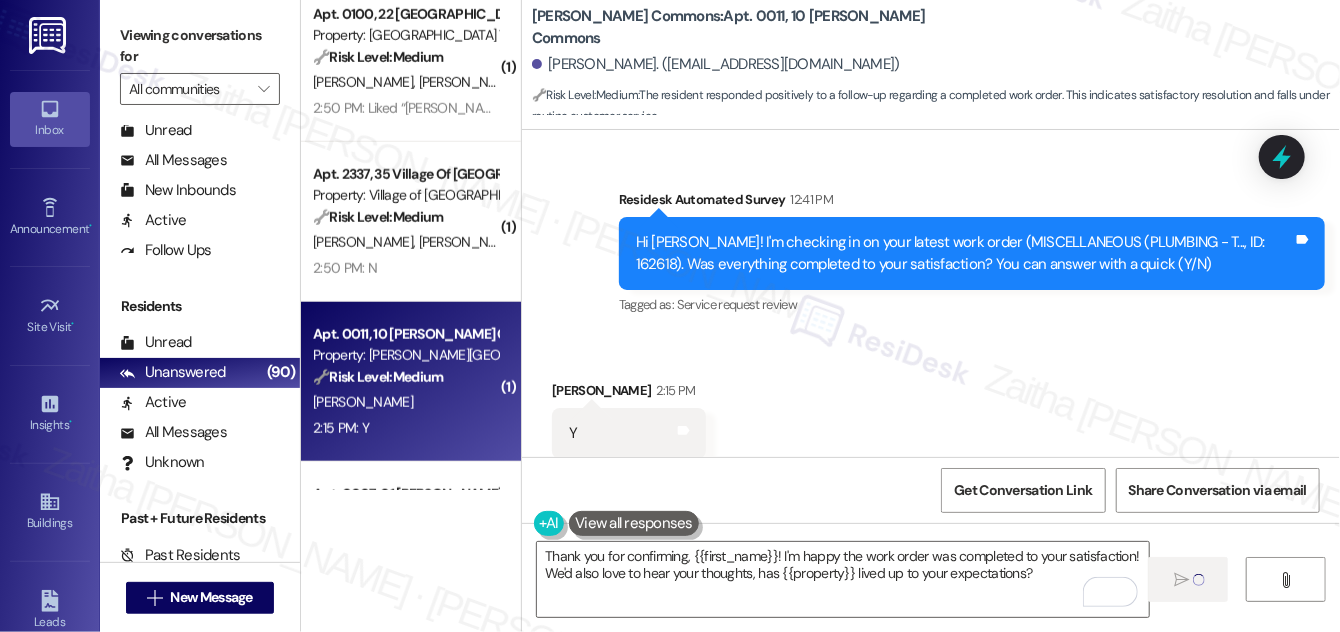 type 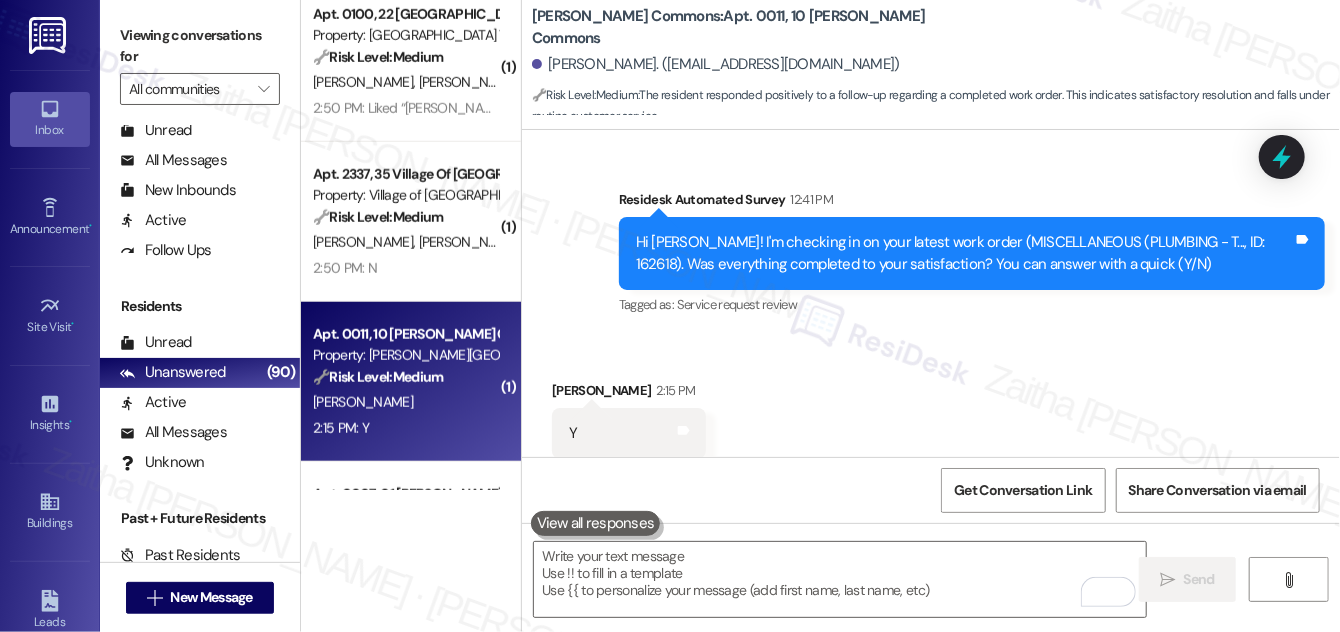 scroll, scrollTop: 23386, scrollLeft: 0, axis: vertical 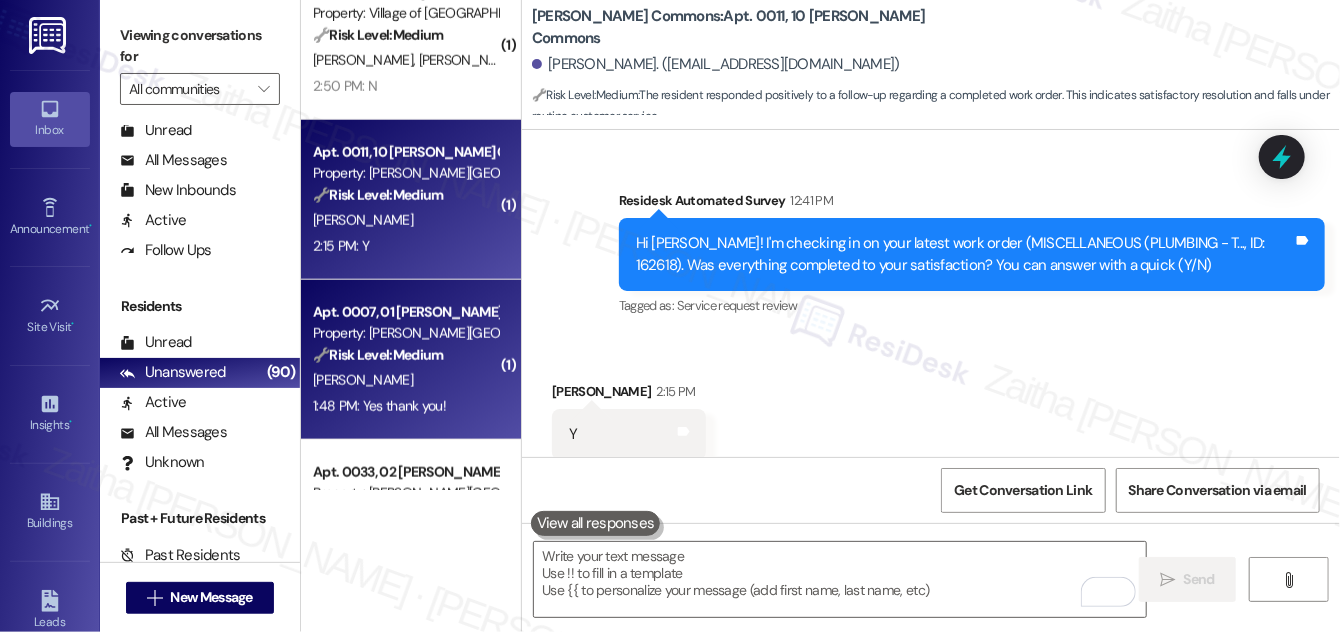 click on "1:48 PM: Yes thank you! 1:48 PM: Yes thank you!" at bounding box center (405, 406) 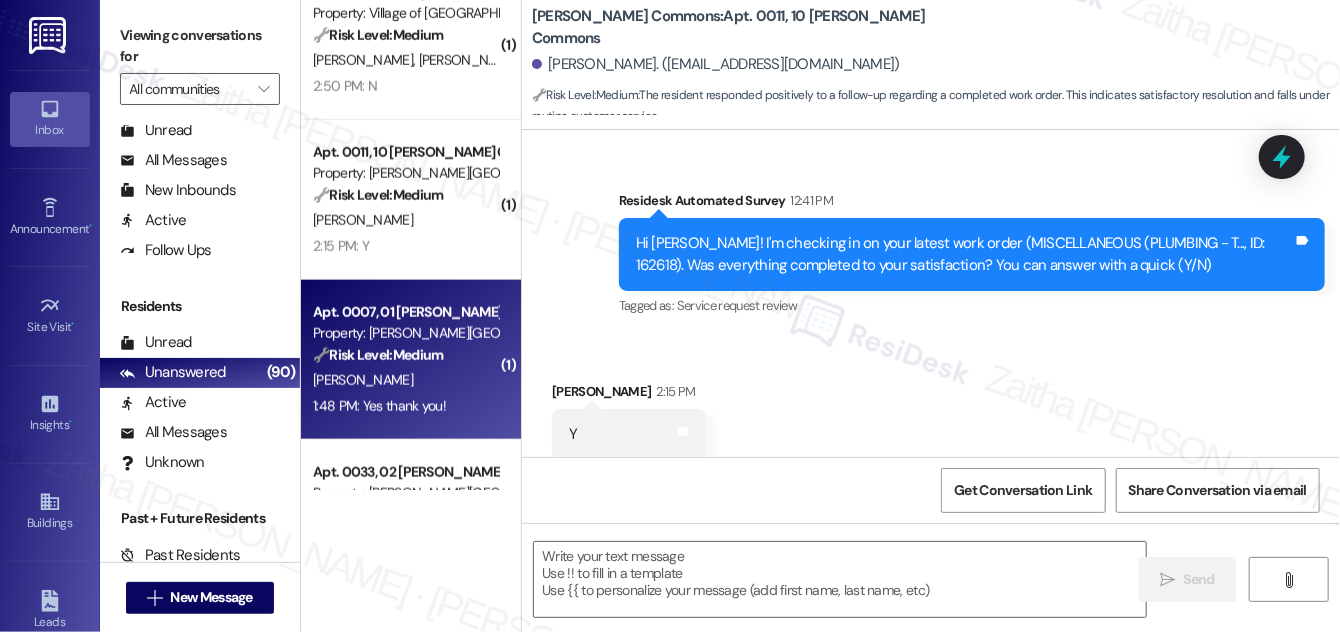 type on "Fetching suggested responses. Please feel free to read through the conversation in the meantime." 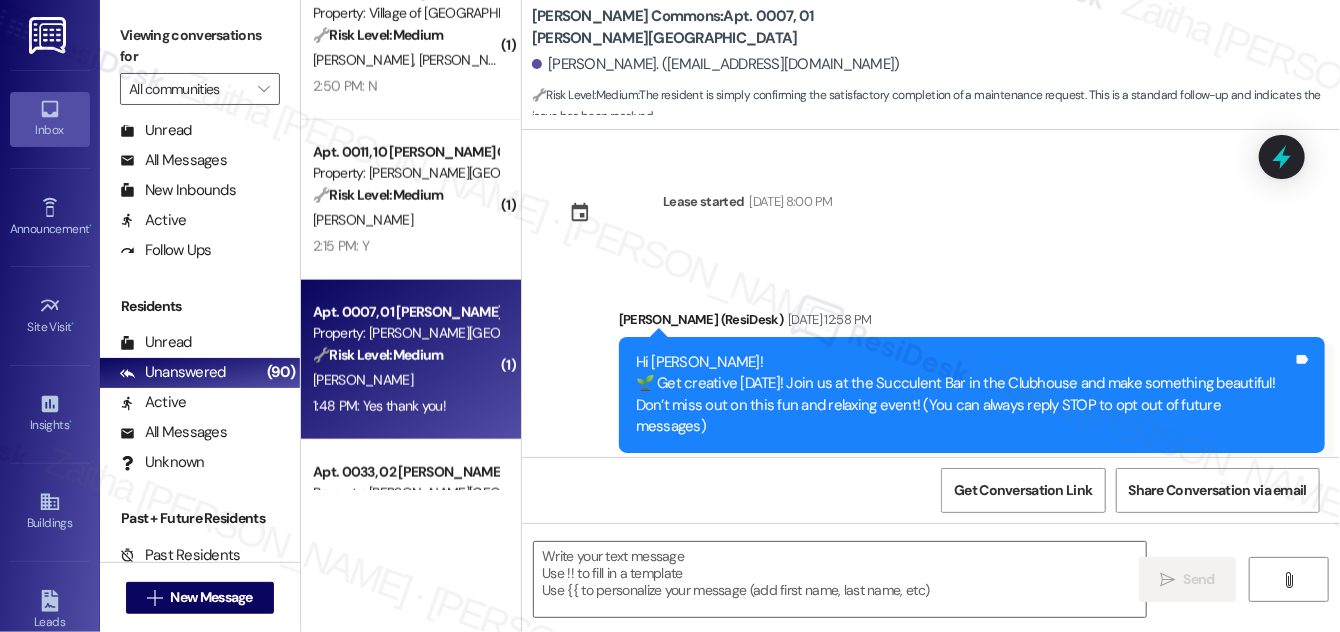 scroll, scrollTop: 3724, scrollLeft: 0, axis: vertical 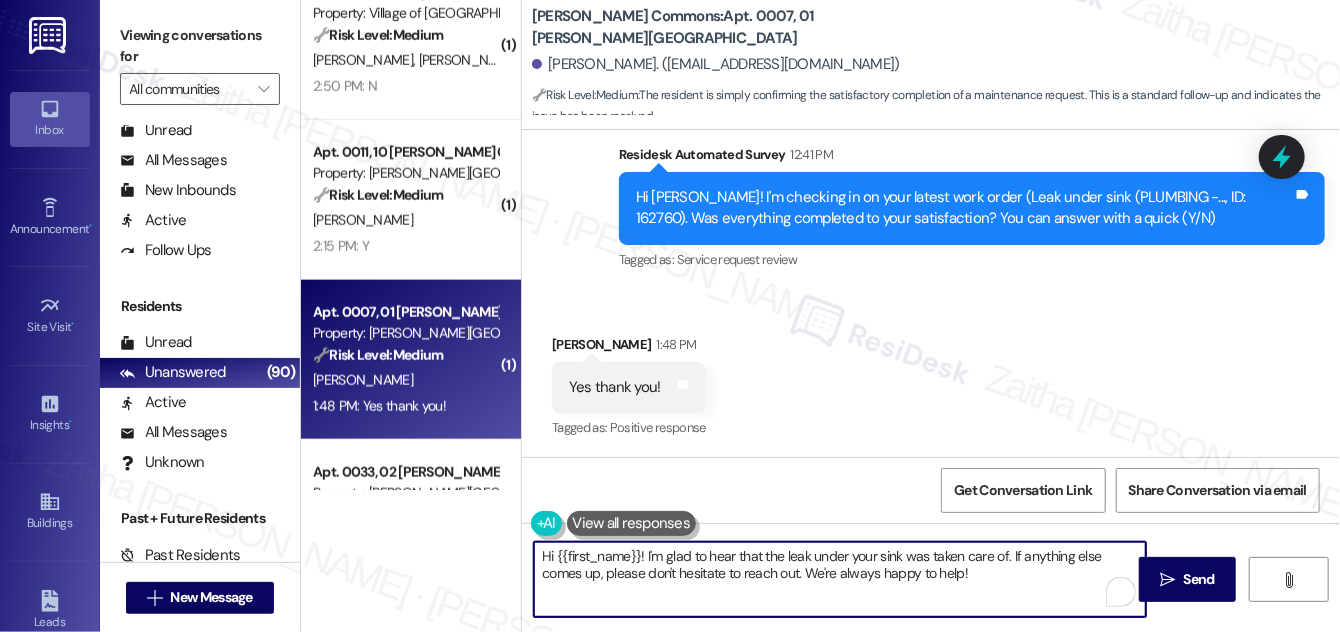 click on "Hi {{first_name}}! I'm glad to hear that the leak under your sink was taken care of. If anything else comes up, please don't hesitate to reach out. We're always happy to help!" at bounding box center (840, 579) 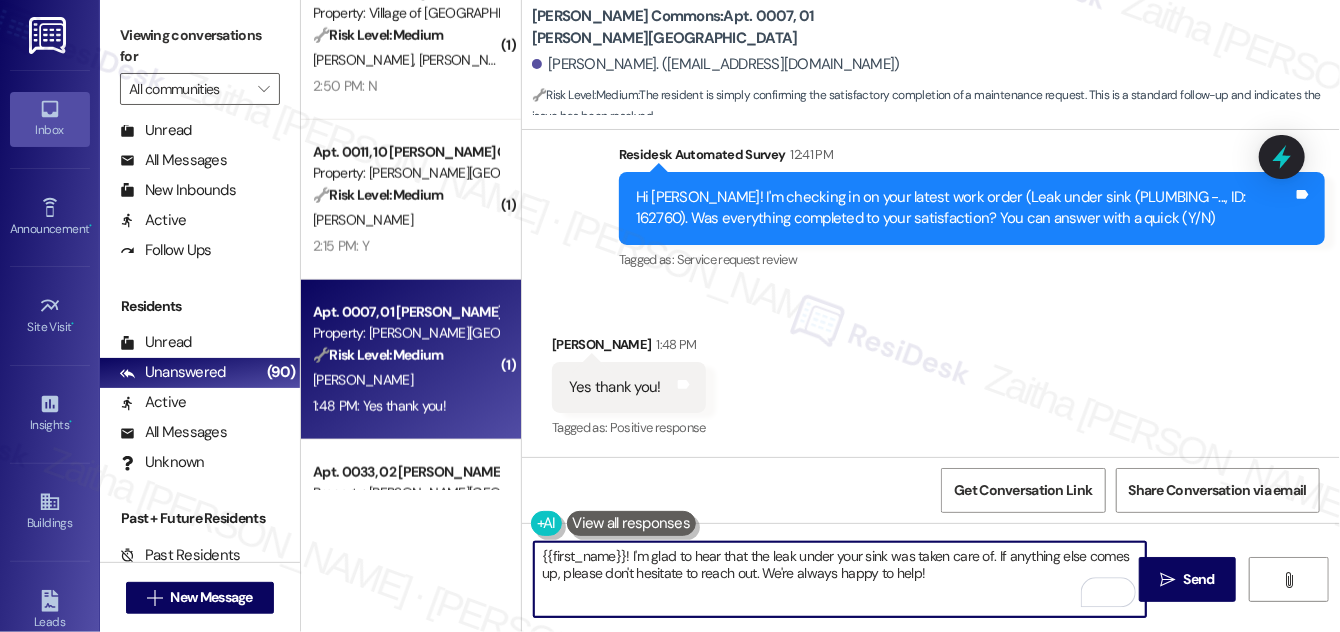 click on "{{first_name}}! I'm glad to hear that the leak under your sink was taken care of. If anything else comes up, please don't hesitate to reach out. We're always happy to help!" at bounding box center (840, 579) 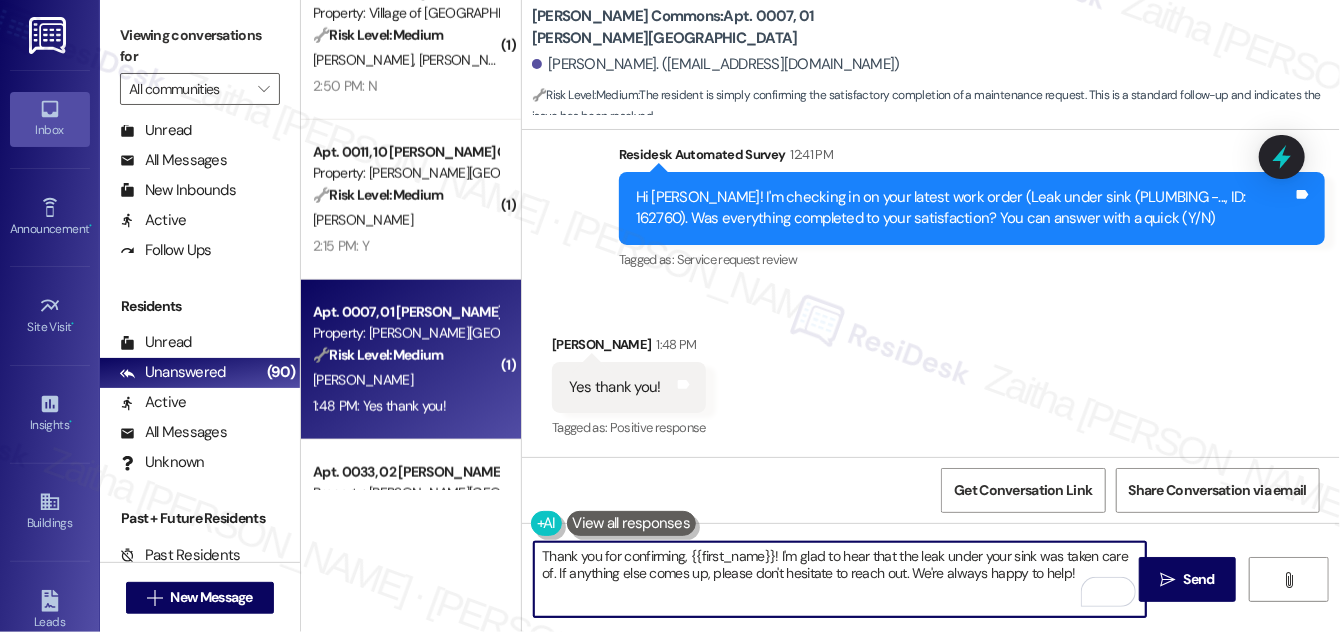 scroll, scrollTop: 3725, scrollLeft: 0, axis: vertical 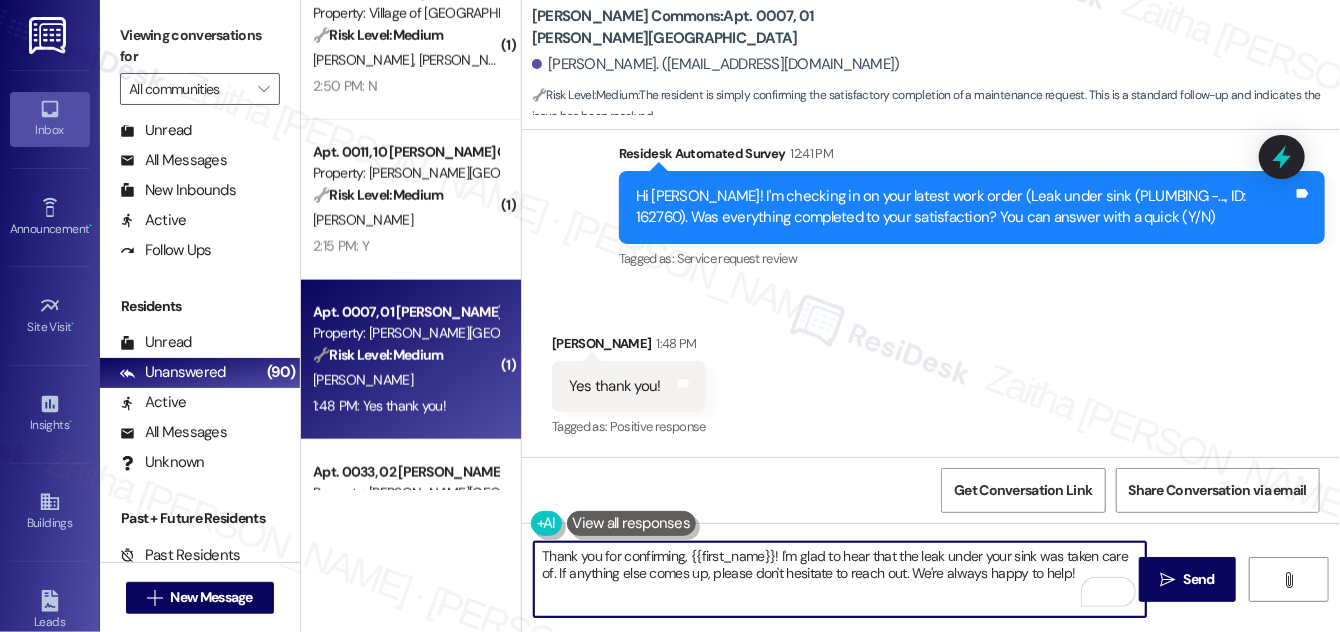 click on "Thank you for confirming, {{first_name}}! I'm glad to hear that the leak under your sink was taken care of. If anything else comes up, please don't hesitate to reach out. We're always happy to help!" at bounding box center [840, 579] 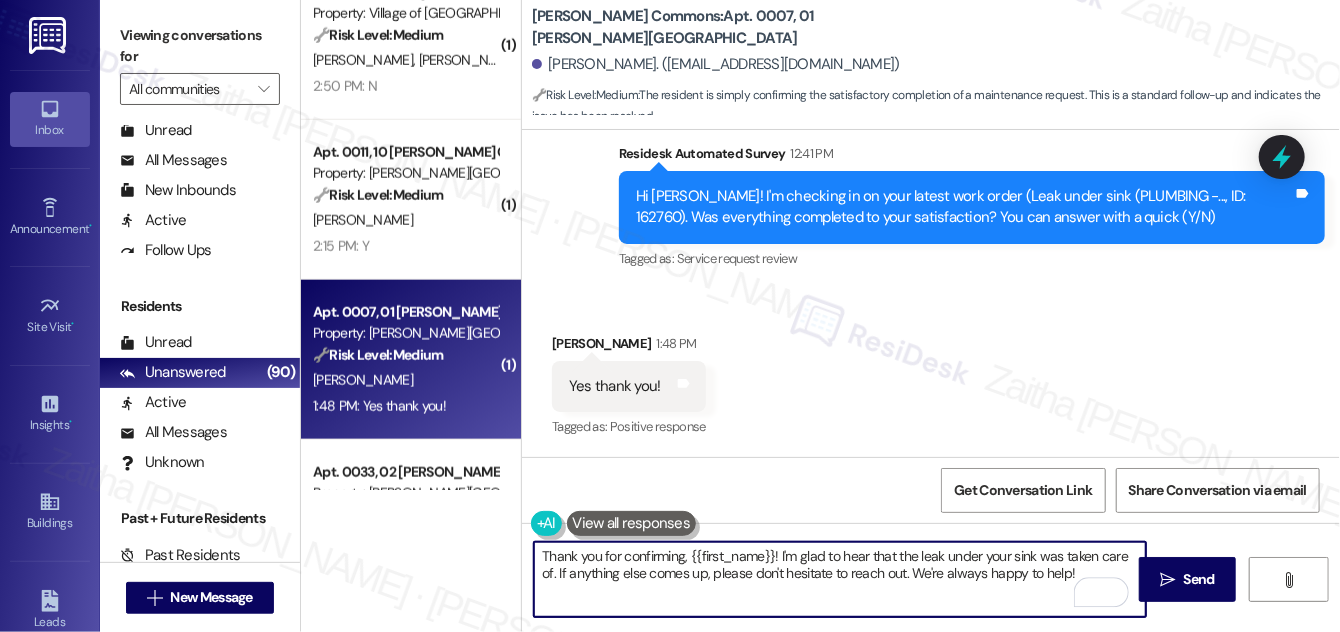 paste on "We truly value your opinion and would appreciate your honest feedback. Has {{property}} been meeting your expectations?" 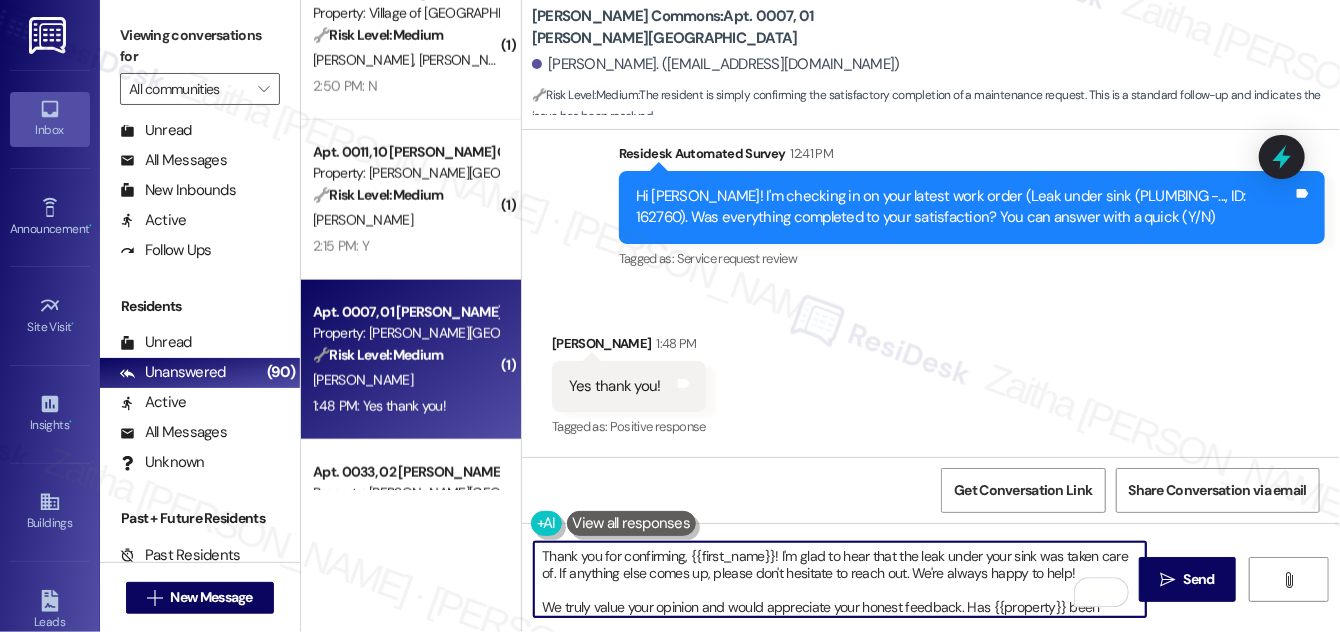 scroll, scrollTop: 16, scrollLeft: 0, axis: vertical 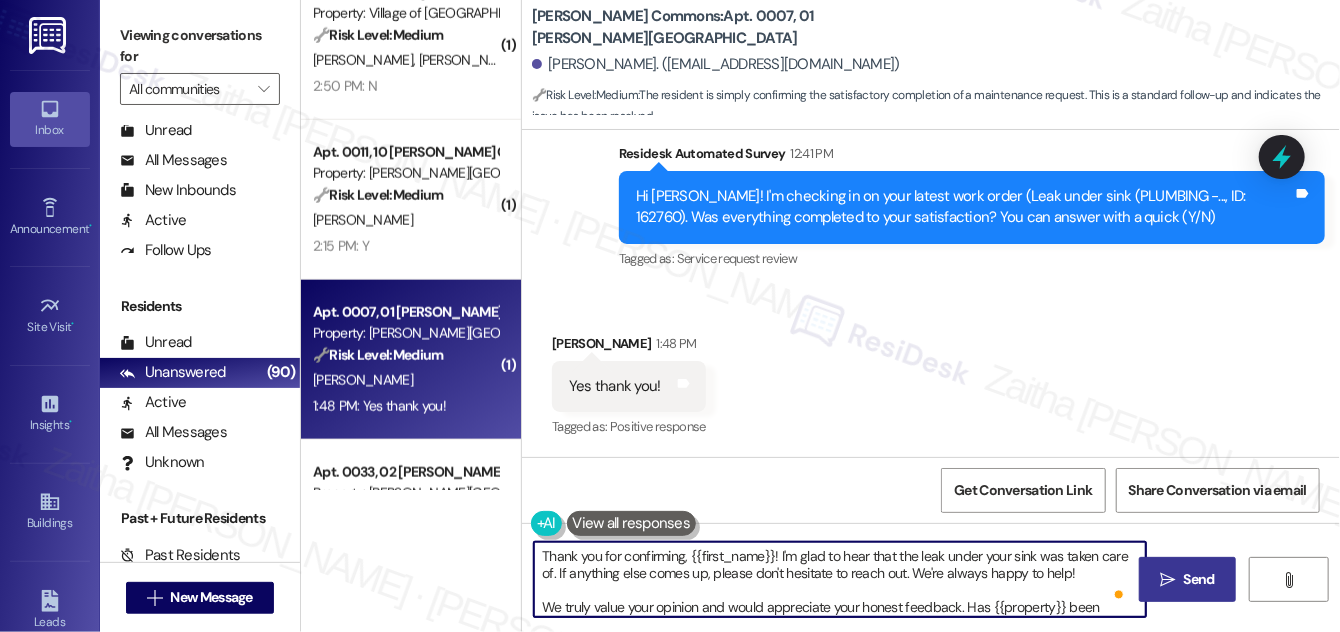 type on "Thank you for confirming, {{first_name}}! I'm glad to hear that the leak under your sink was taken care of. If anything else comes up, please don't hesitate to reach out. We're always happy to help!
We truly value your opinion and would appreciate your honest feedback. Has {{property}} been meeting your expectations?" 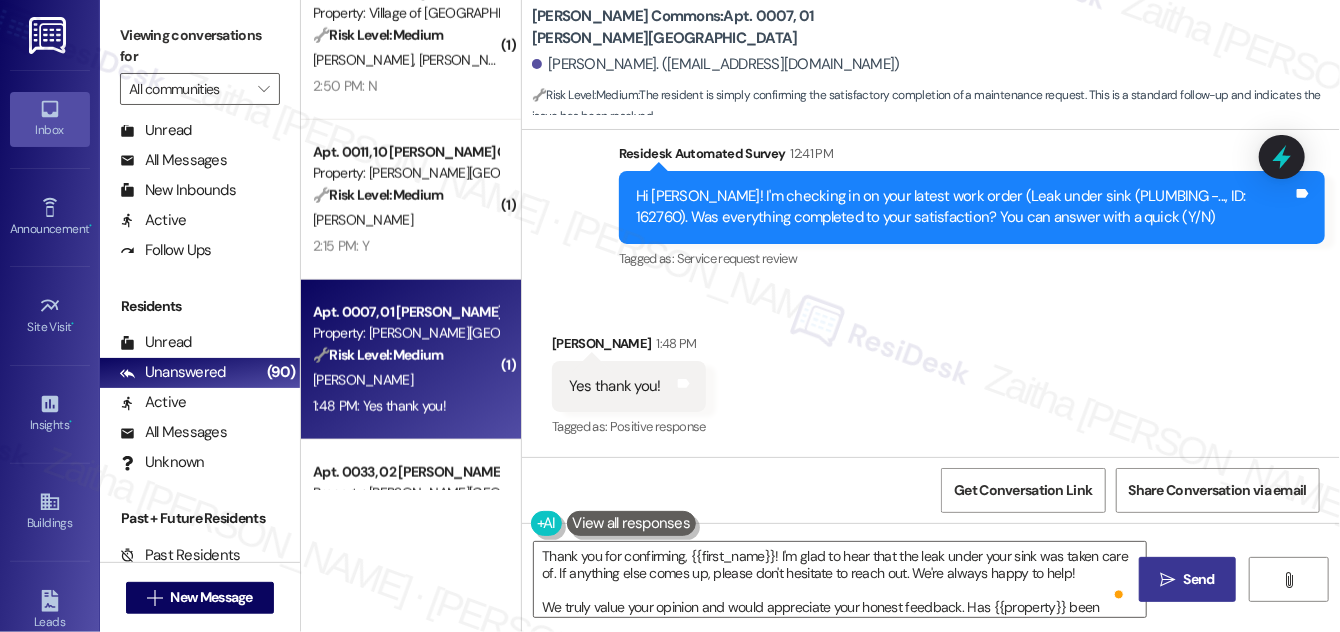 drag, startPoint x: 1183, startPoint y: 576, endPoint x: 1160, endPoint y: 566, distance: 25.079872 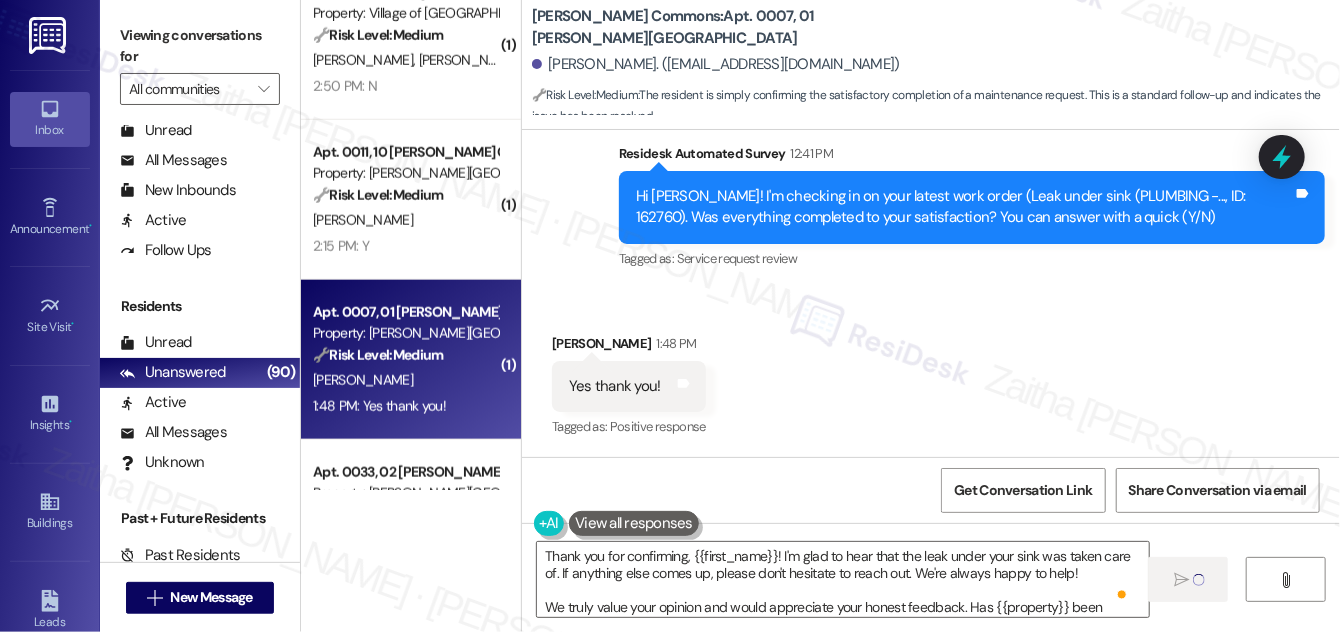 type 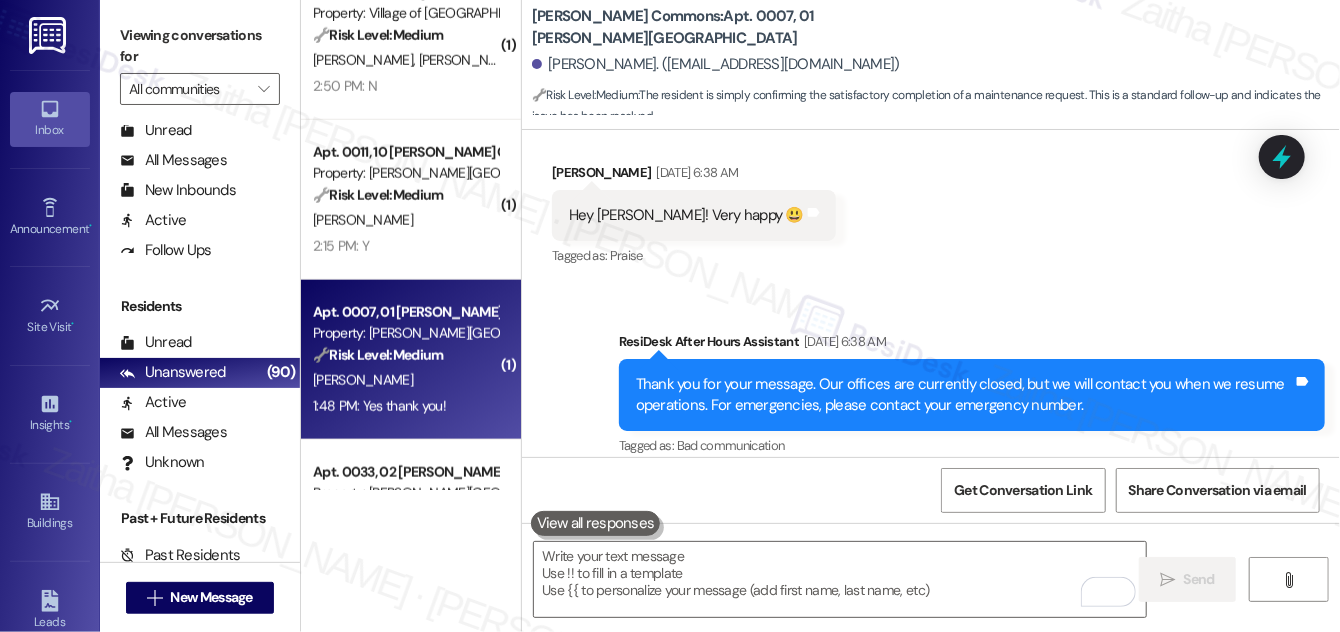 scroll, scrollTop: 1724, scrollLeft: 0, axis: vertical 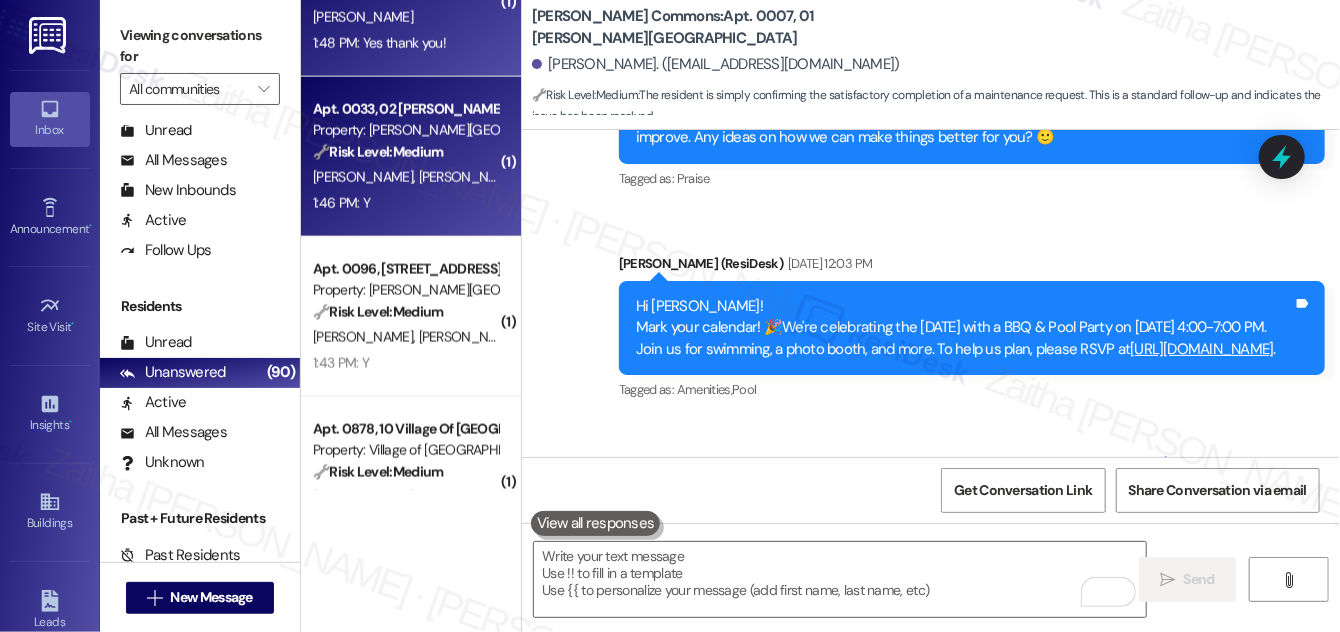 click on "1:46 PM: Y 1:46 PM: Y" at bounding box center [405, 203] 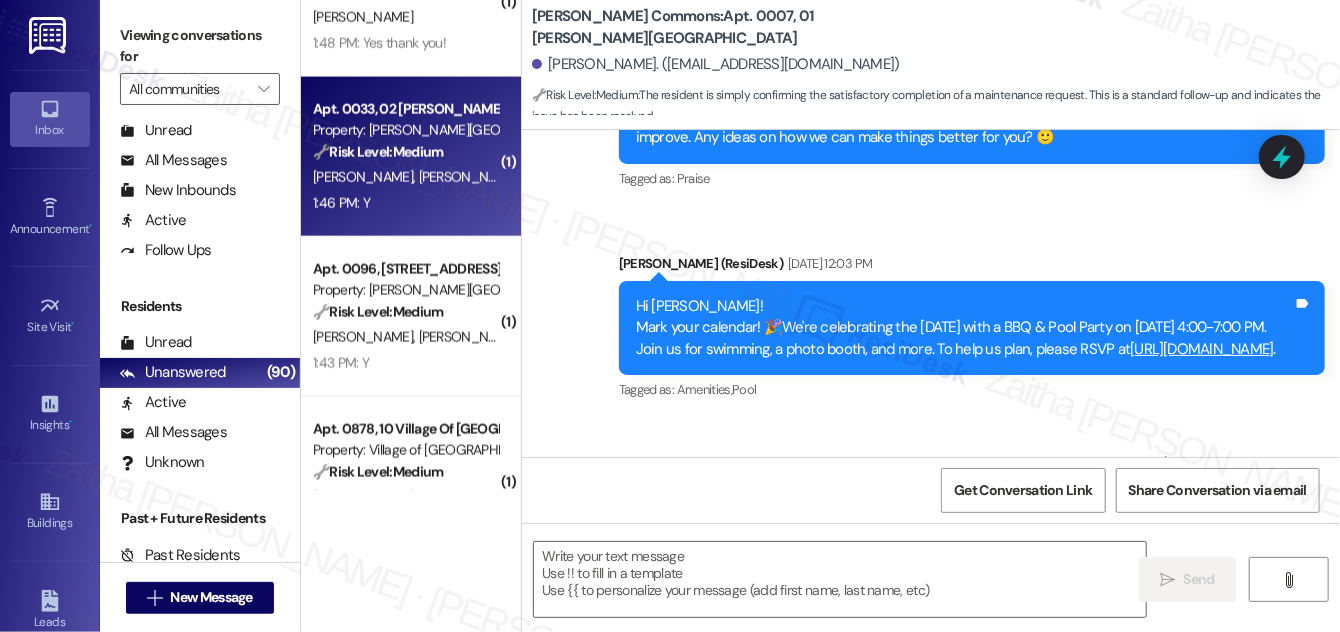 type on "Fetching suggested responses. Please feel free to read through the conversation in the meantime." 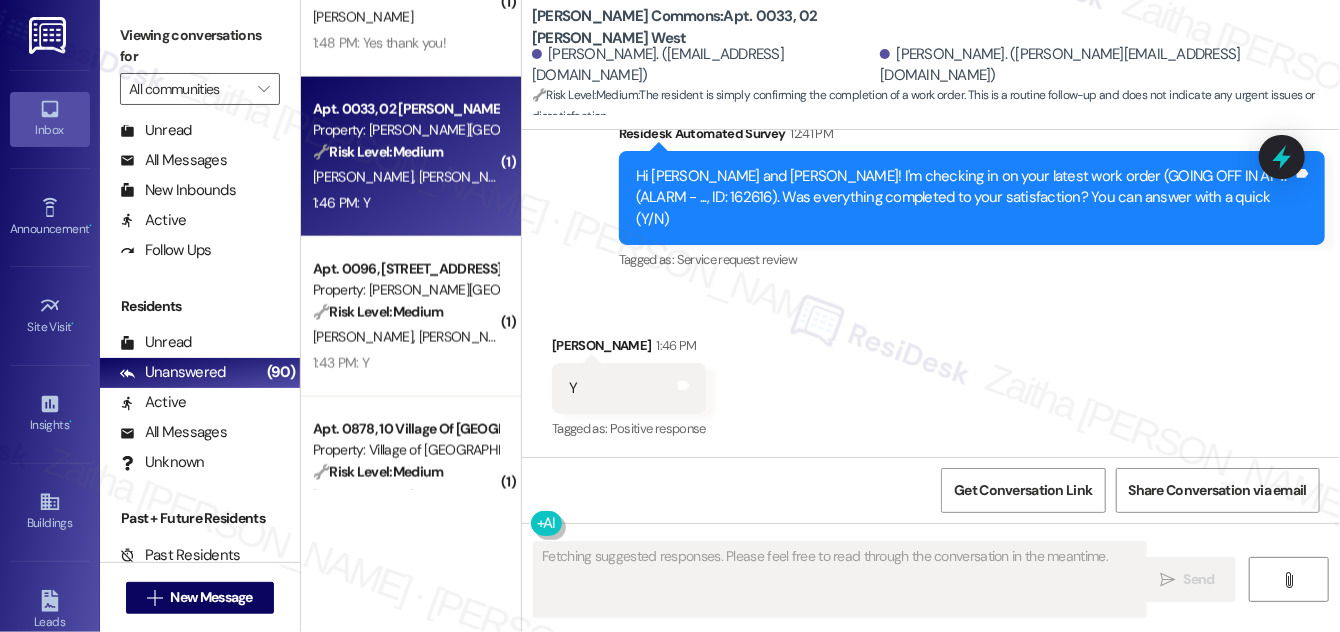type 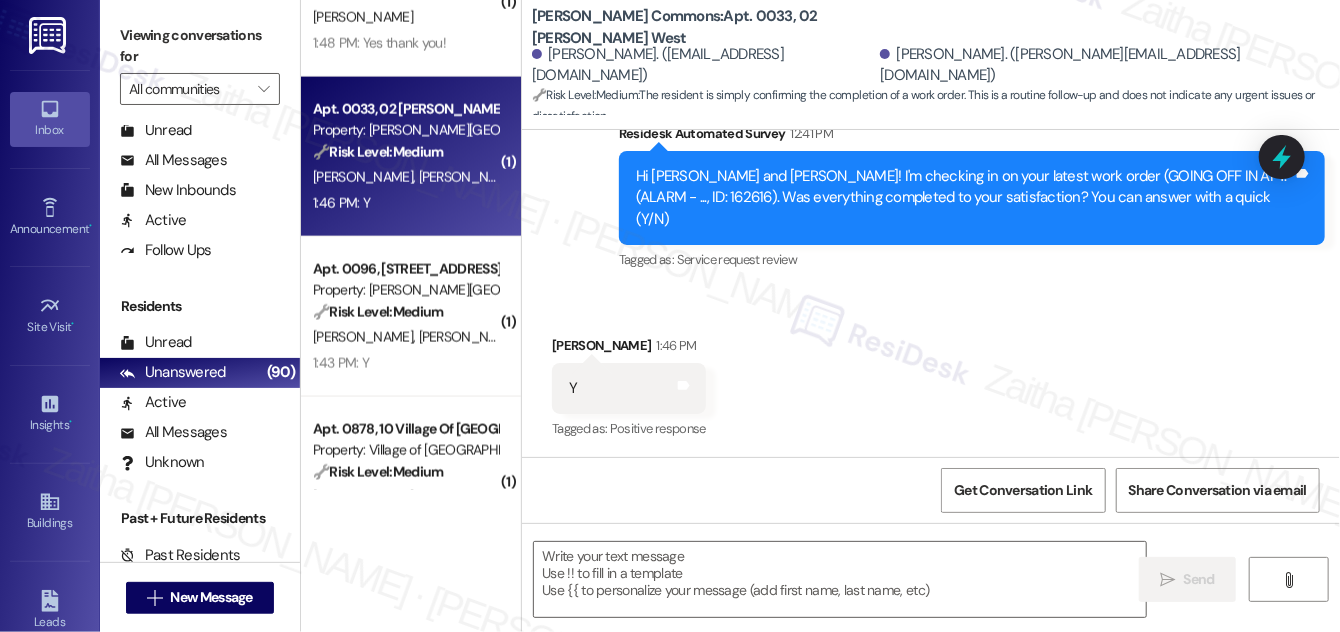 scroll, scrollTop: 6281, scrollLeft: 0, axis: vertical 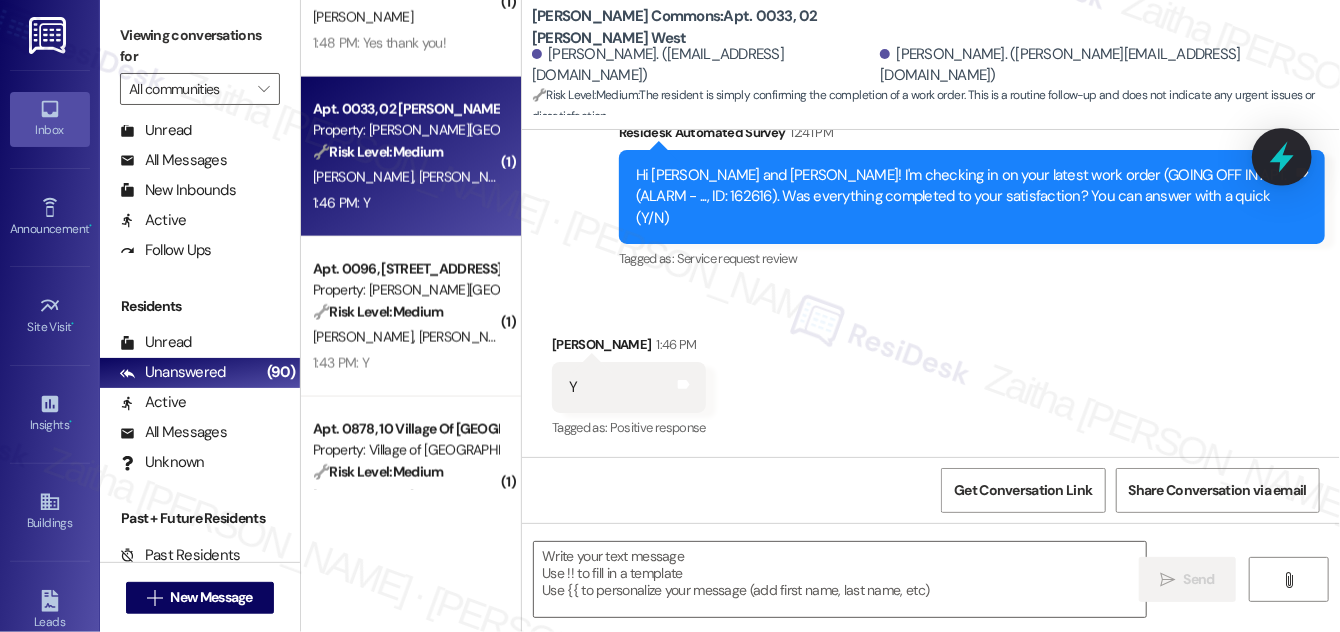 click 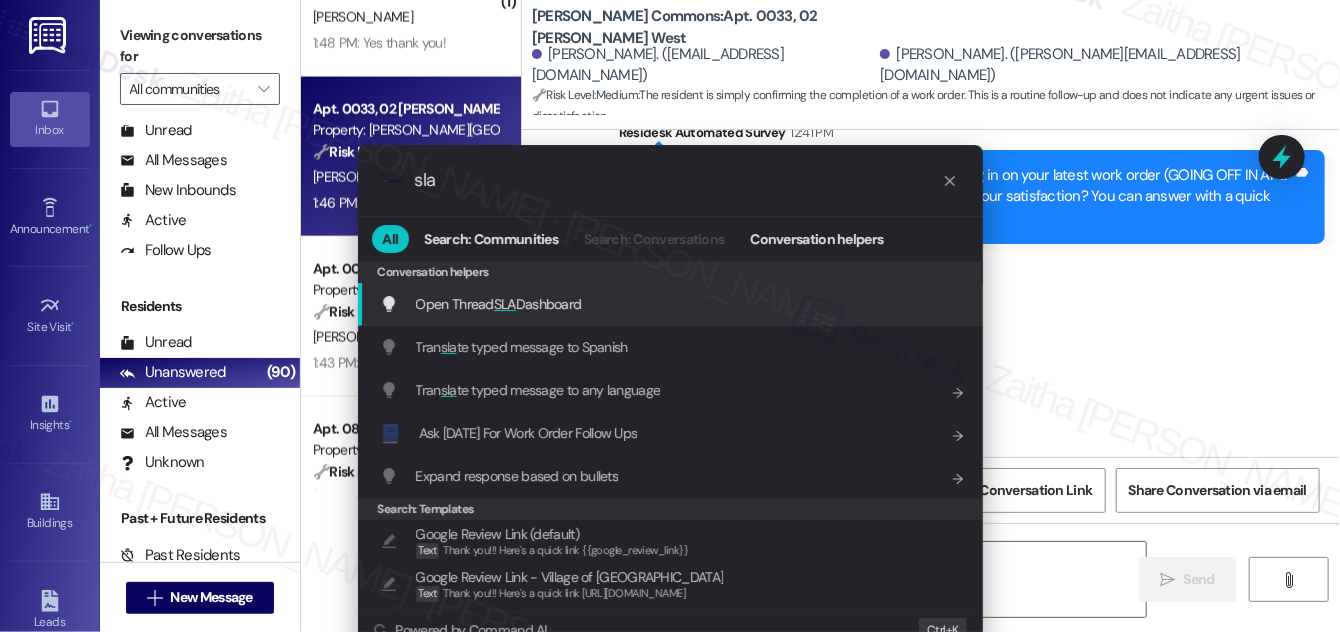 type on "sla" 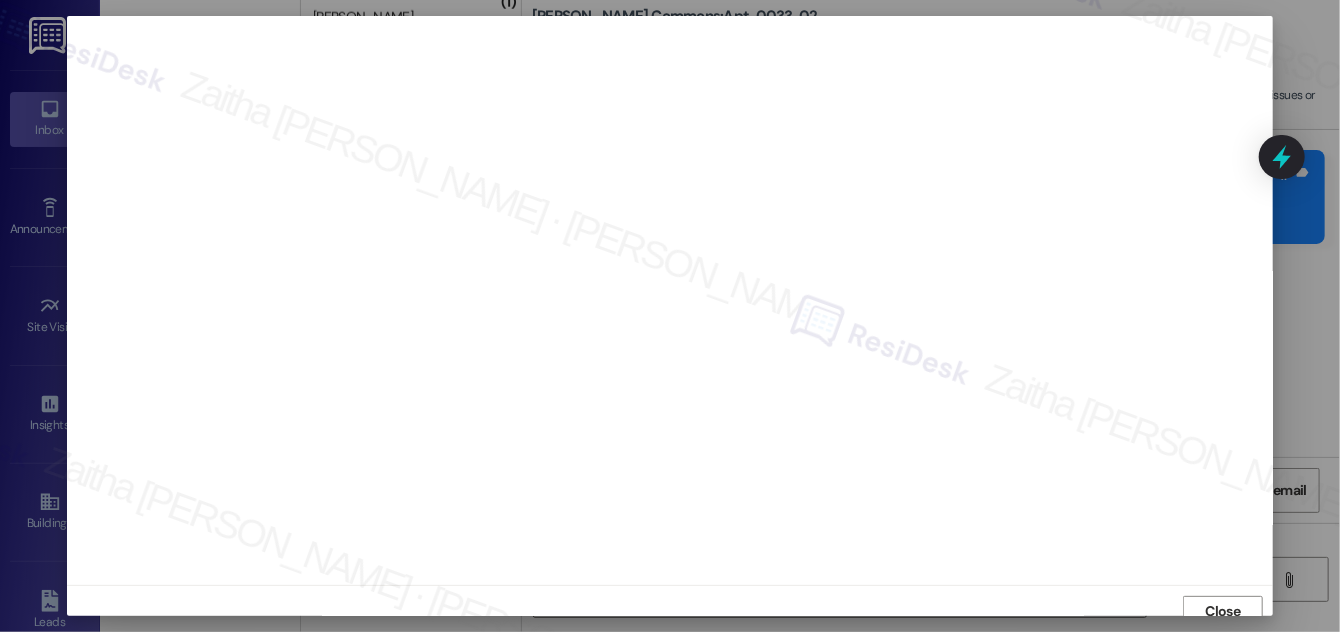scroll, scrollTop: 11, scrollLeft: 0, axis: vertical 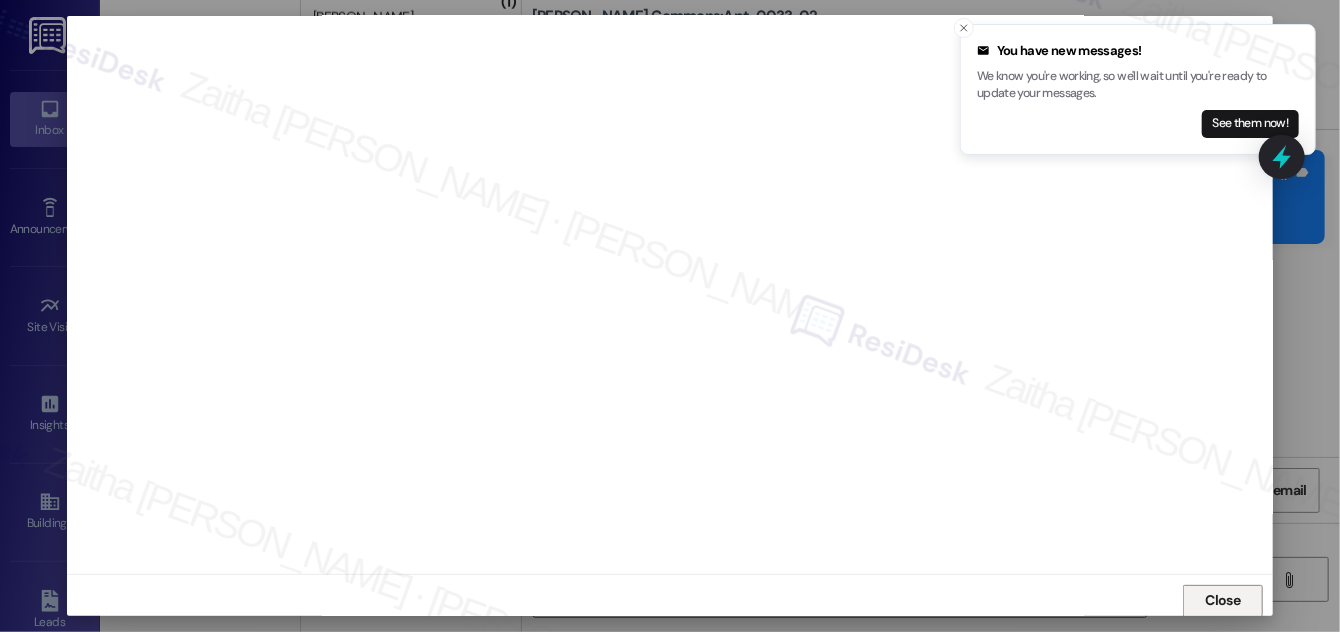 click on "Close" at bounding box center [1223, 601] 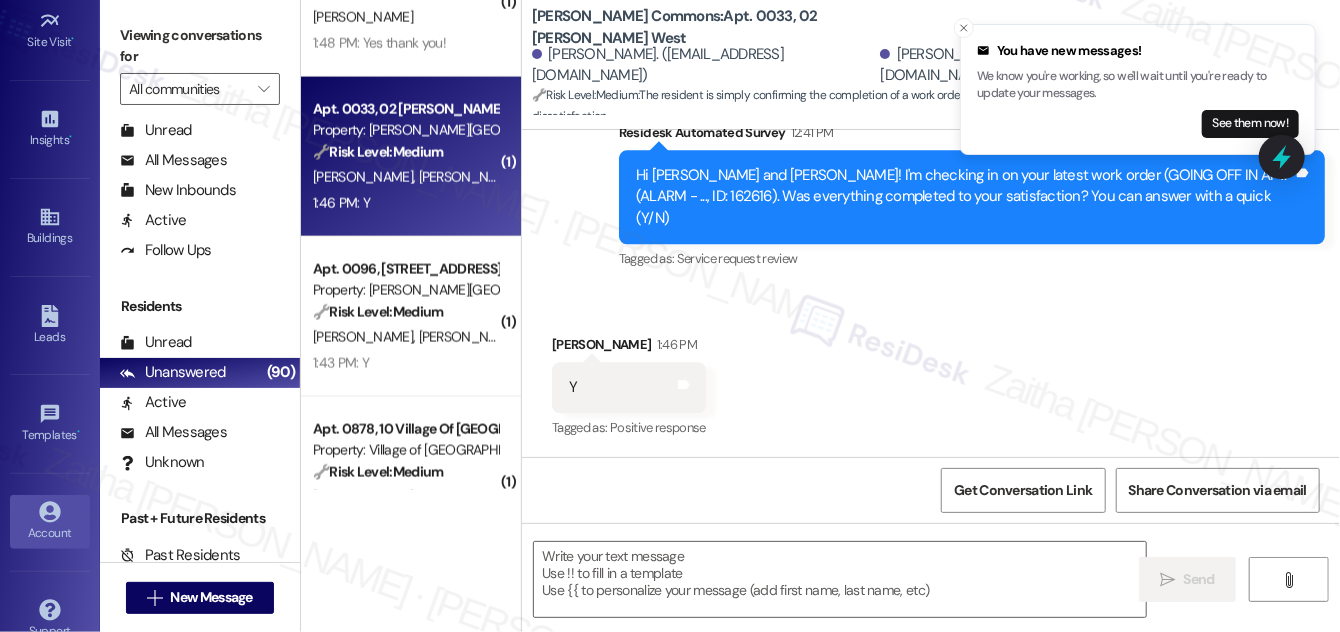 scroll, scrollTop: 314, scrollLeft: 0, axis: vertical 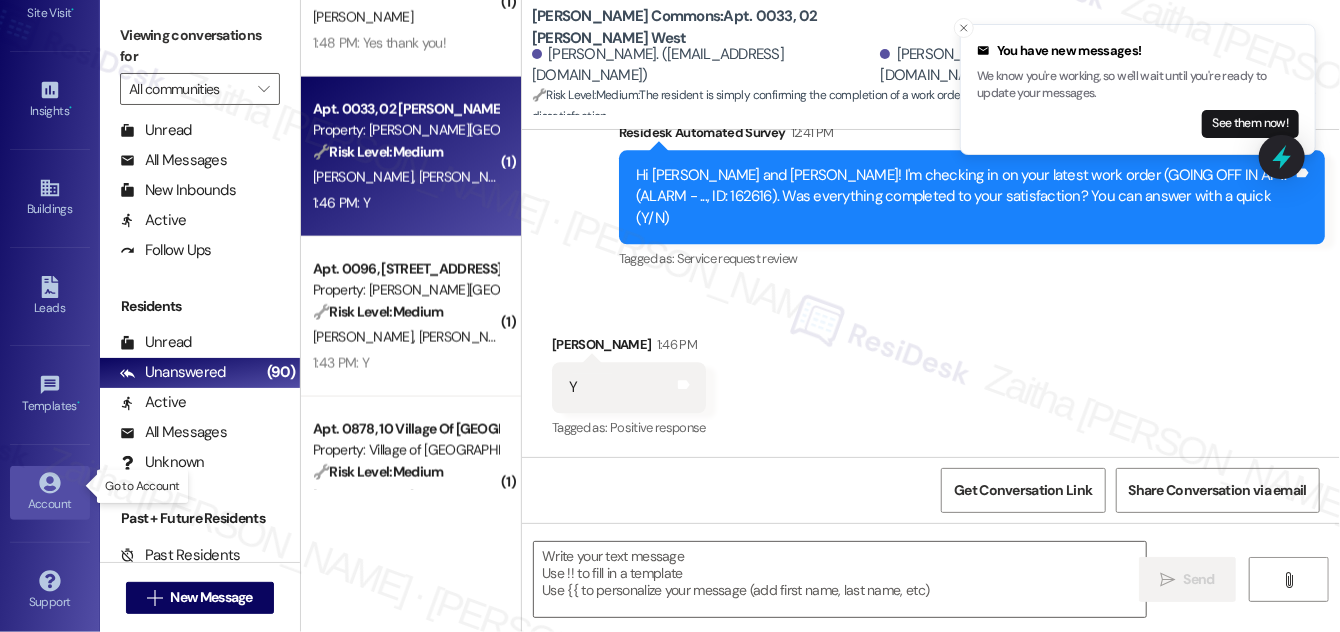 click on "Account" at bounding box center [50, 504] 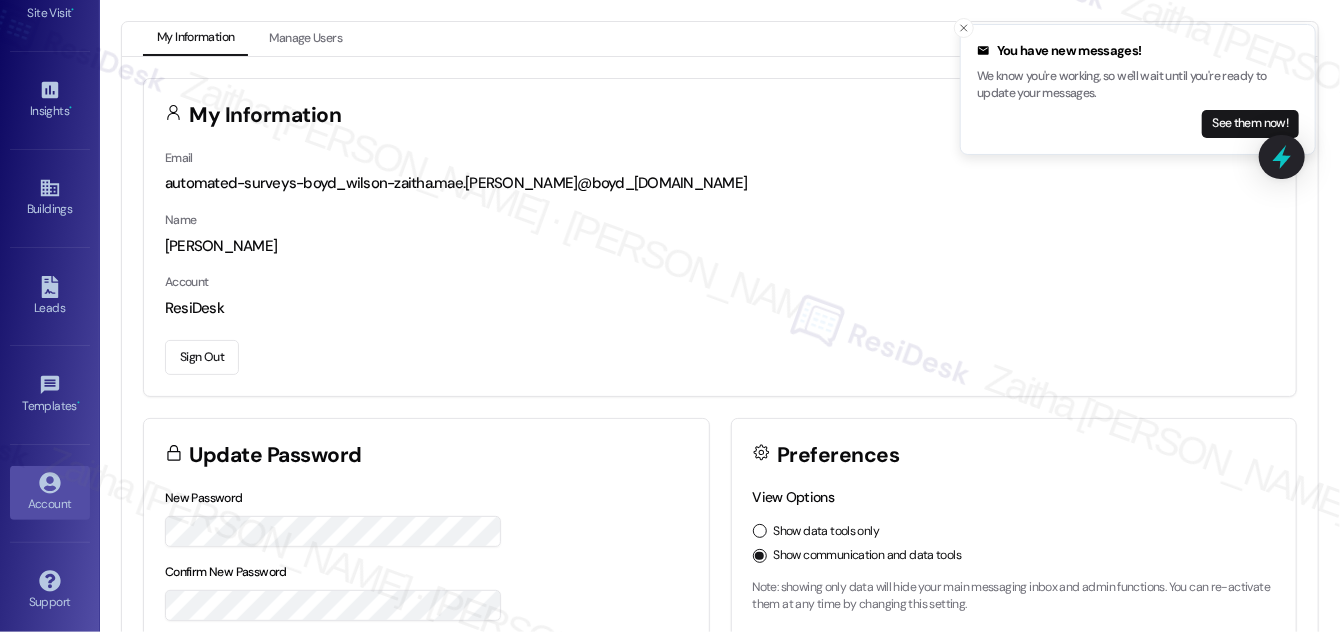click on "Sign Out" at bounding box center [202, 357] 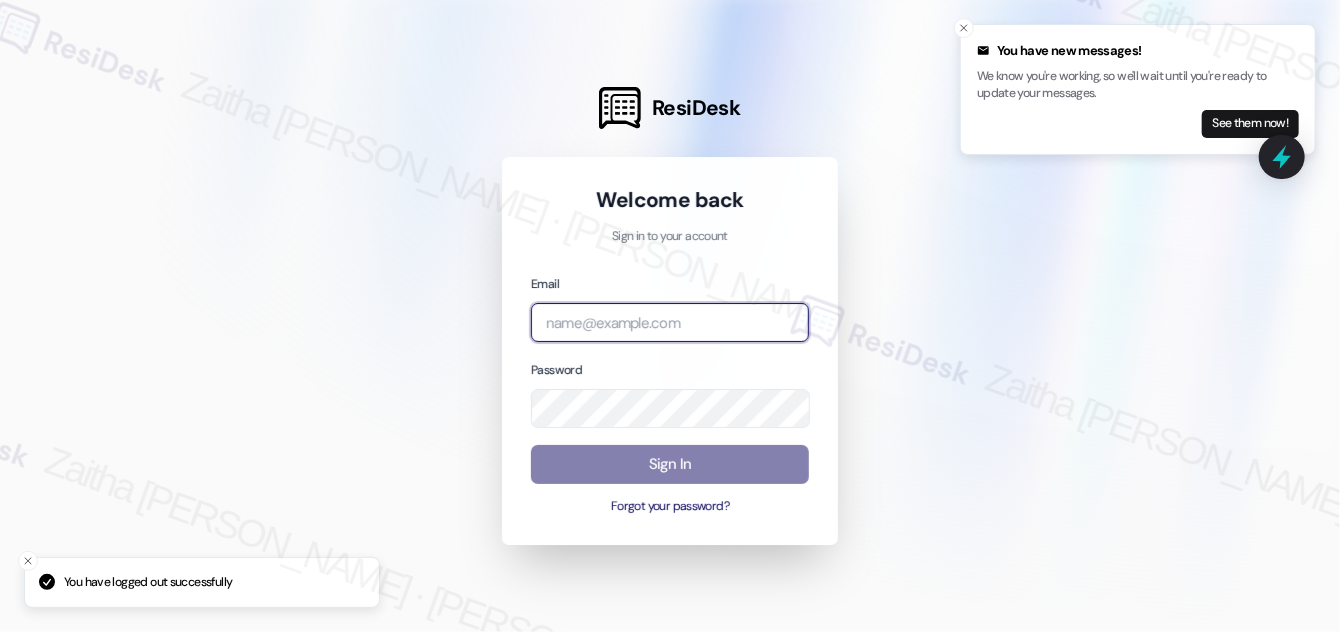 click at bounding box center (670, 322) 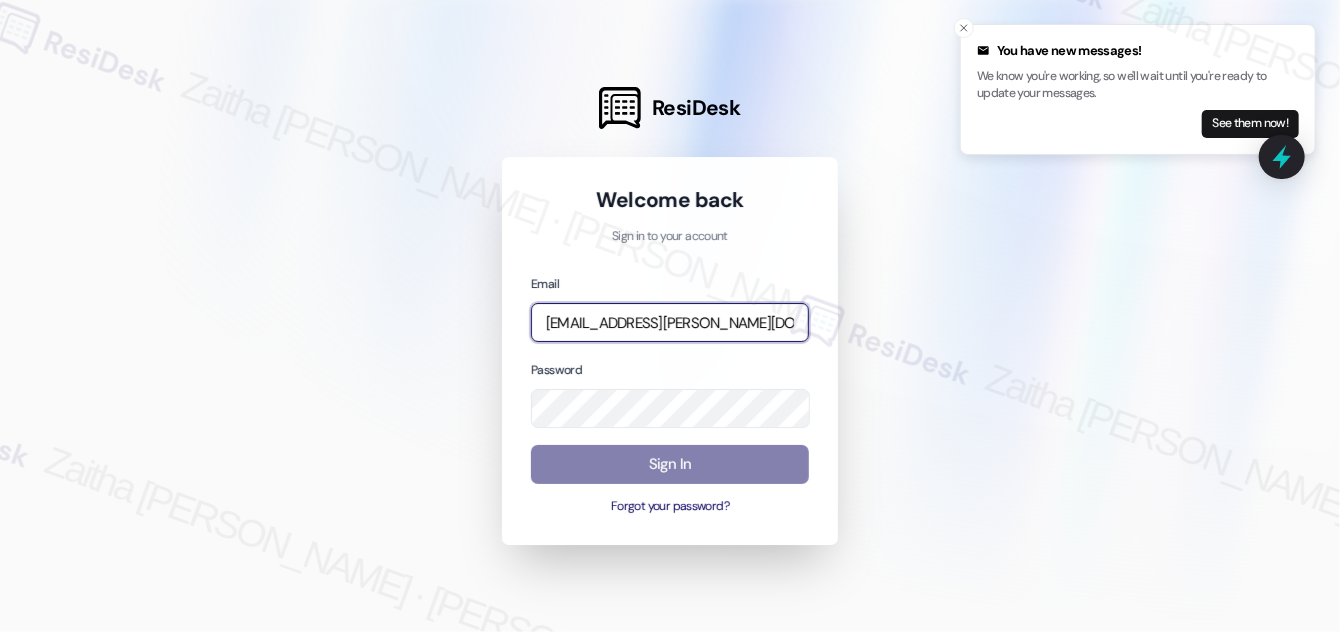 type on "automated-surveys-icarus-zaitha.mae.garcia@icarus.com" 